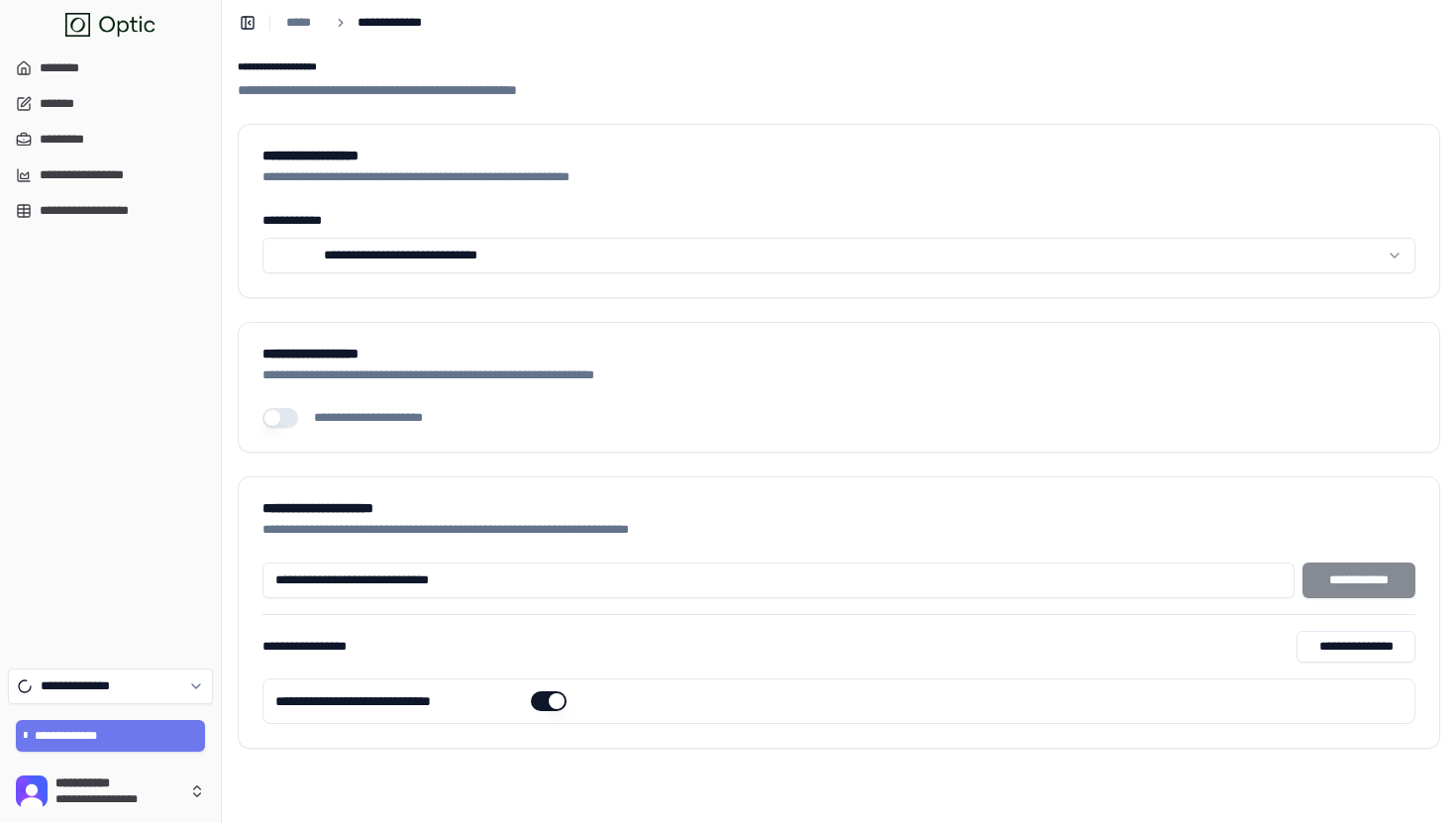 scroll, scrollTop: 0, scrollLeft: 0, axis: both 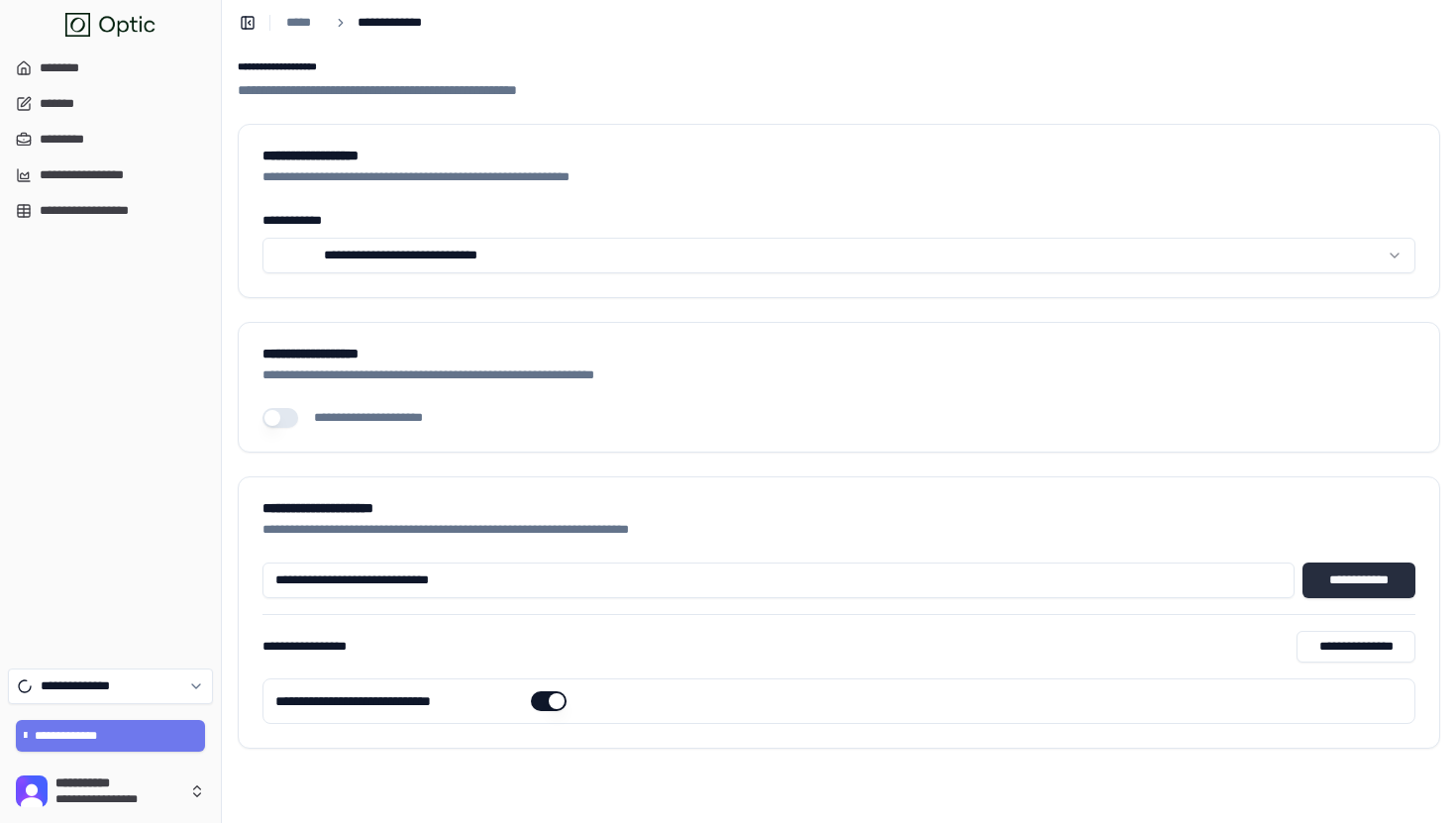 type on "**********" 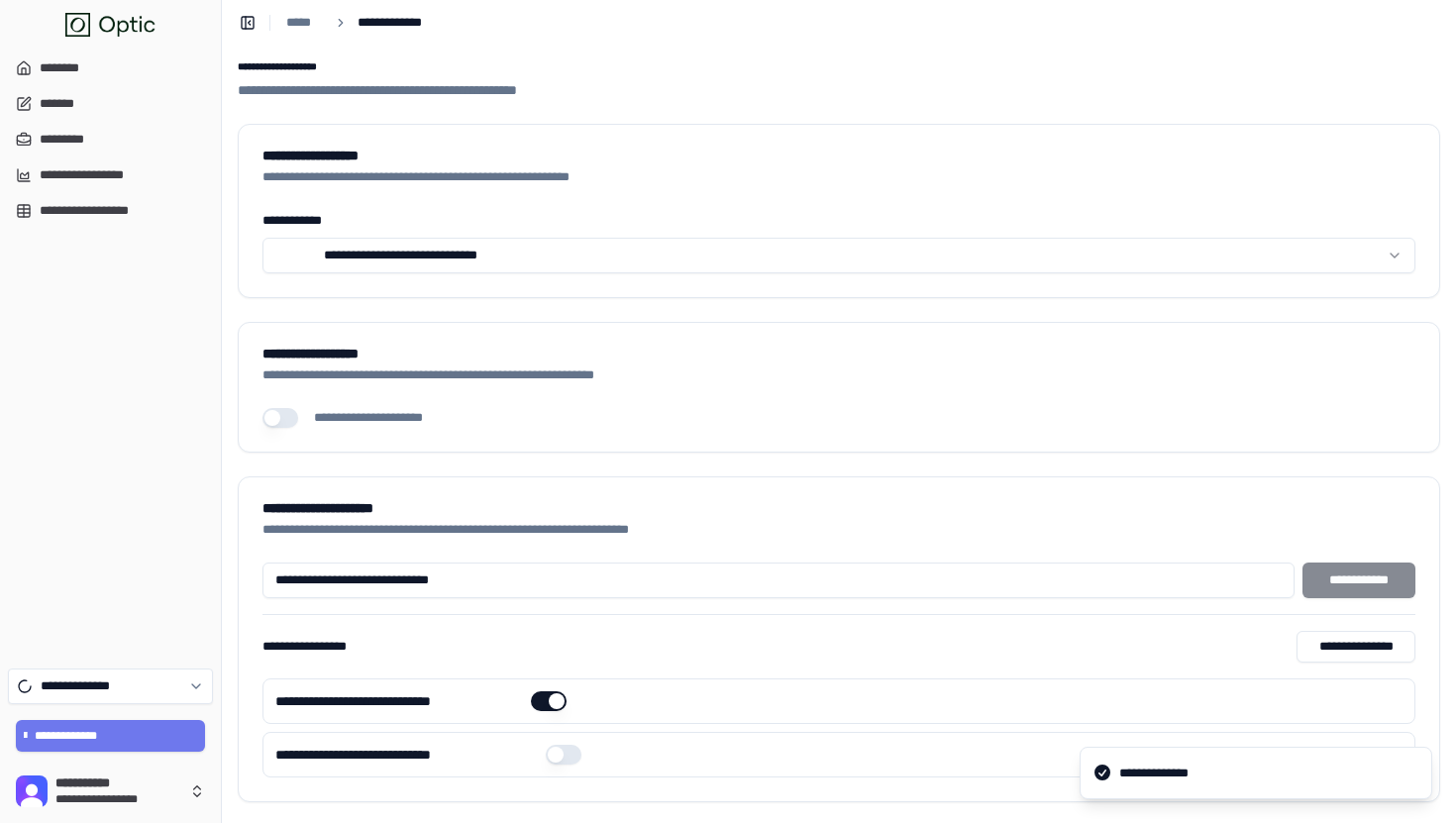 click at bounding box center (564, 755) 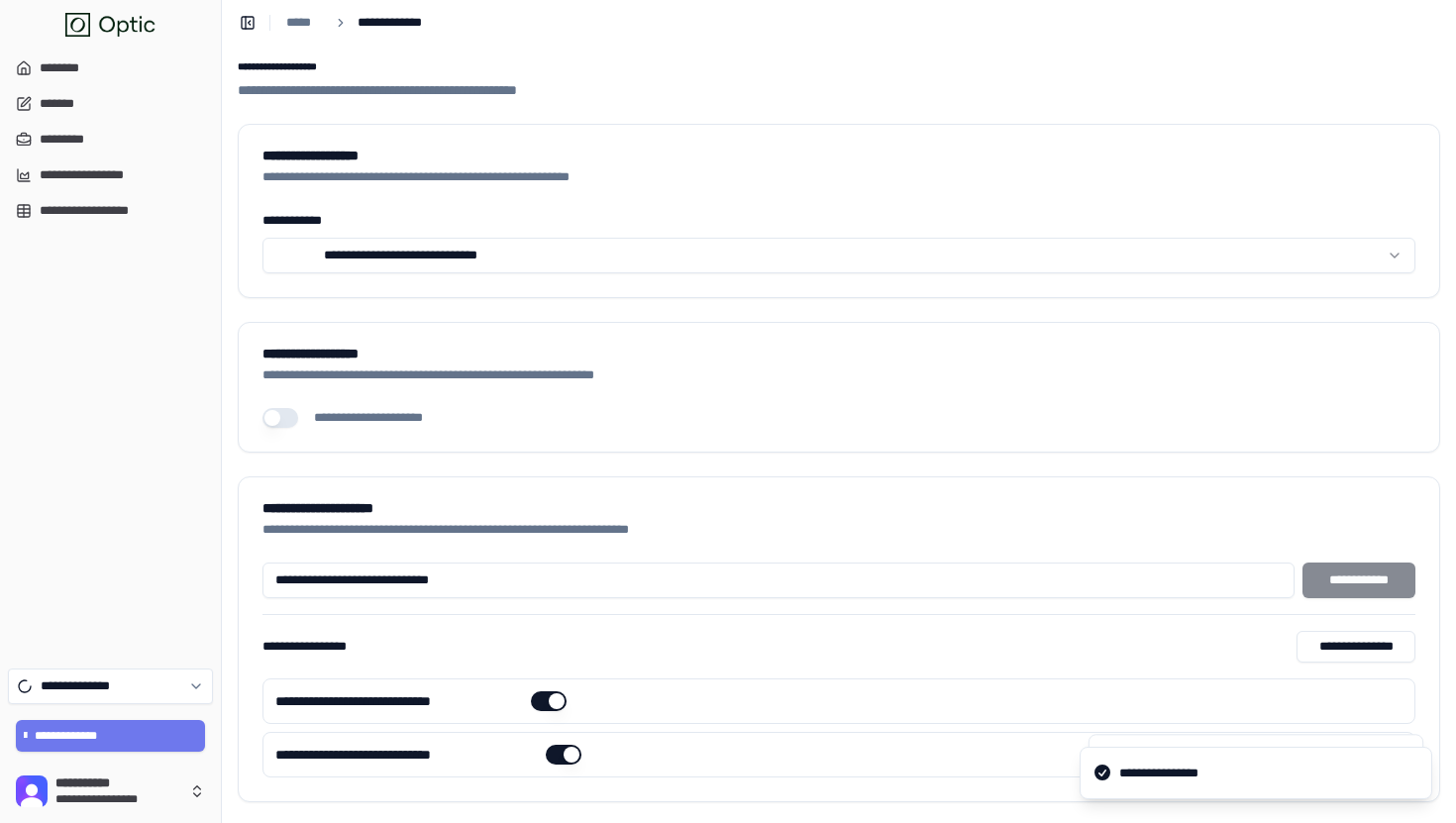 click at bounding box center [126, 25] 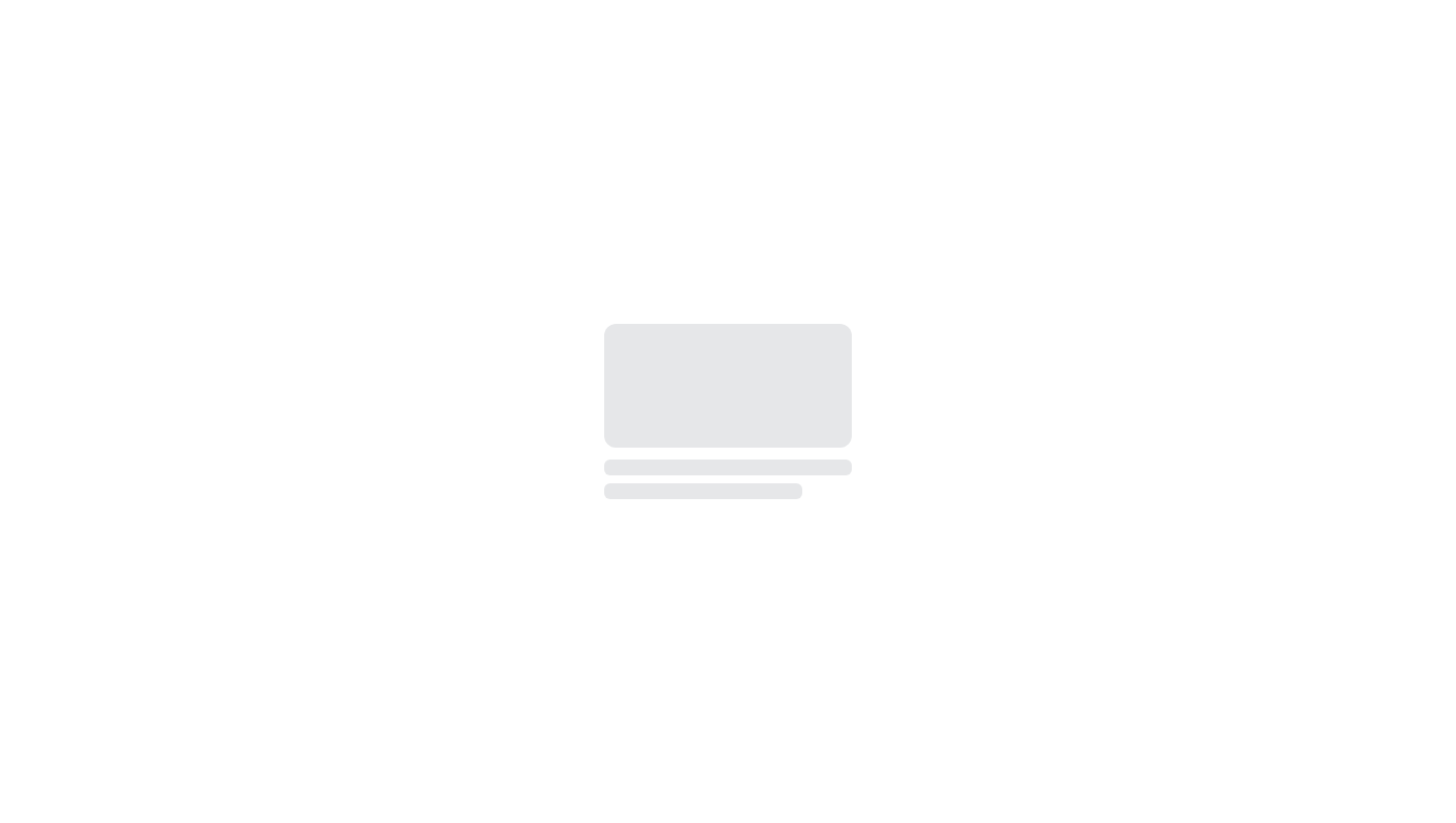 scroll, scrollTop: 0, scrollLeft: 0, axis: both 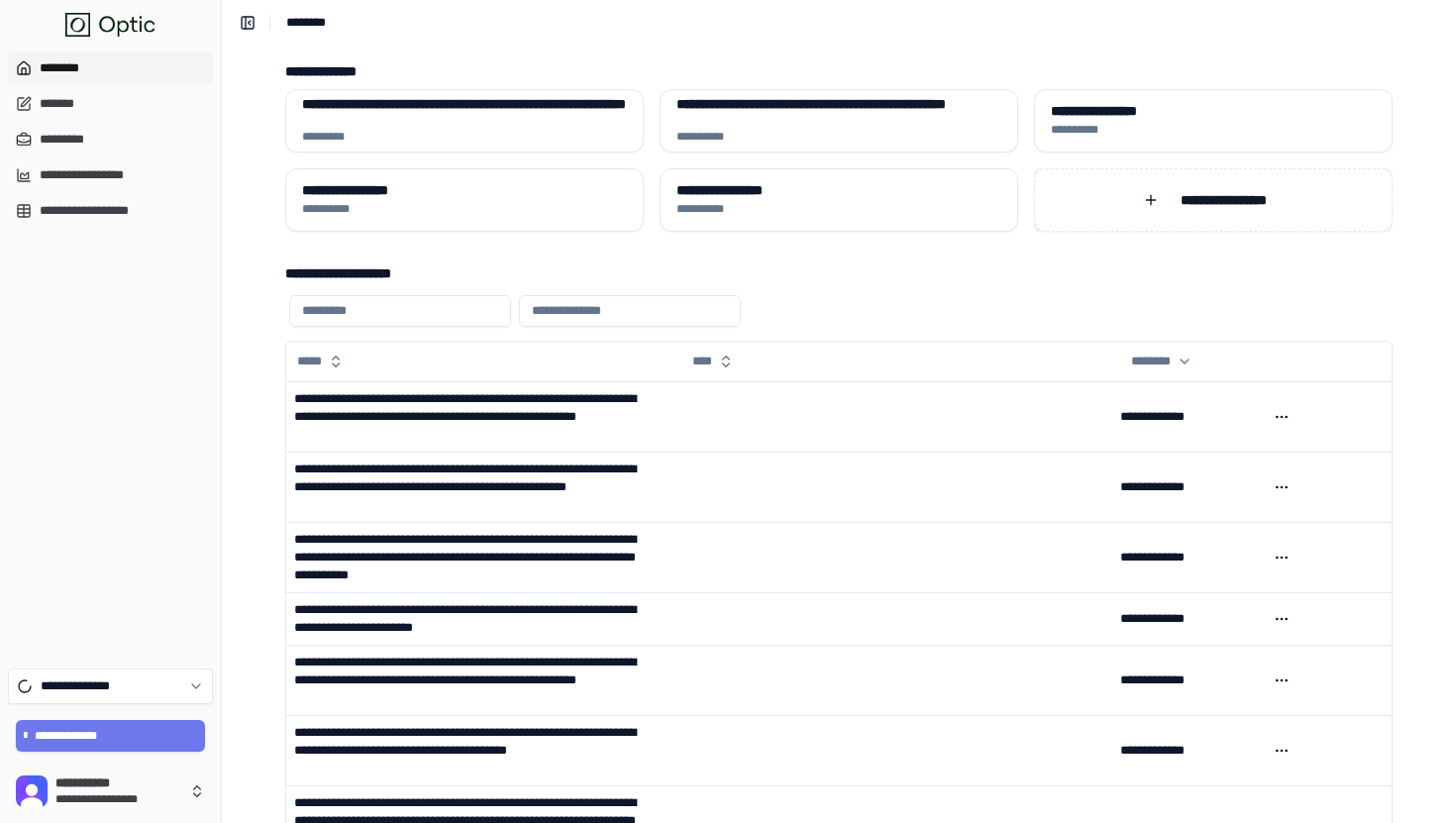 click on "**********" at bounding box center [1213, 200] 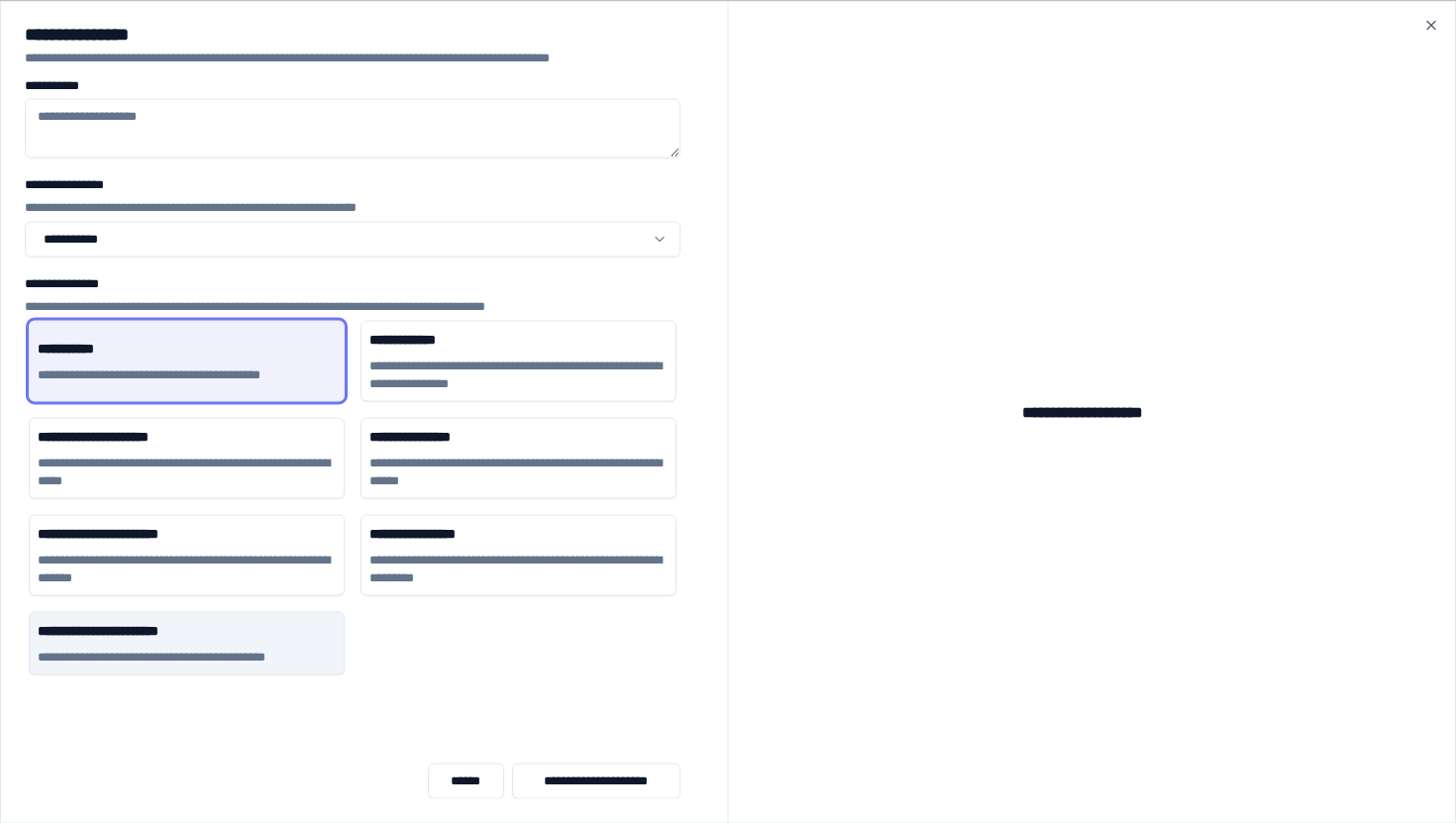 click on "**********" at bounding box center [186, 657] 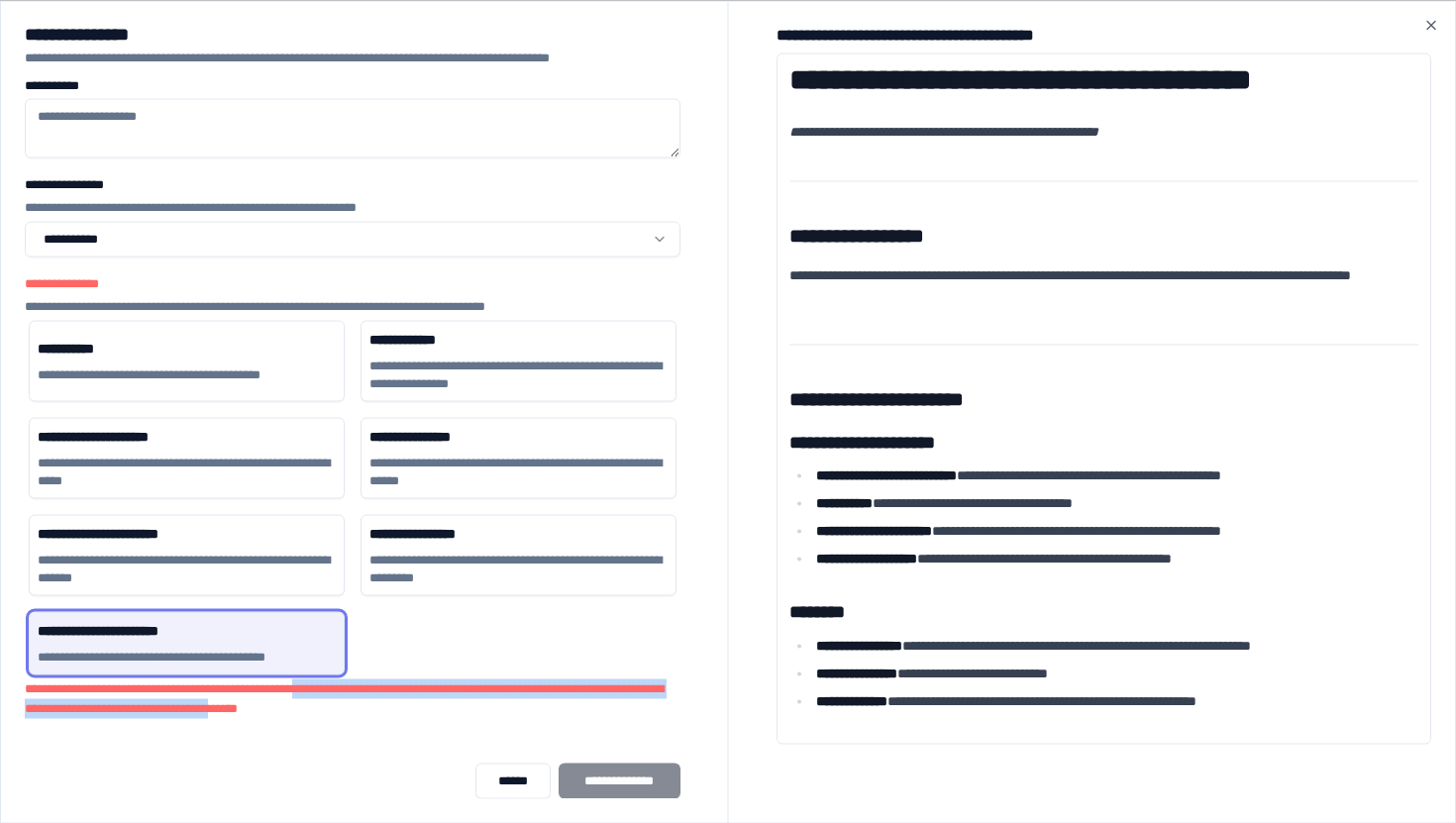 drag, startPoint x: 355, startPoint y: 690, endPoint x: 392, endPoint y: 702, distance: 38.897301 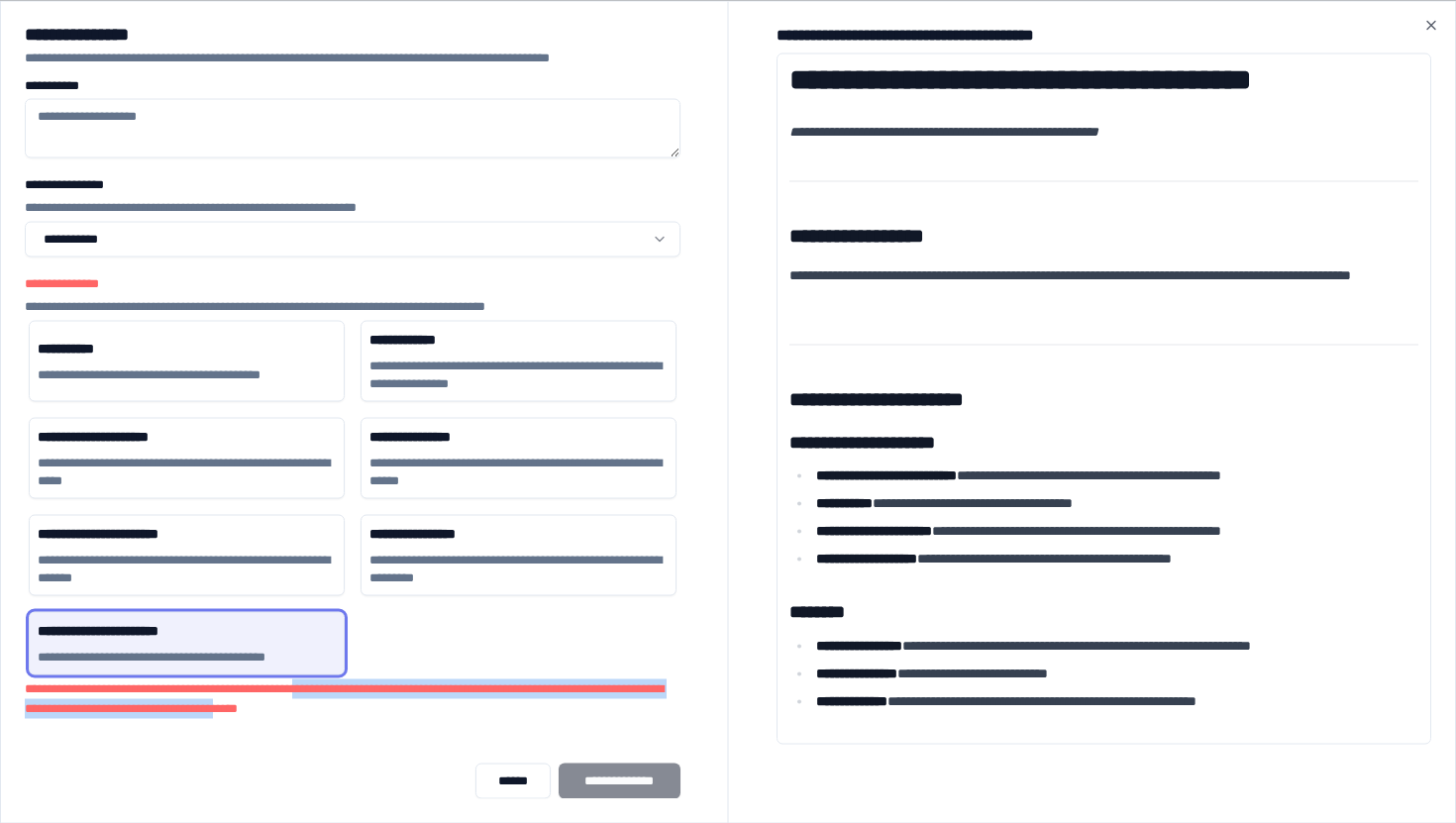 click on "**********" at bounding box center [353, 698] 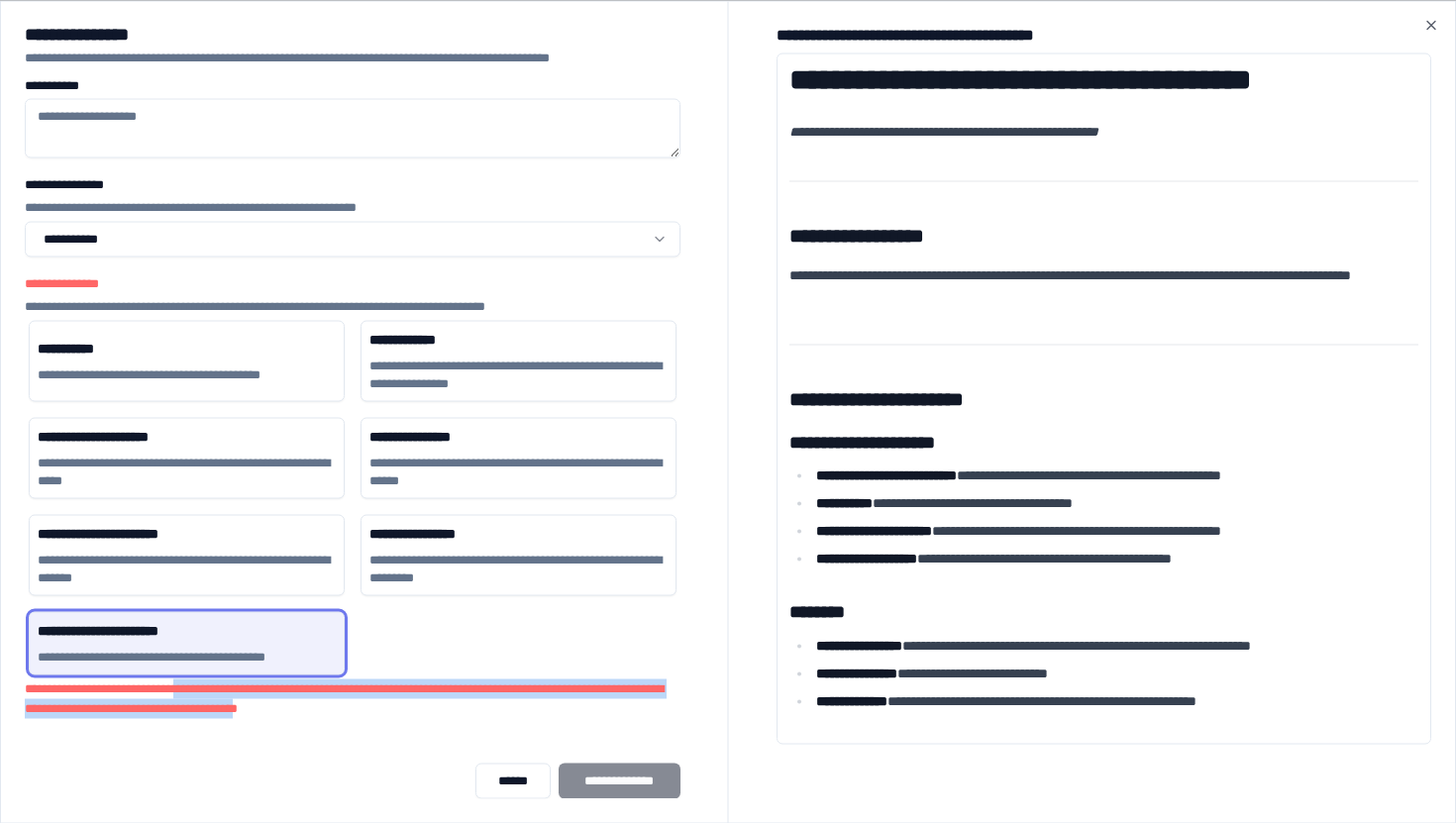 drag, startPoint x: 392, startPoint y: 702, endPoint x: 220, endPoint y: 691, distance: 172.35139 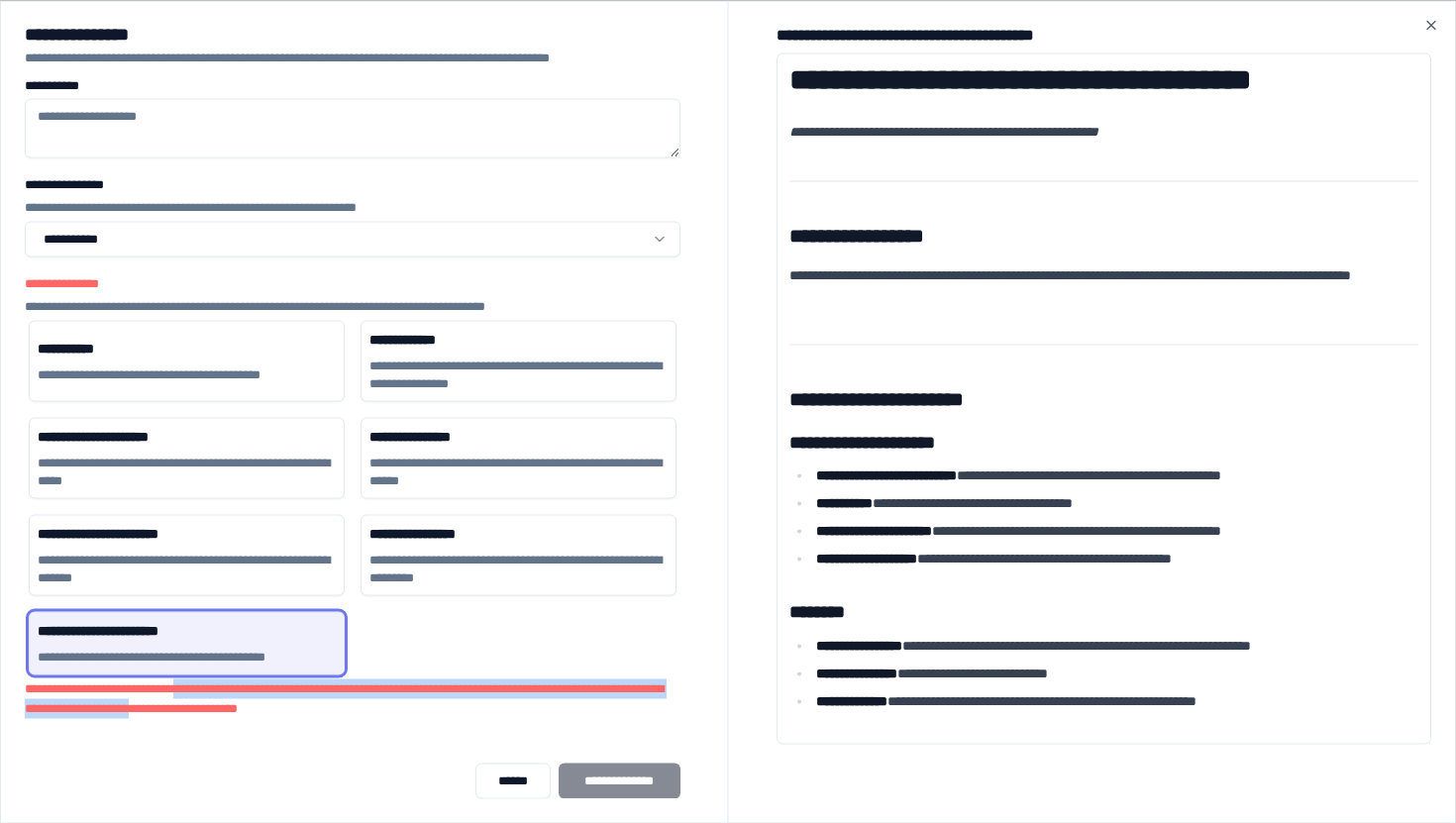 drag, startPoint x: 220, startPoint y: 691, endPoint x: 301, endPoint y: 705, distance: 82.20097 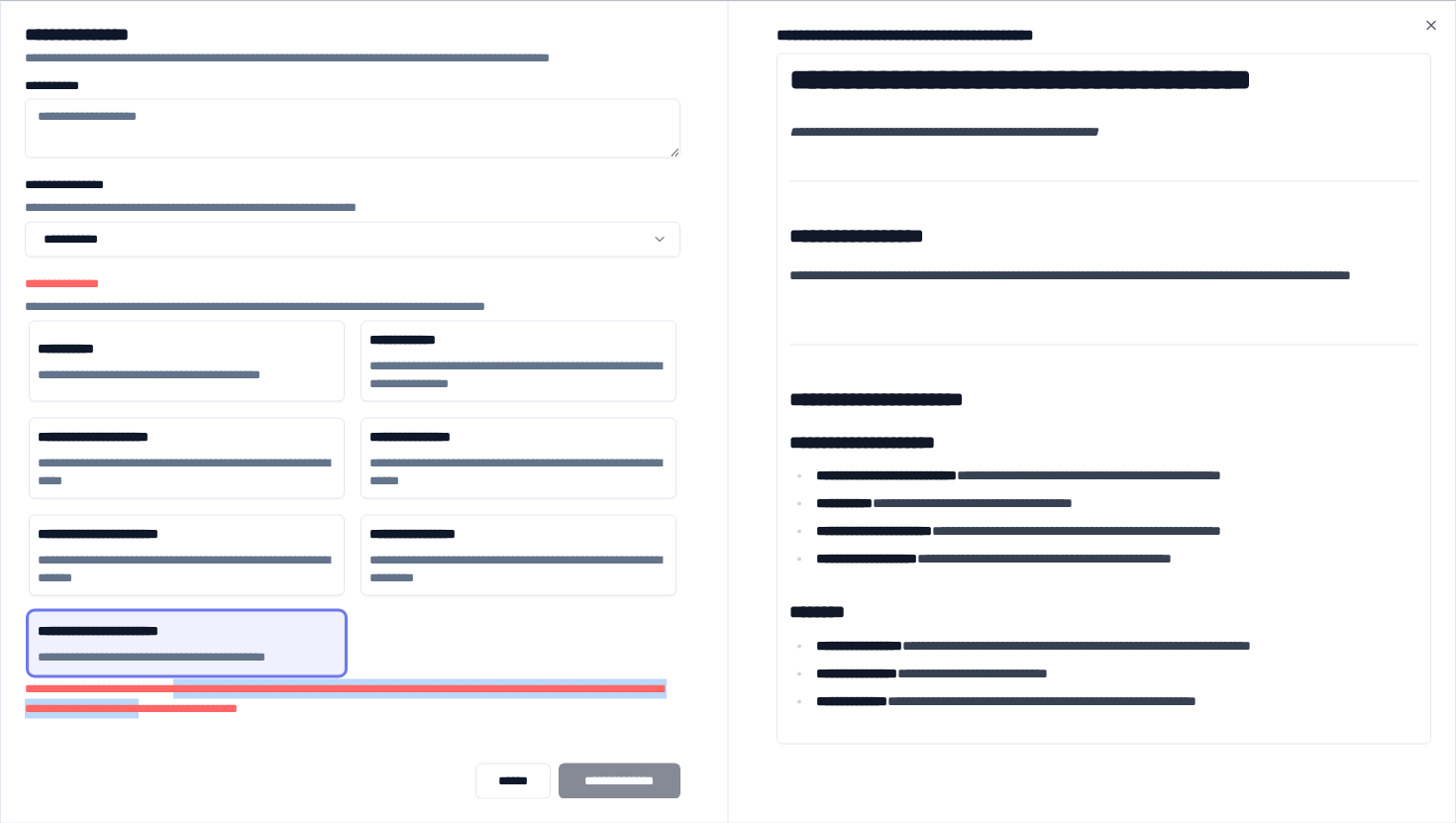 click on "**********" at bounding box center (353, 698) 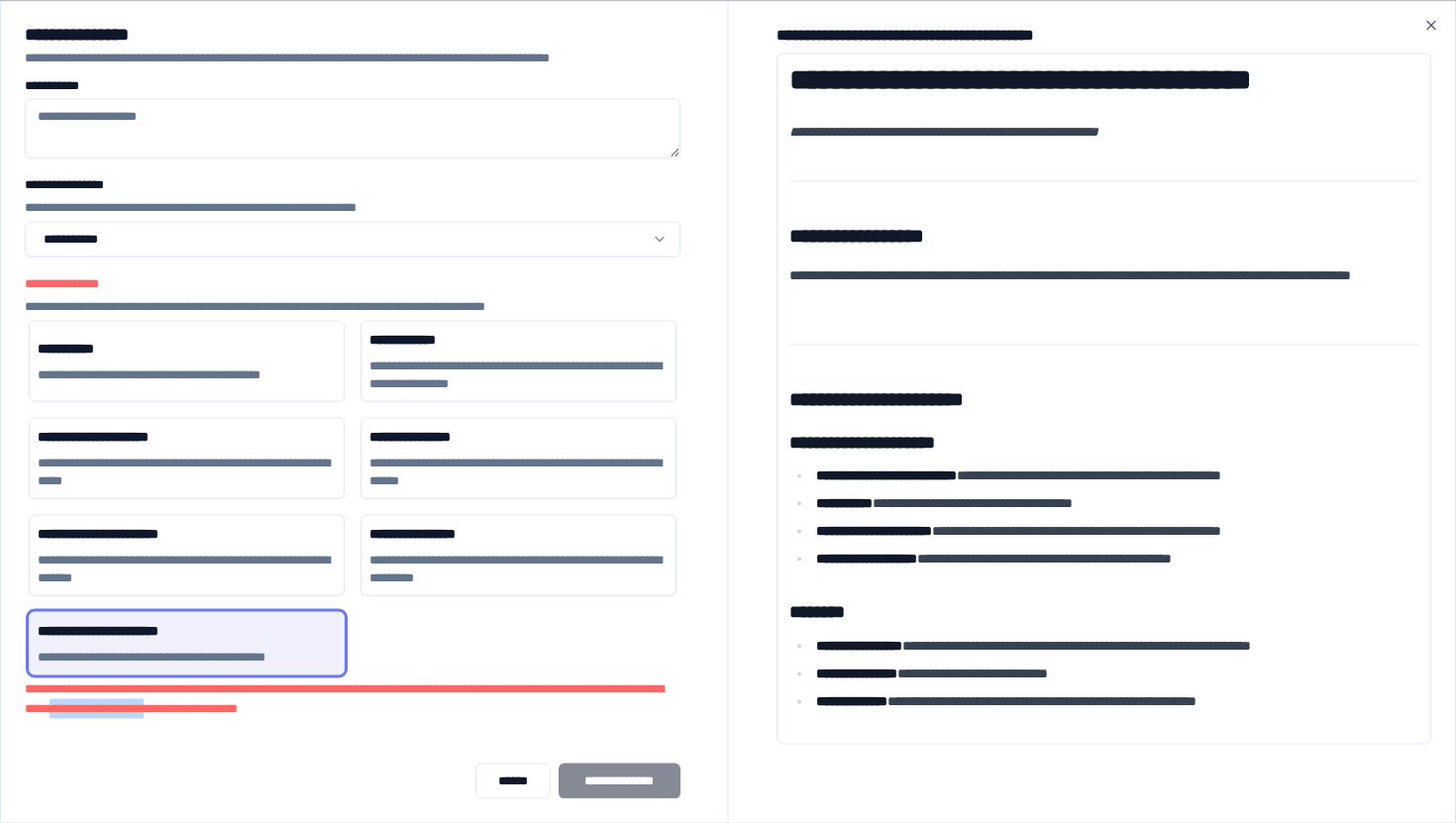drag, startPoint x: 301, startPoint y: 705, endPoint x: 207, endPoint y: 694, distance: 94.64143 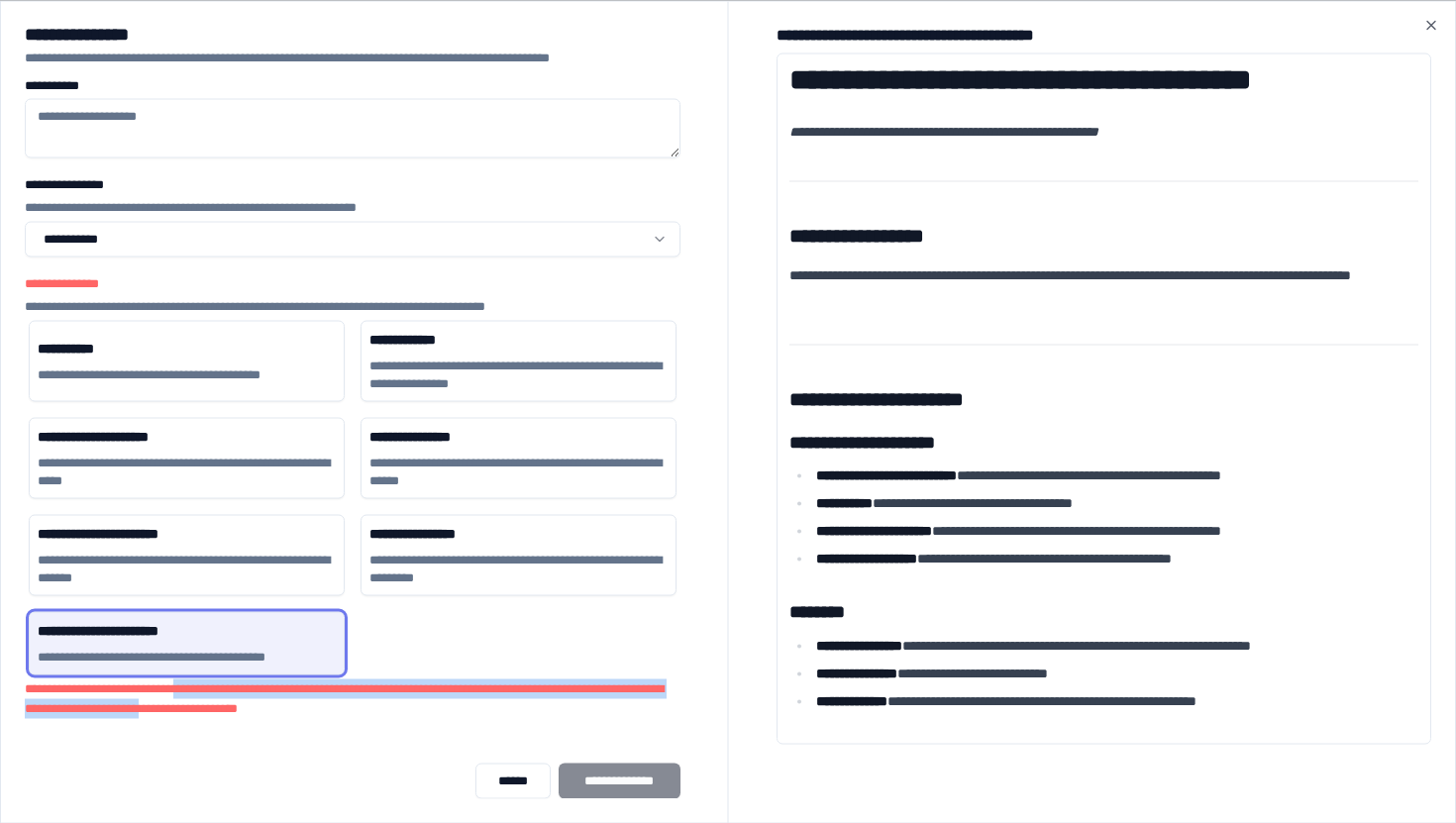 click on "**********" at bounding box center (353, 698) 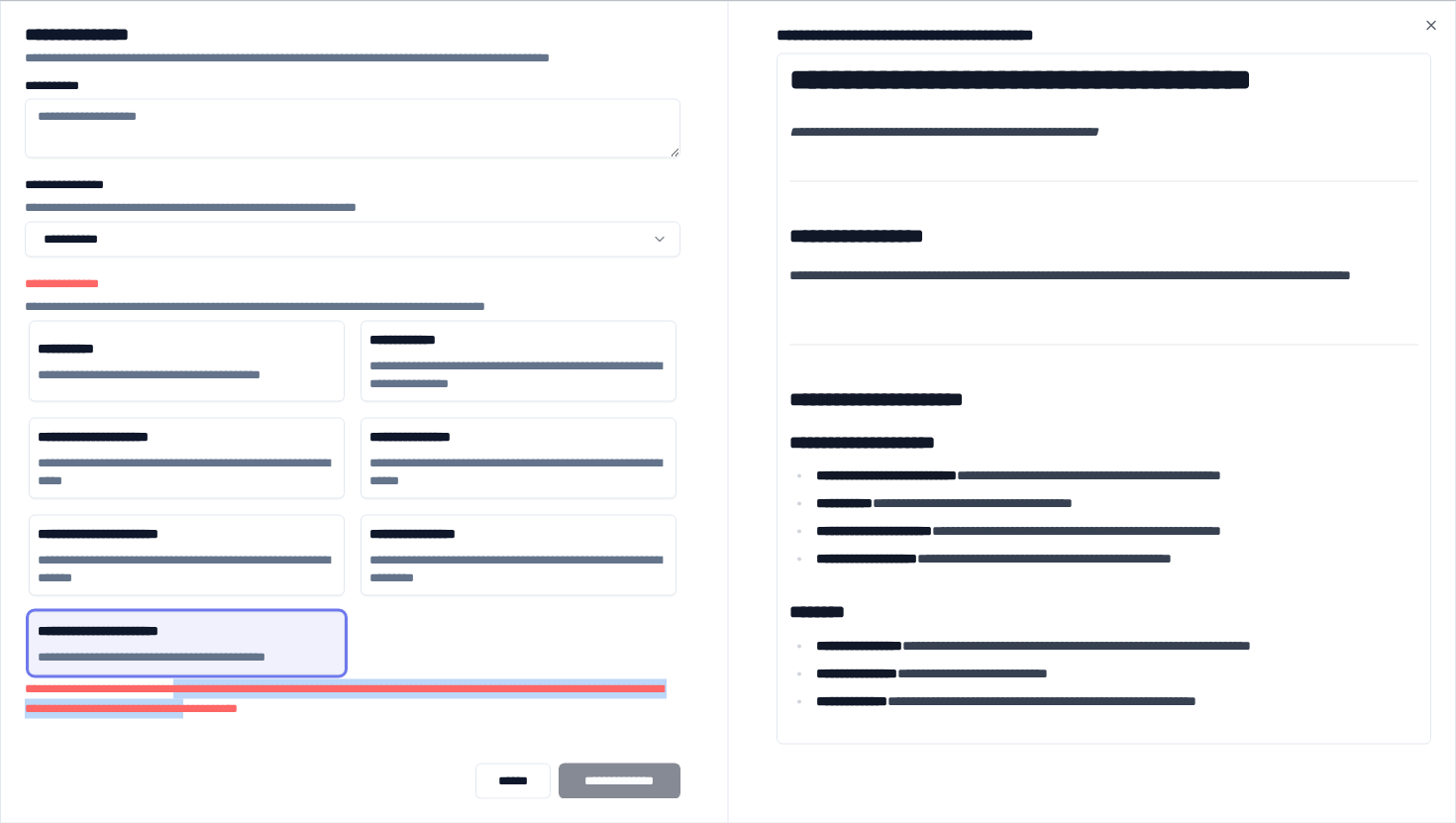 drag, startPoint x: 207, startPoint y: 694, endPoint x: 337, endPoint y: 707, distance: 130.64838 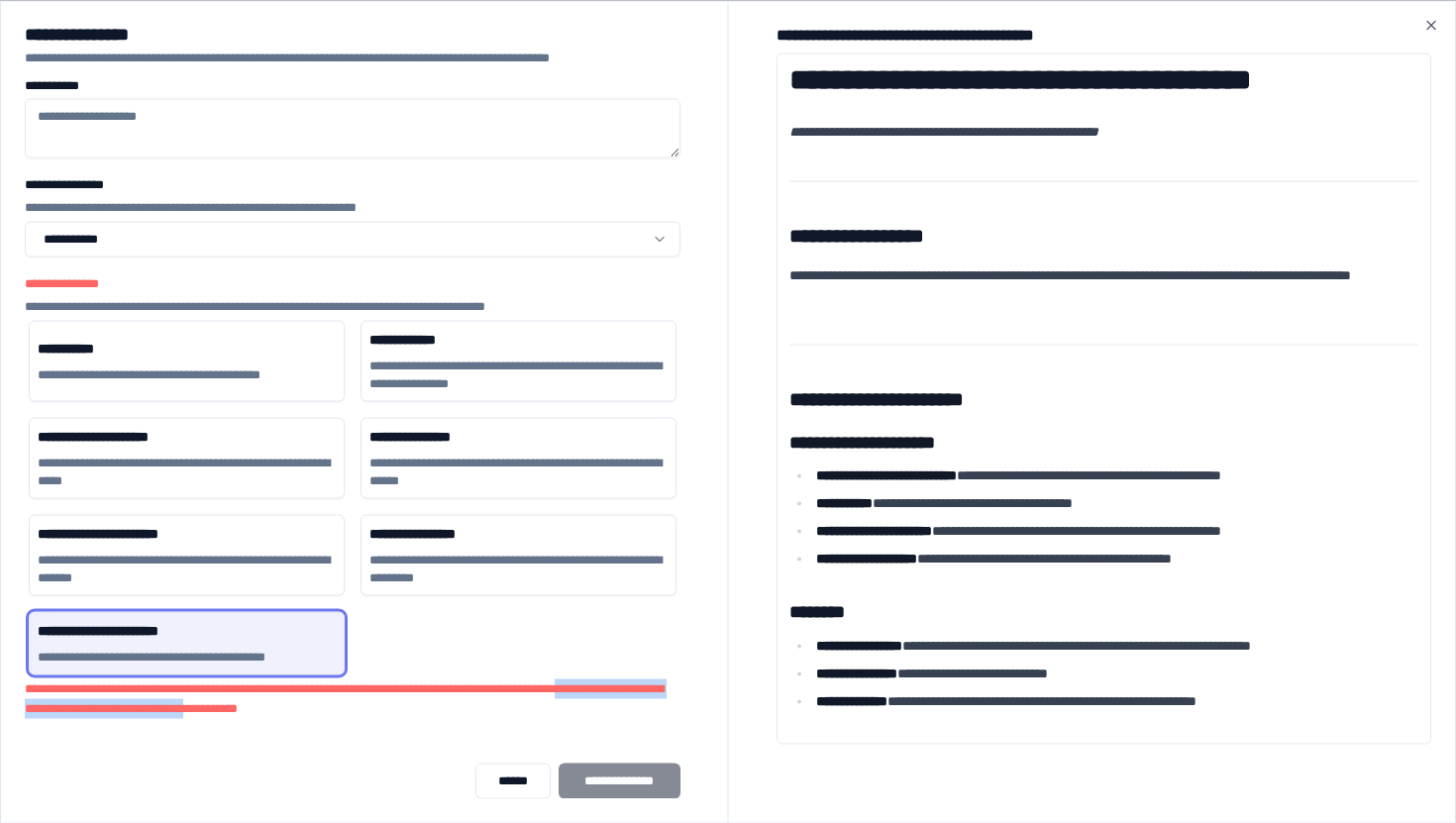 drag, startPoint x: 337, startPoint y: 707, endPoint x: 163, endPoint y: 698, distance: 174.2326 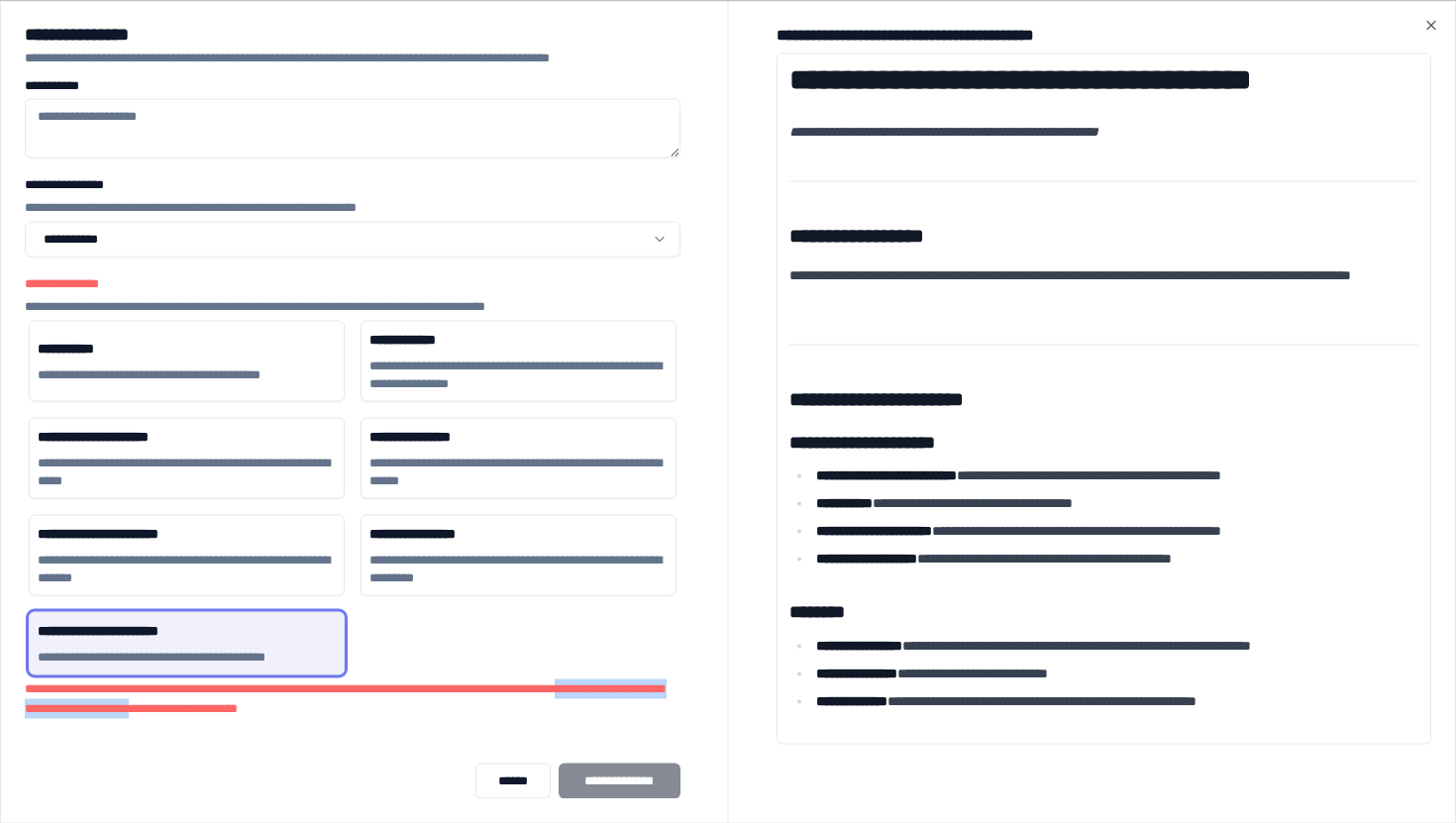 drag, startPoint x: 163, startPoint y: 698, endPoint x: 283, endPoint y: 698, distance: 120 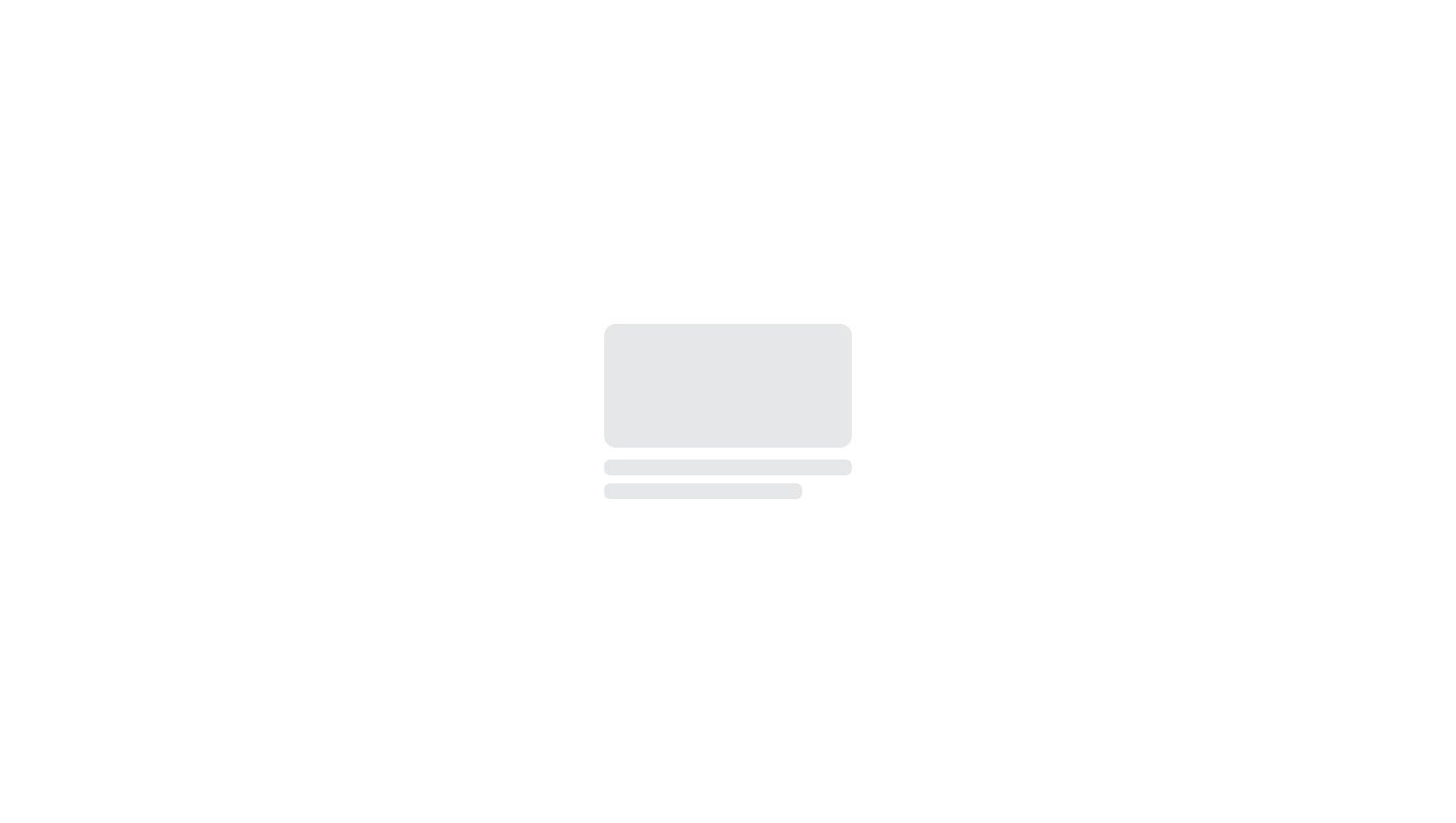 scroll, scrollTop: 0, scrollLeft: 0, axis: both 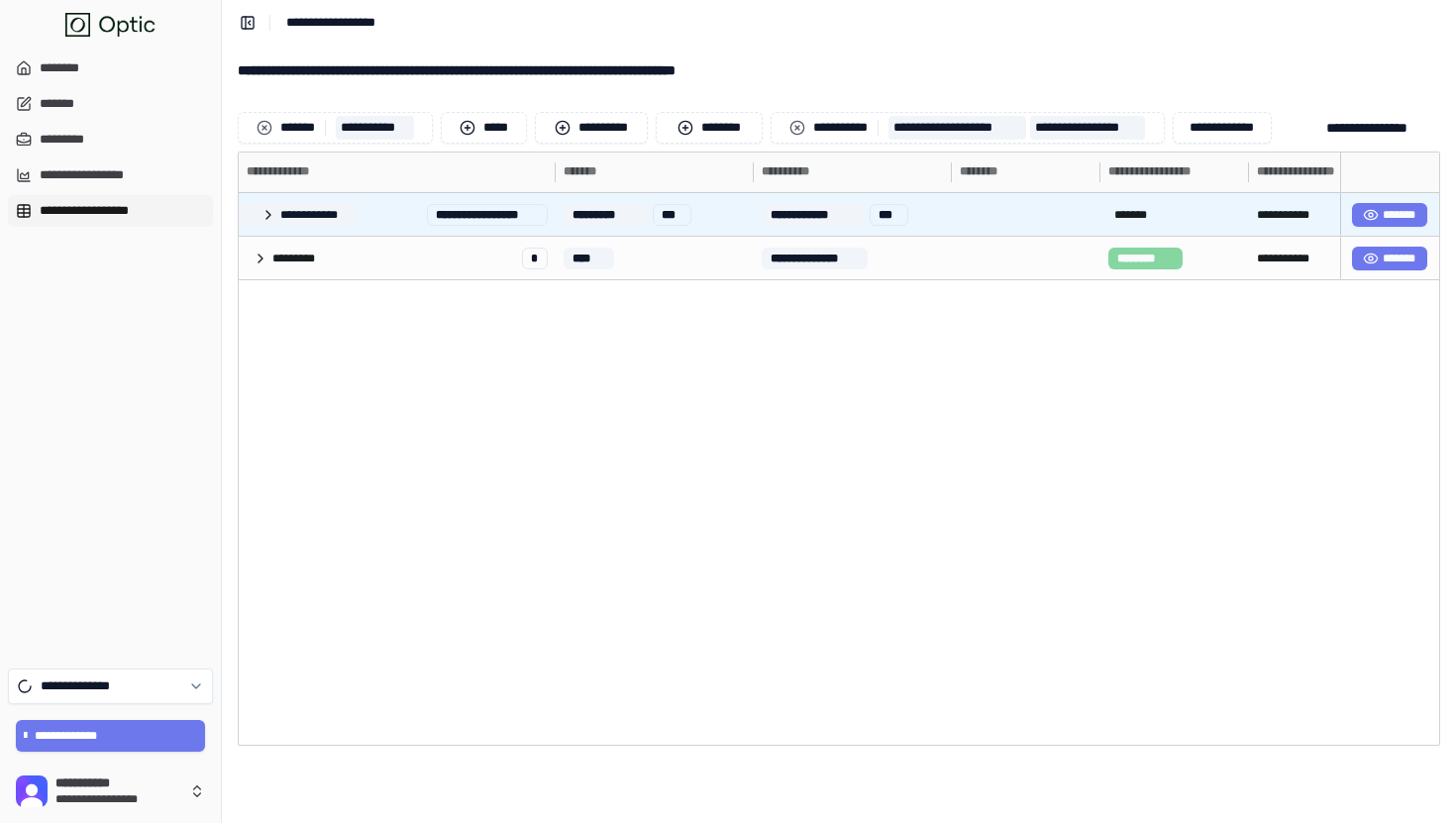 click on "**********" at bounding box center (298, 215) 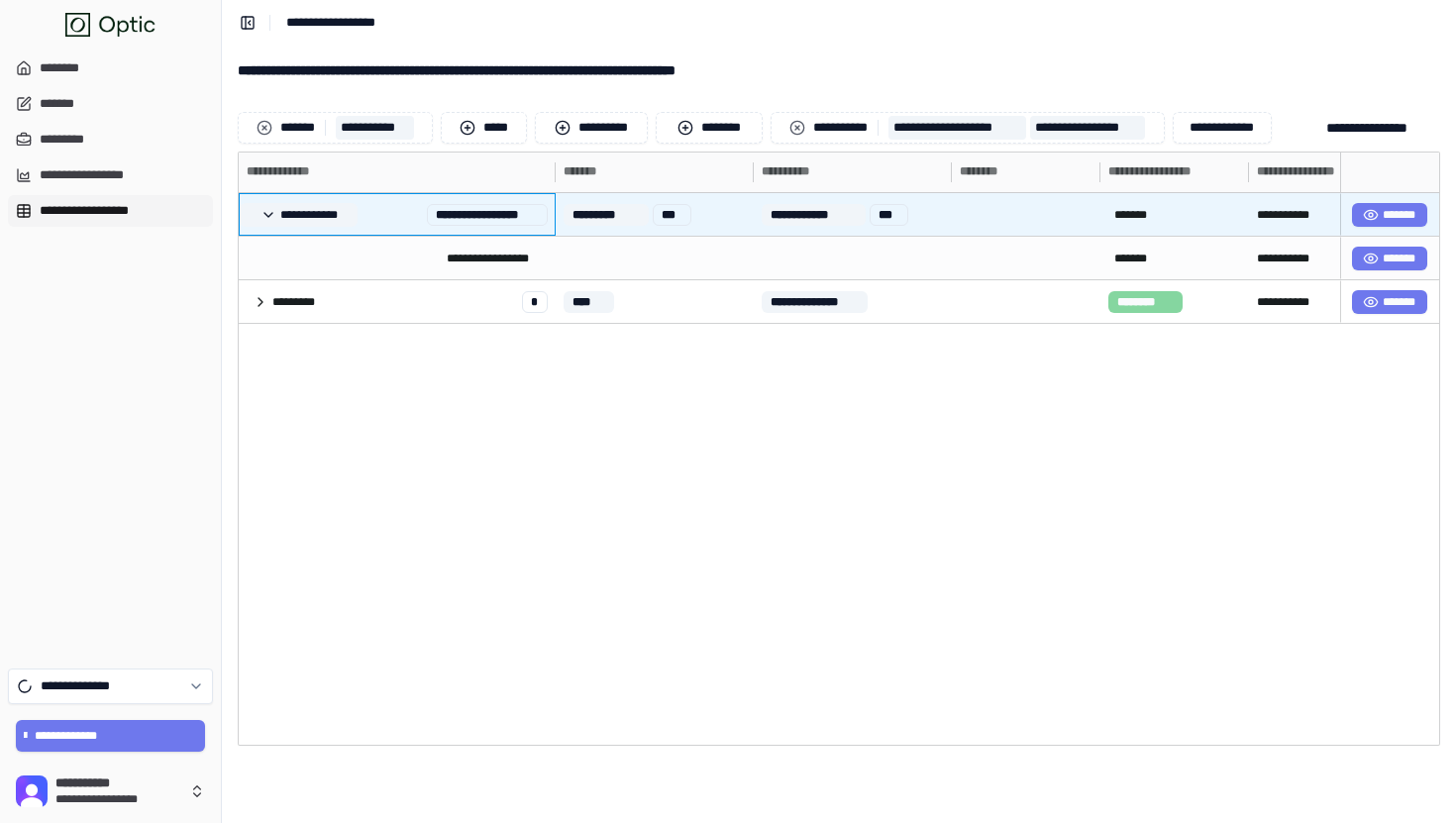click on "**********" at bounding box center (298, 215) 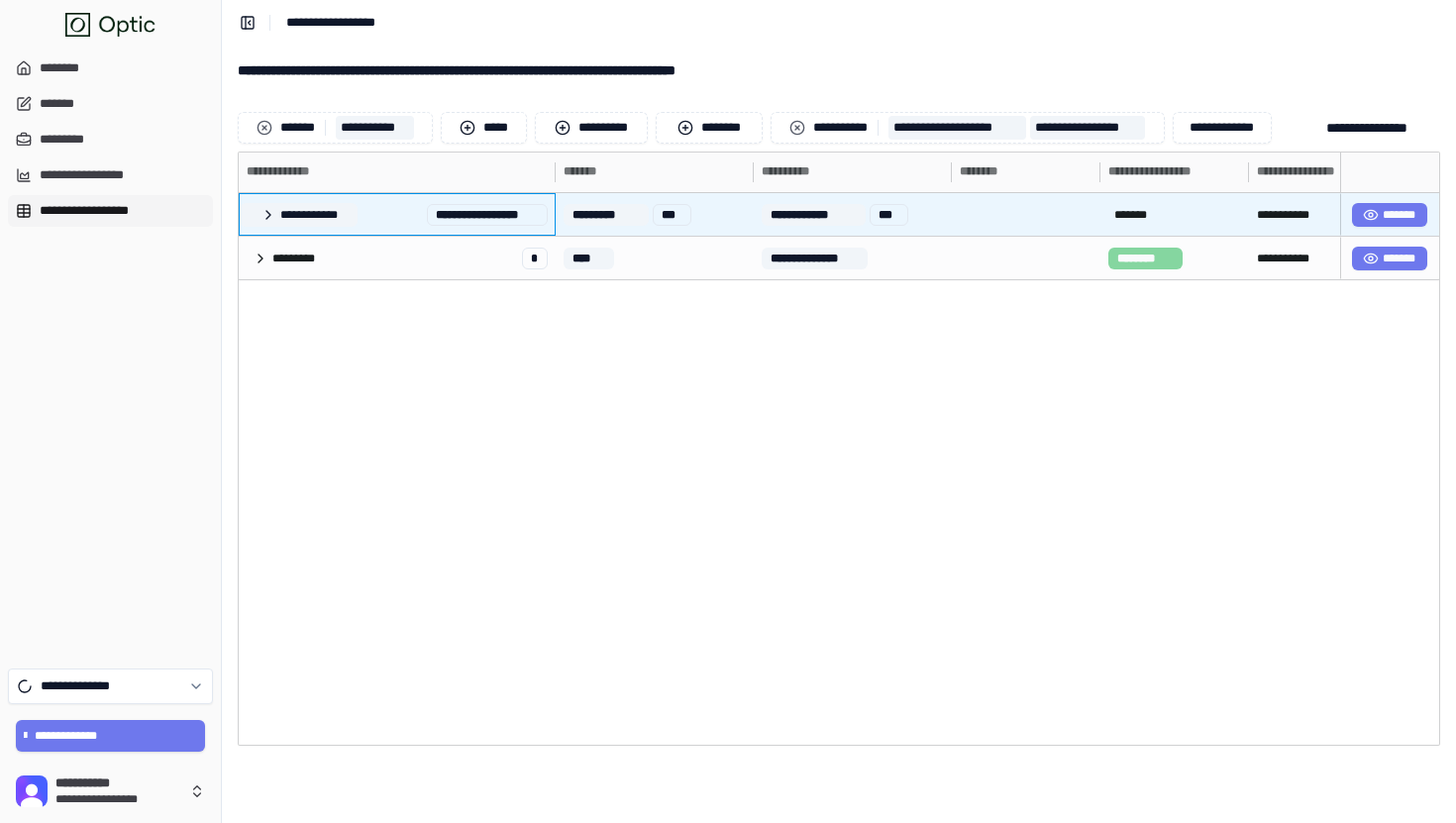 click on "**********" at bounding box center (298, 215) 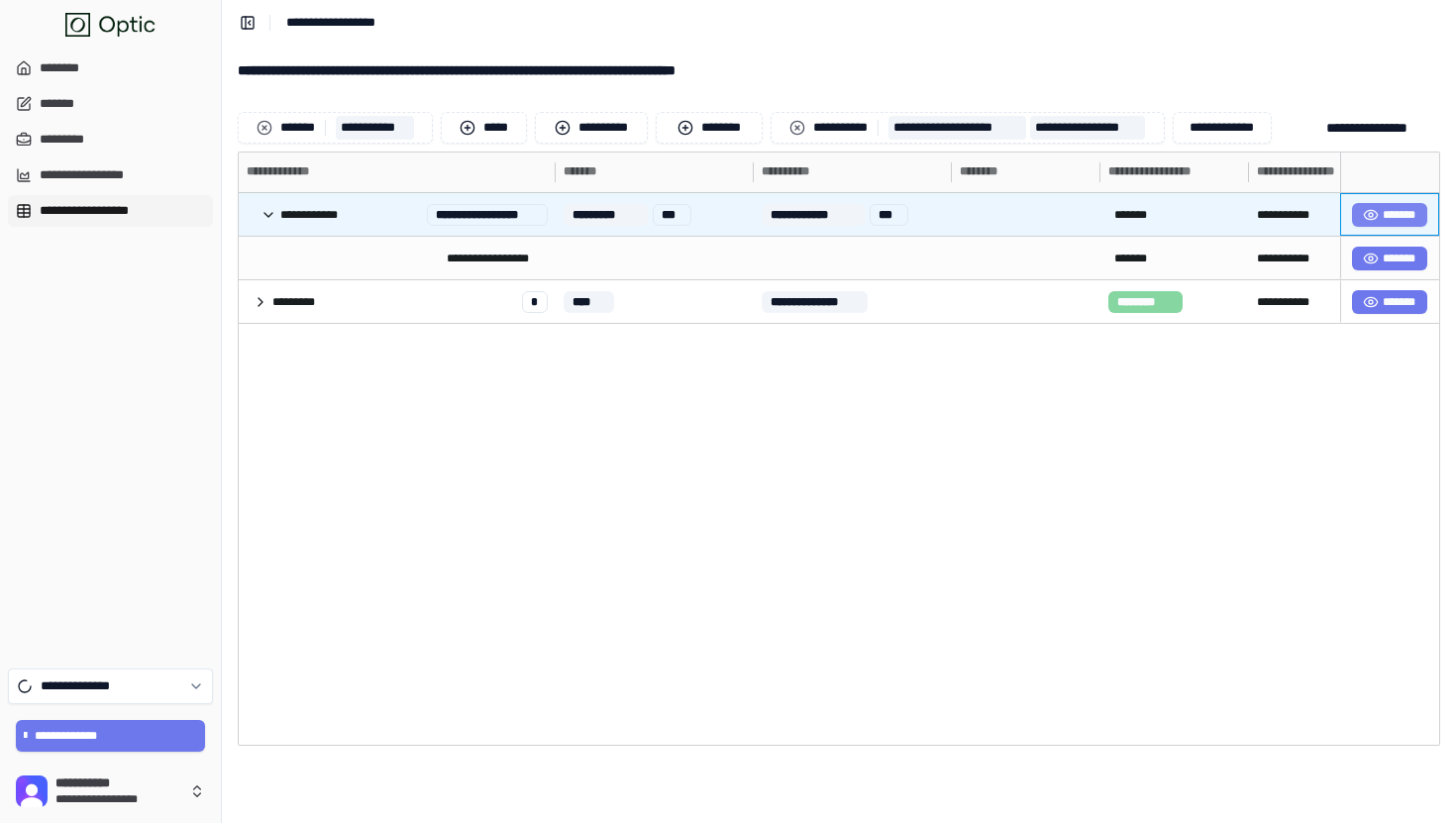 click on "*******" at bounding box center (1390, 215) 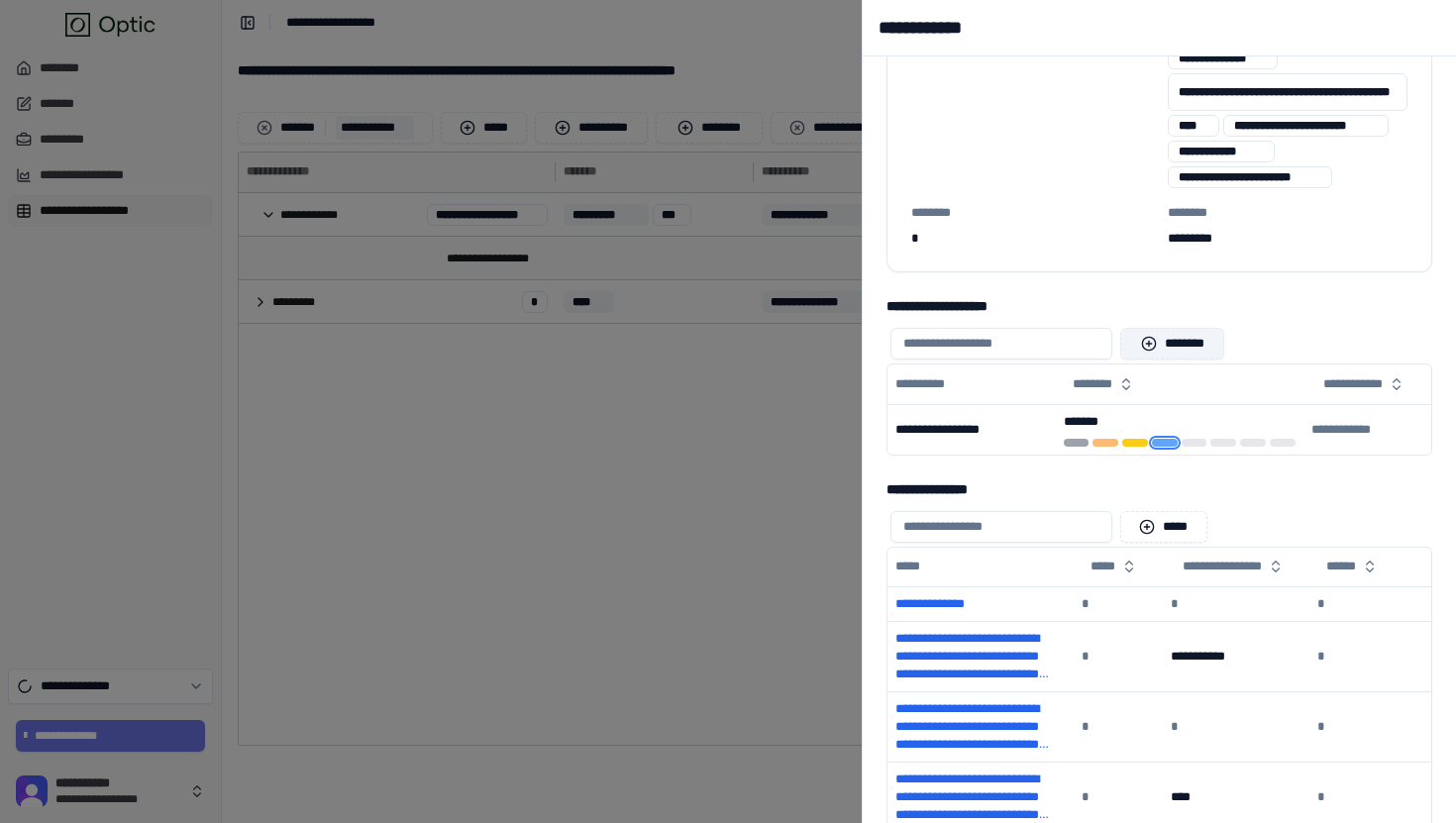 scroll, scrollTop: 242, scrollLeft: 0, axis: vertical 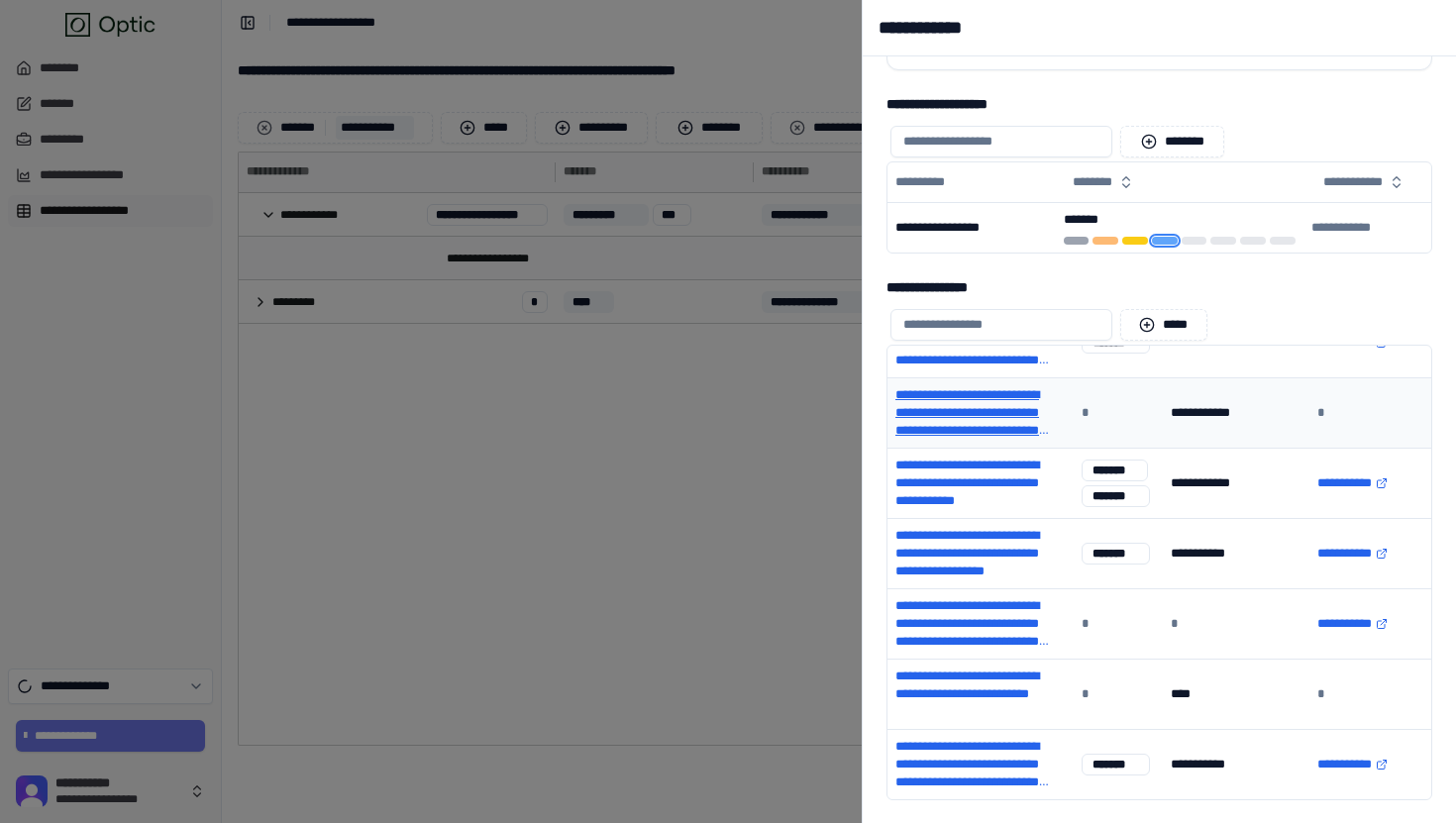 type 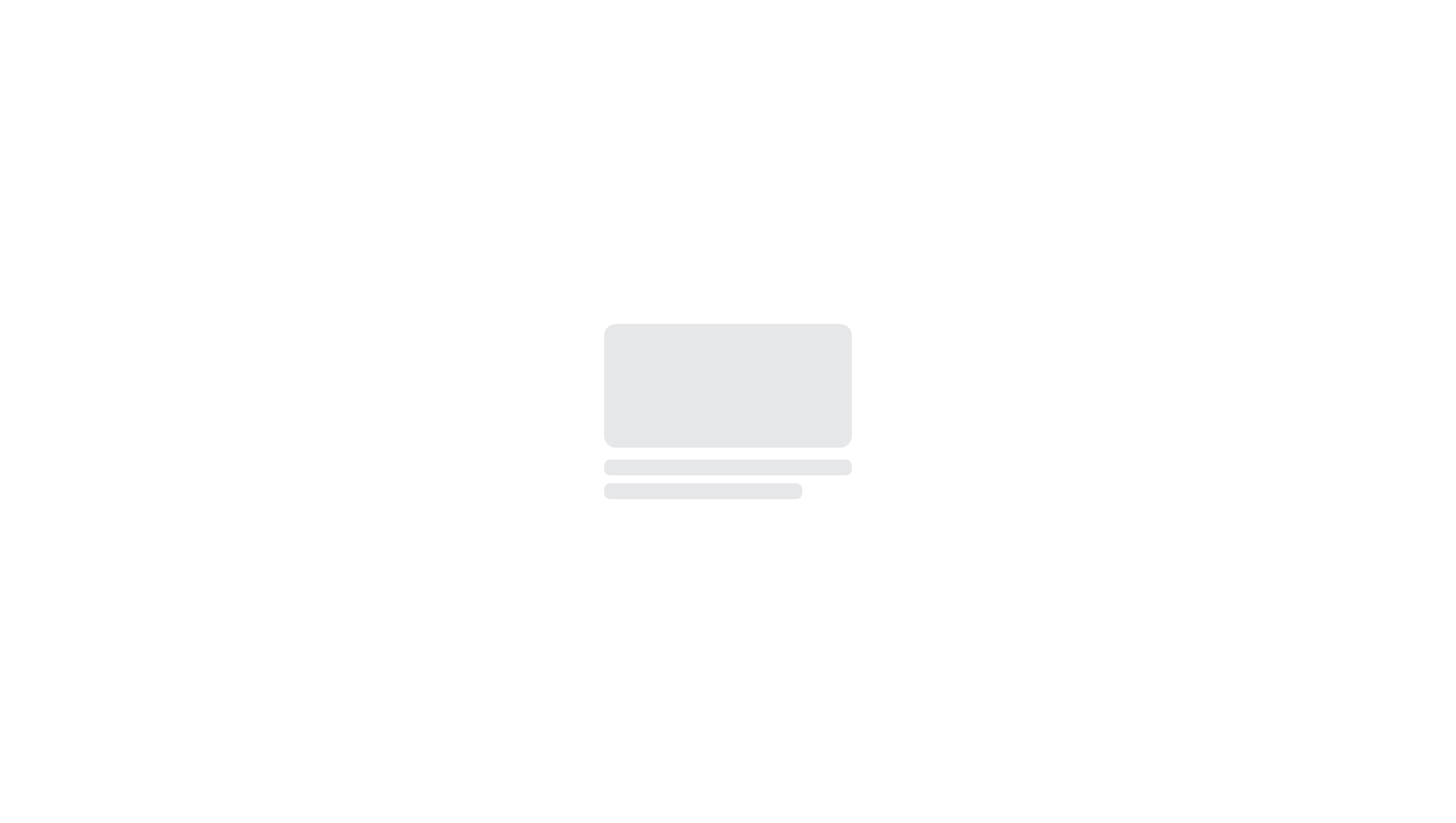 scroll, scrollTop: 0, scrollLeft: 0, axis: both 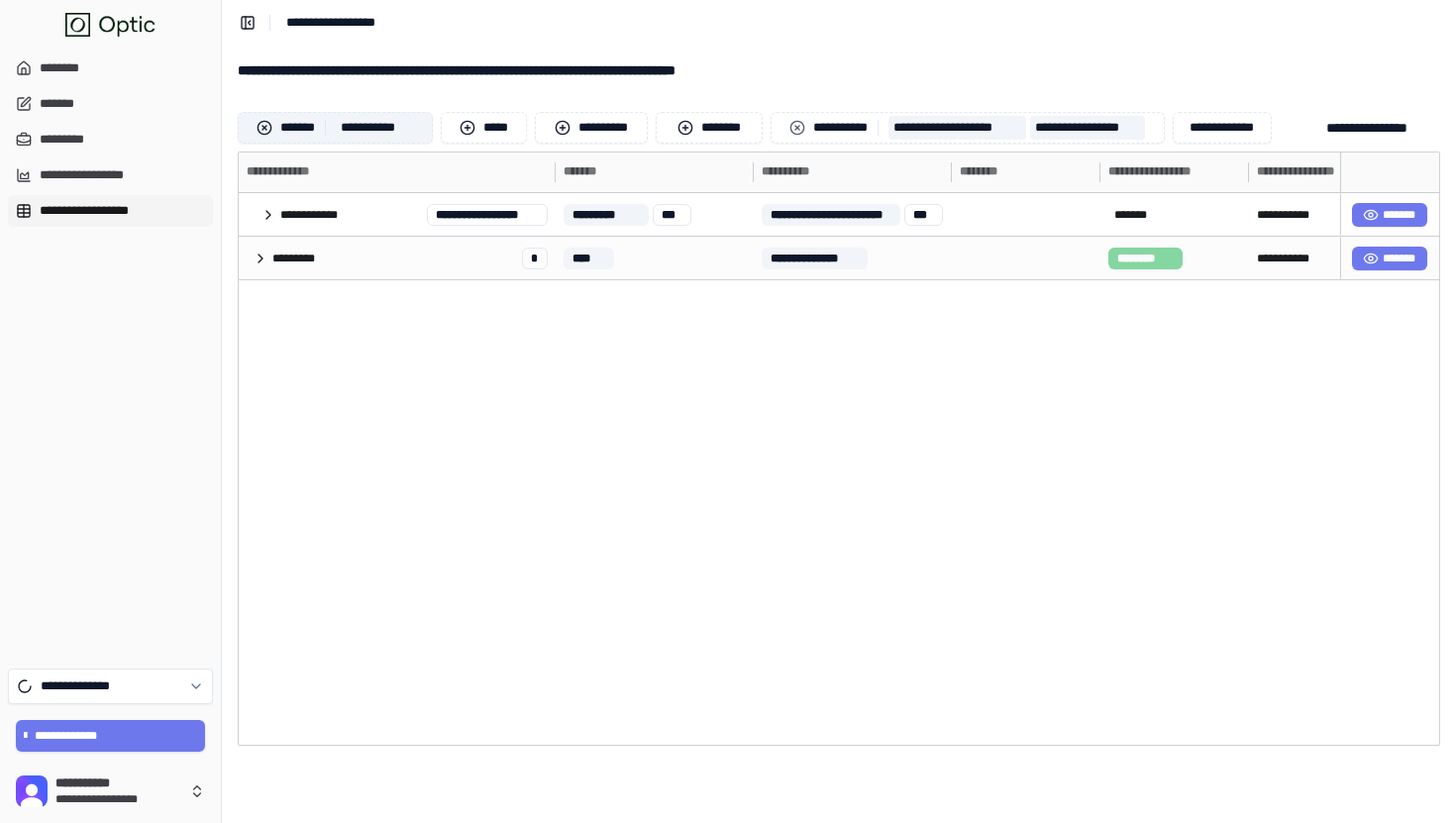 click at bounding box center [264, 128] 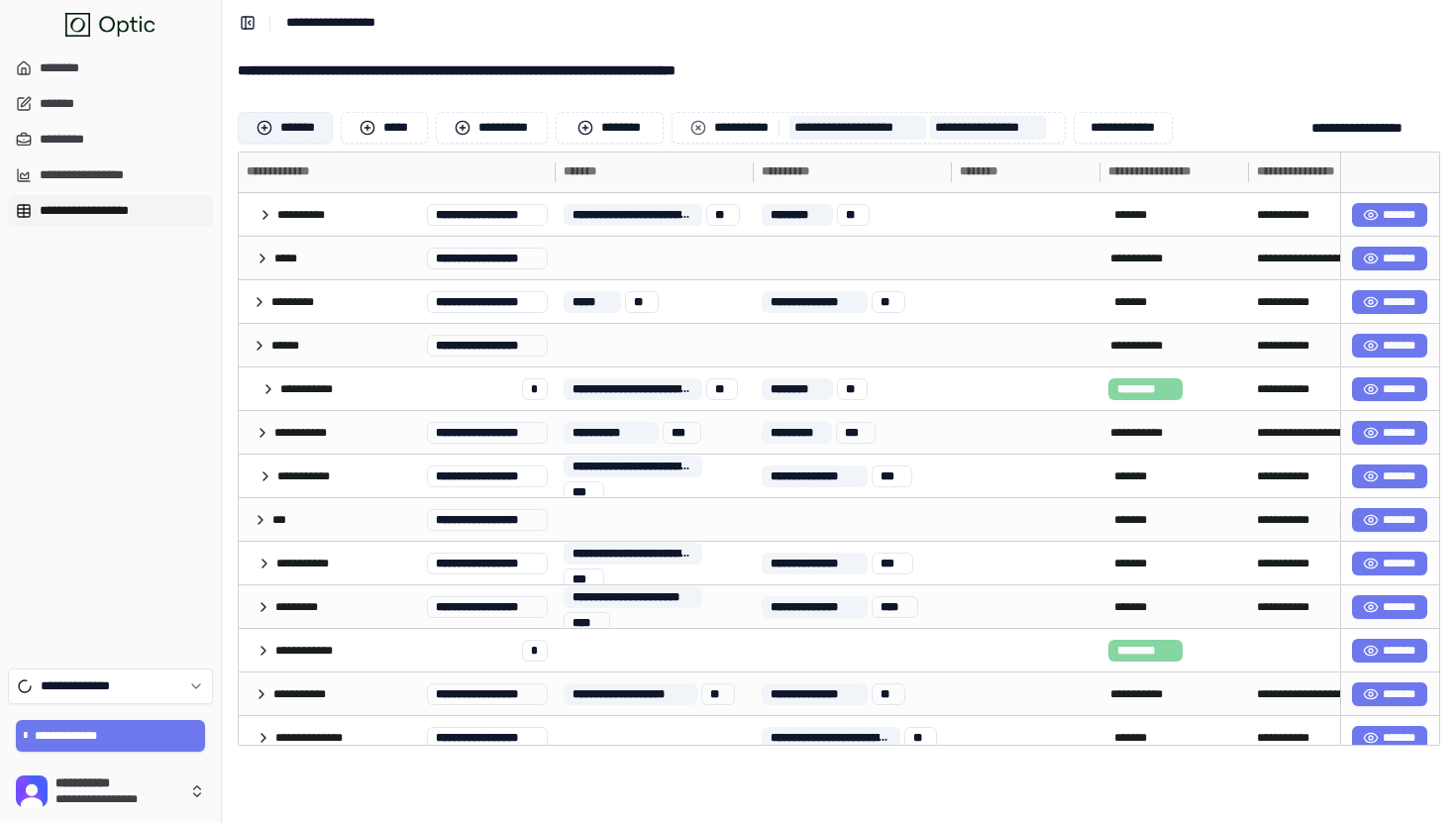 click on "*******" at bounding box center [285, 128] 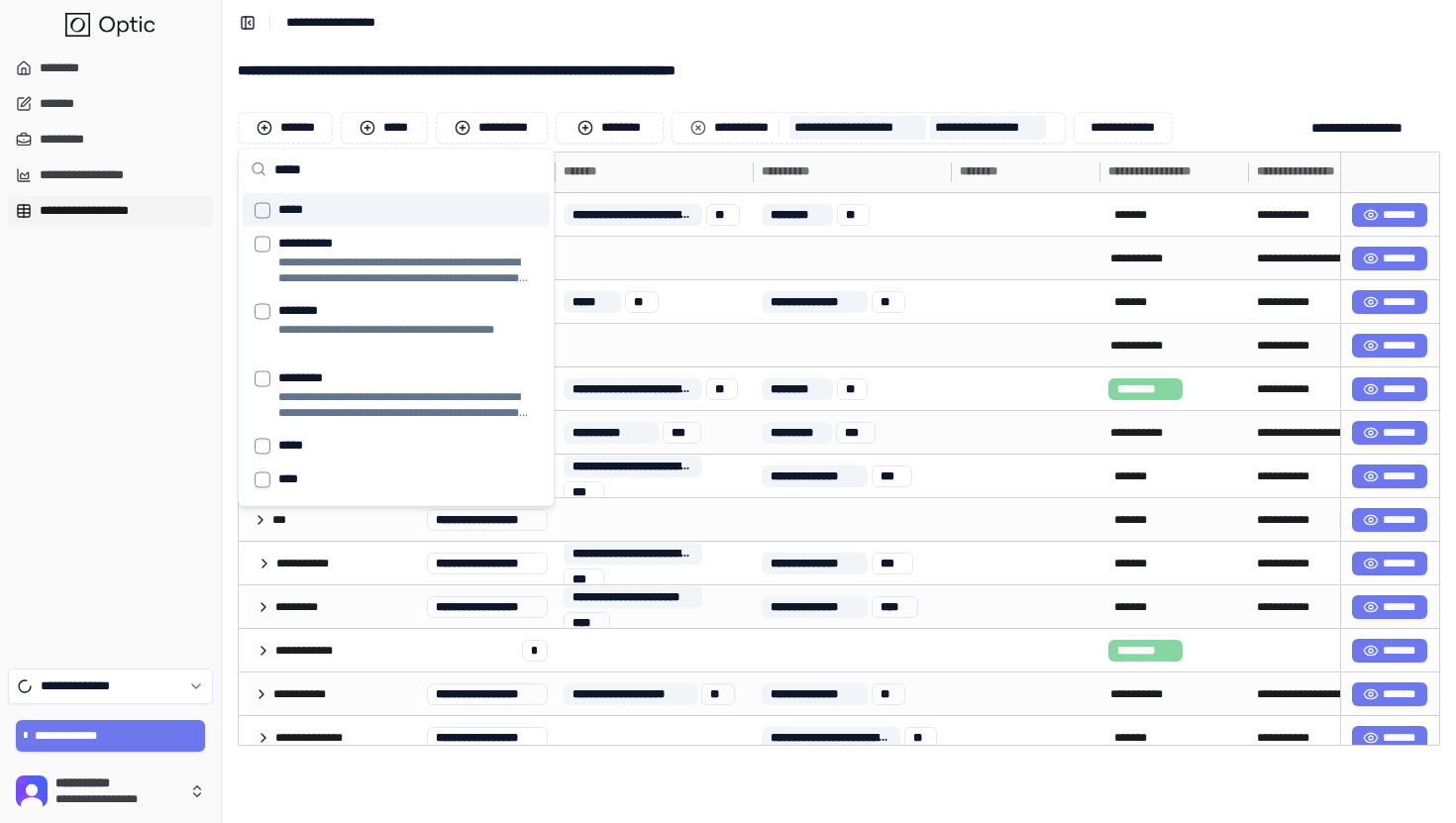 type on "*****" 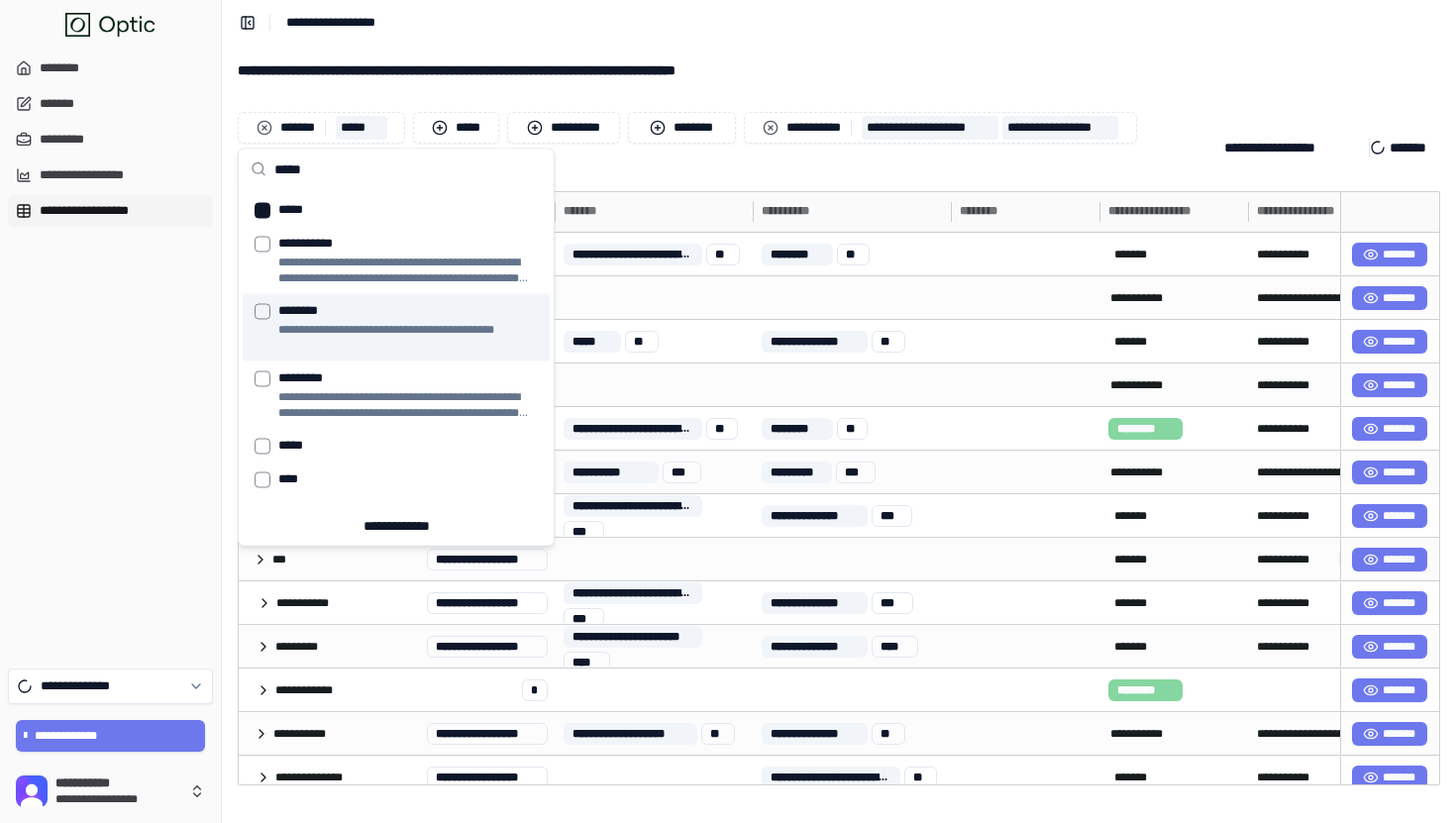 click at bounding box center [262, 312] 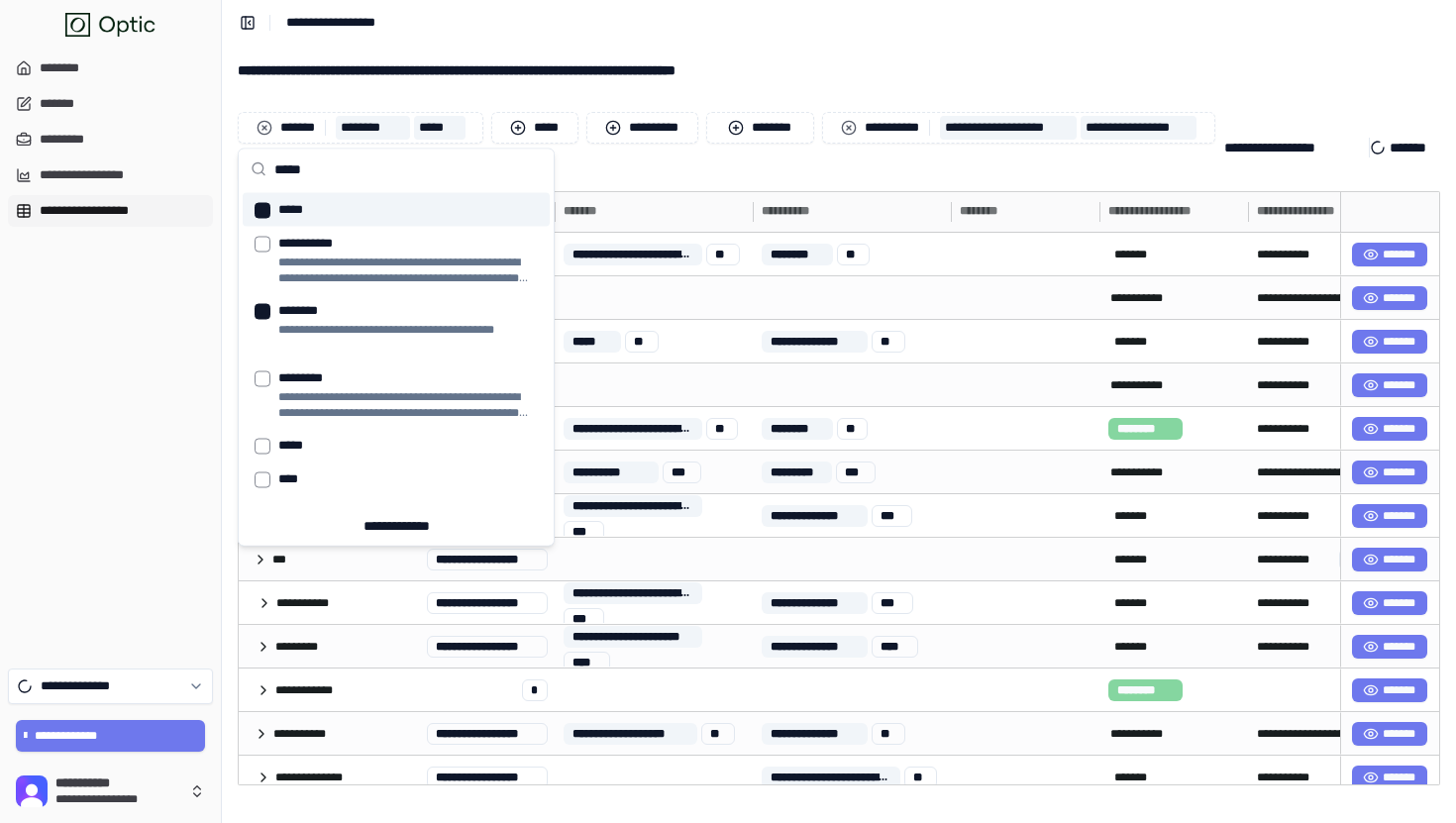 click on "**********" at bounding box center (839, 70) 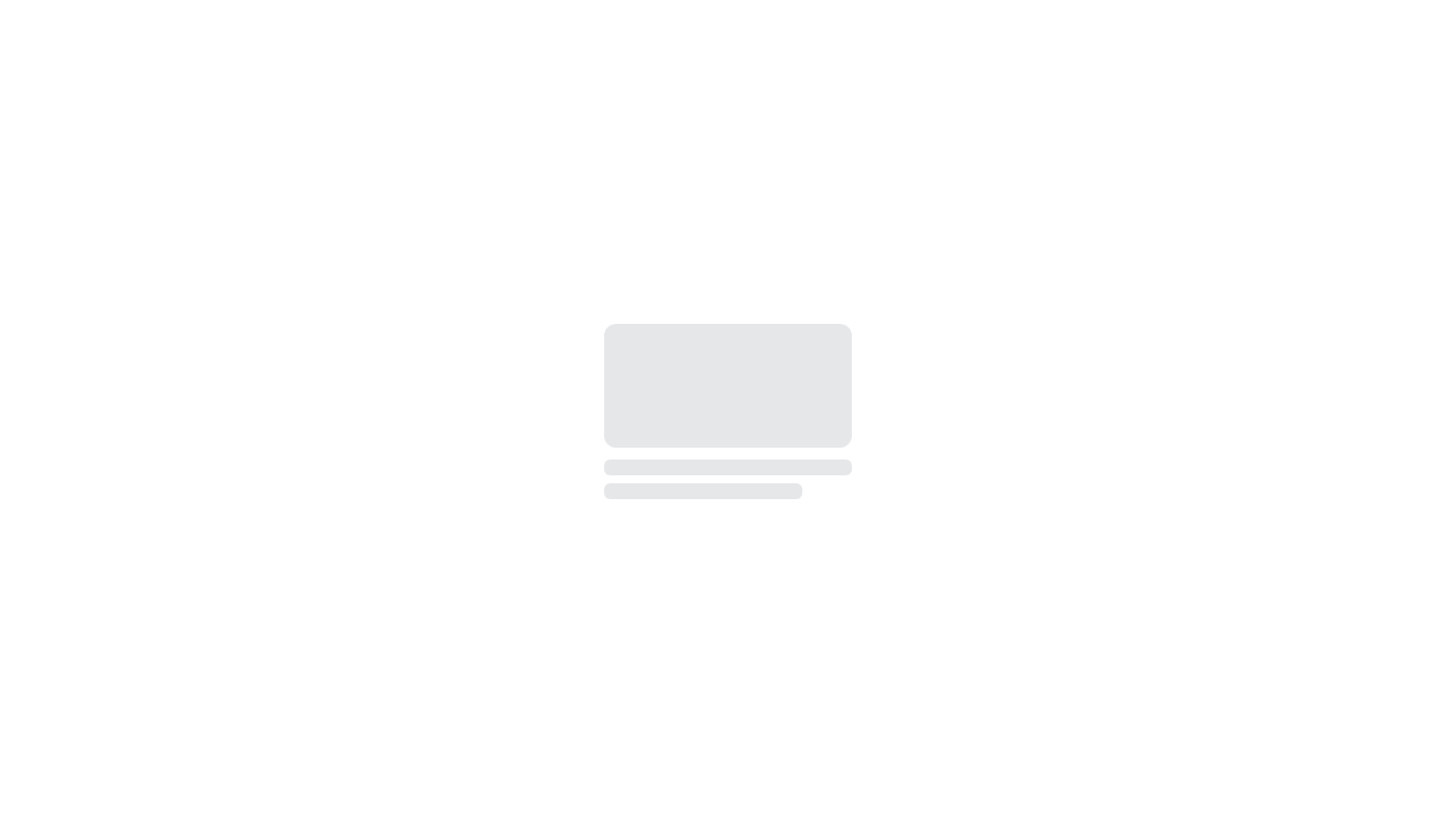 scroll, scrollTop: 0, scrollLeft: 0, axis: both 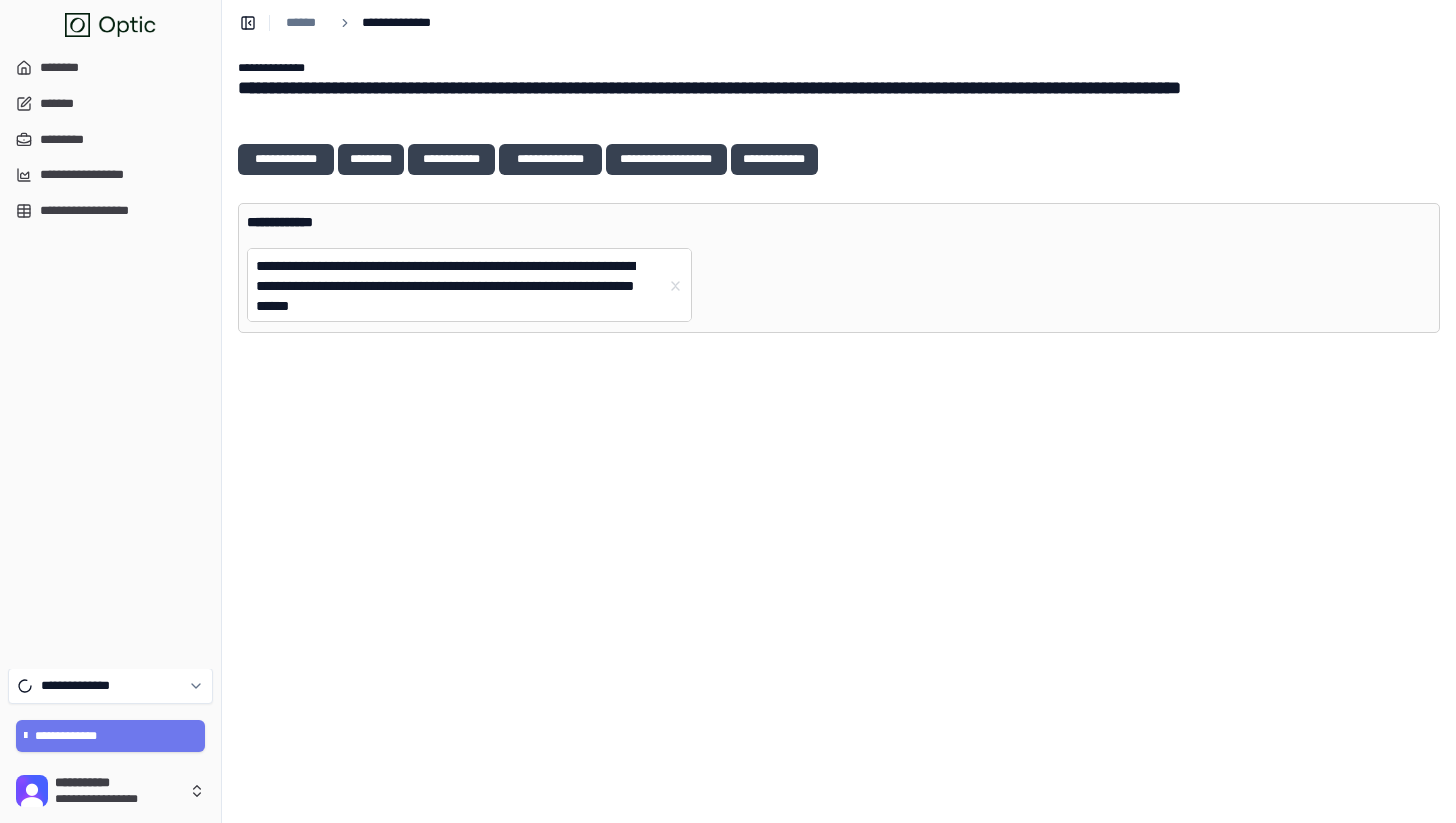 click on "**********" at bounding box center (458, 286) 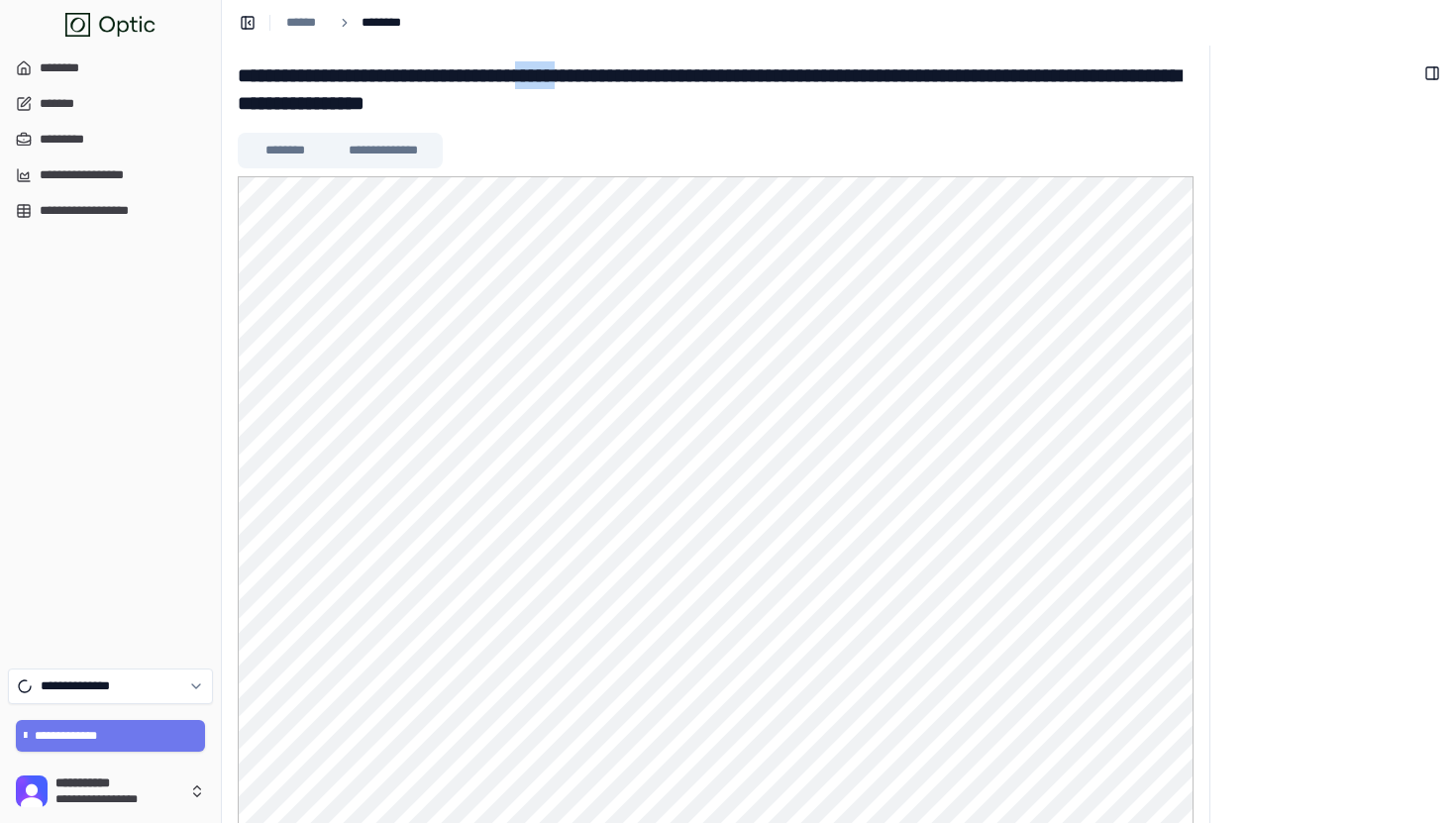 drag, startPoint x: 569, startPoint y: 71, endPoint x: 633, endPoint y: 92, distance: 67.35726 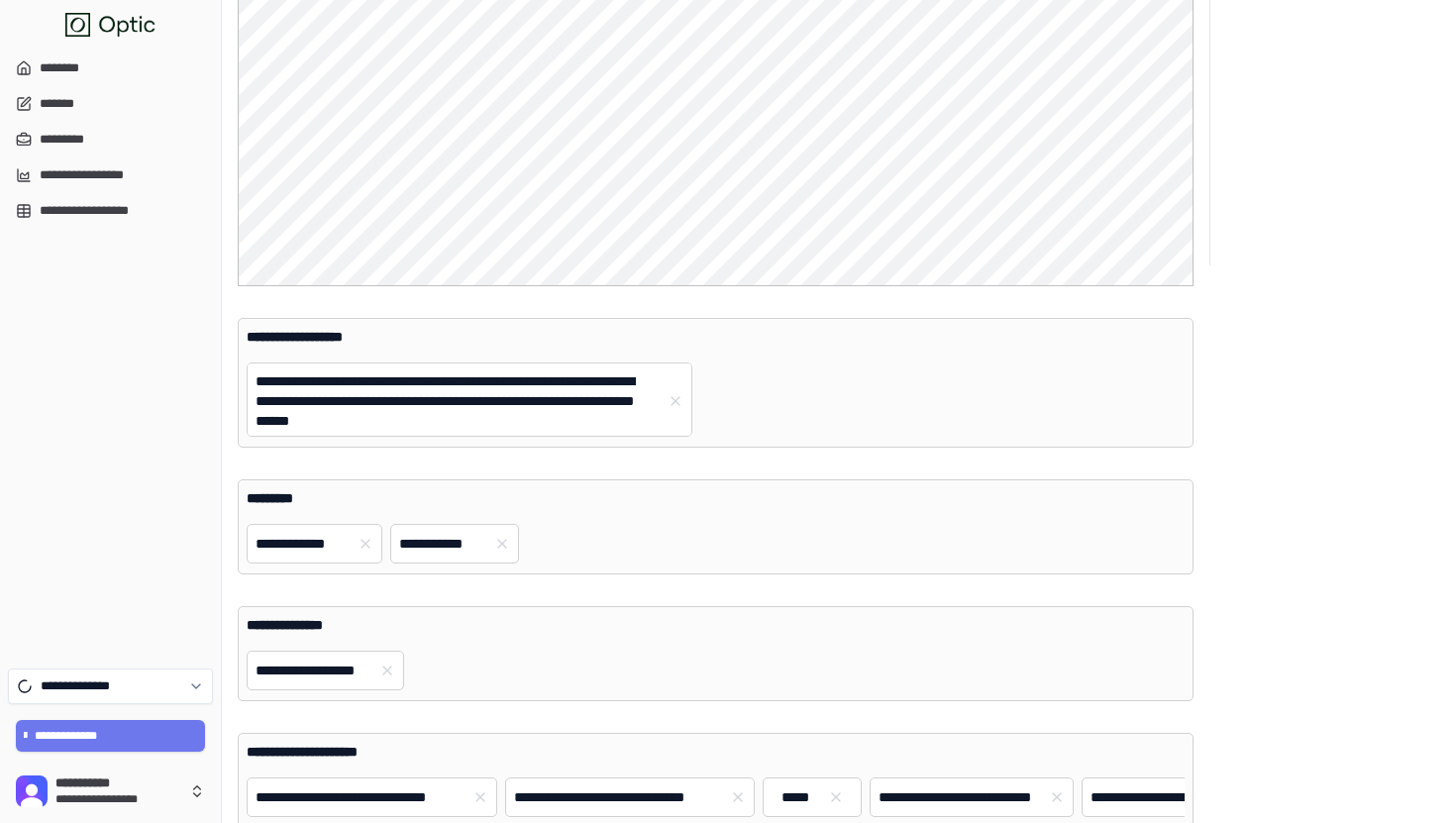 scroll, scrollTop: 626, scrollLeft: 0, axis: vertical 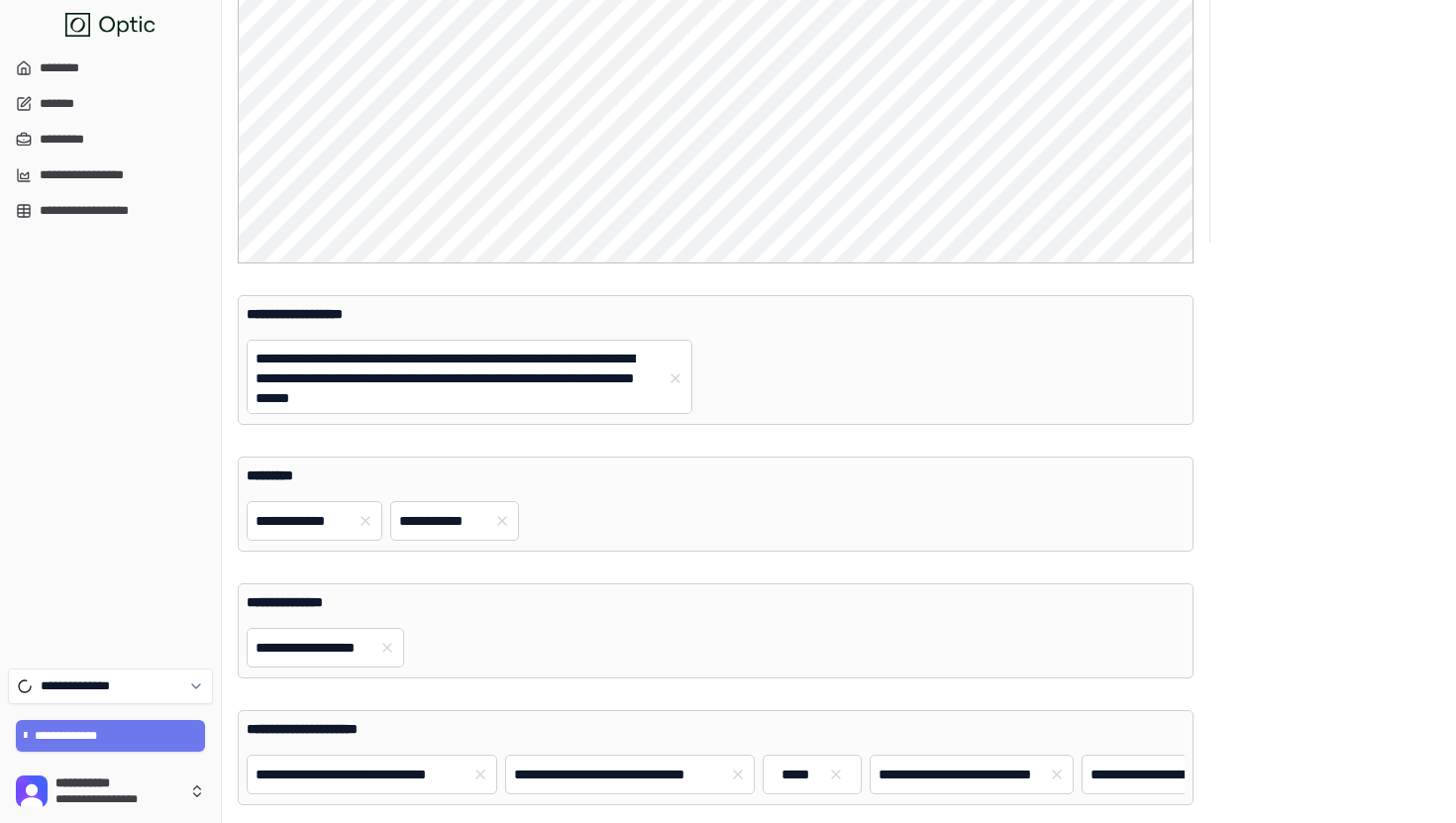 click on "**********" at bounding box center (302, 521) 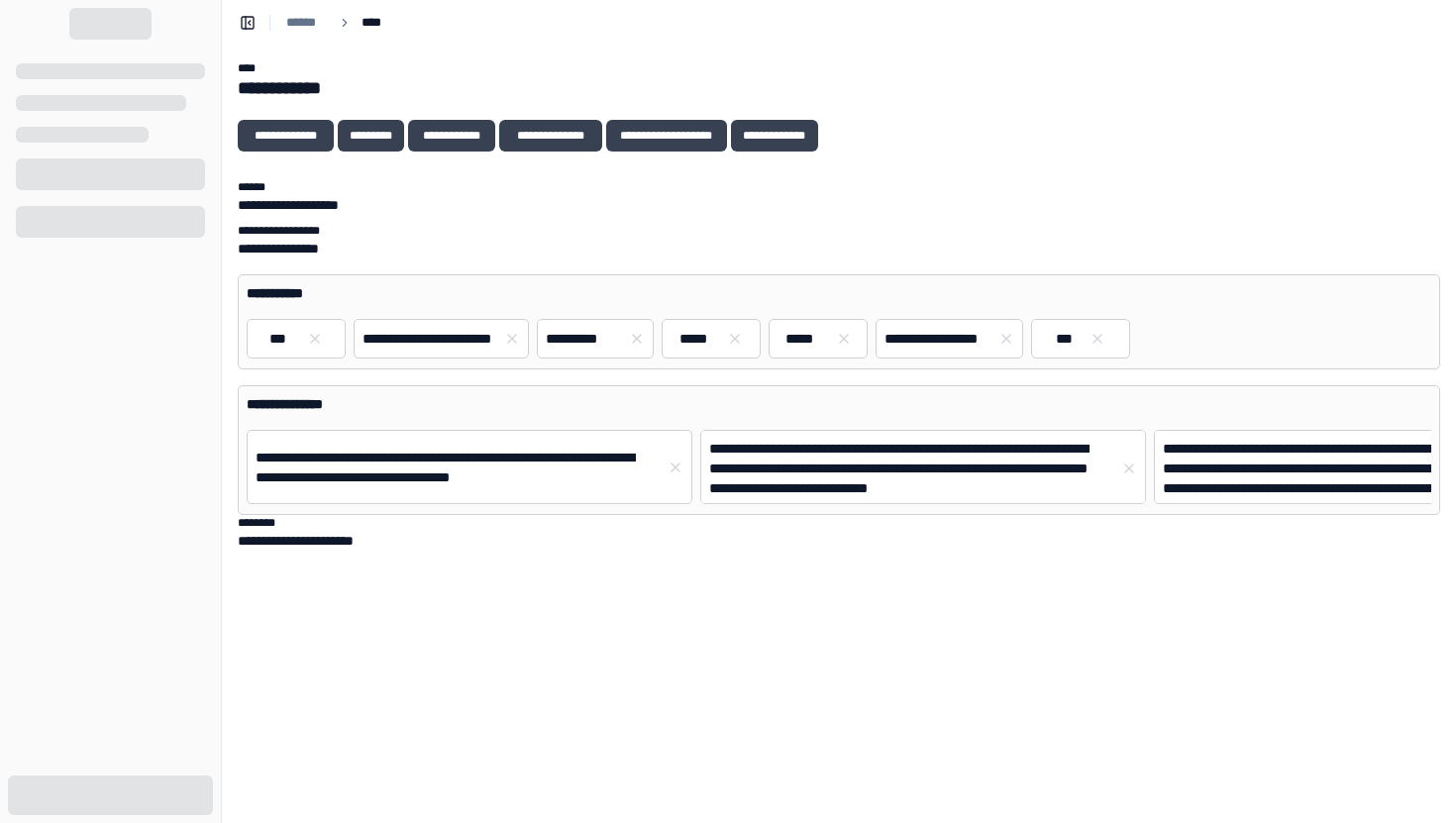 scroll, scrollTop: 0, scrollLeft: 0, axis: both 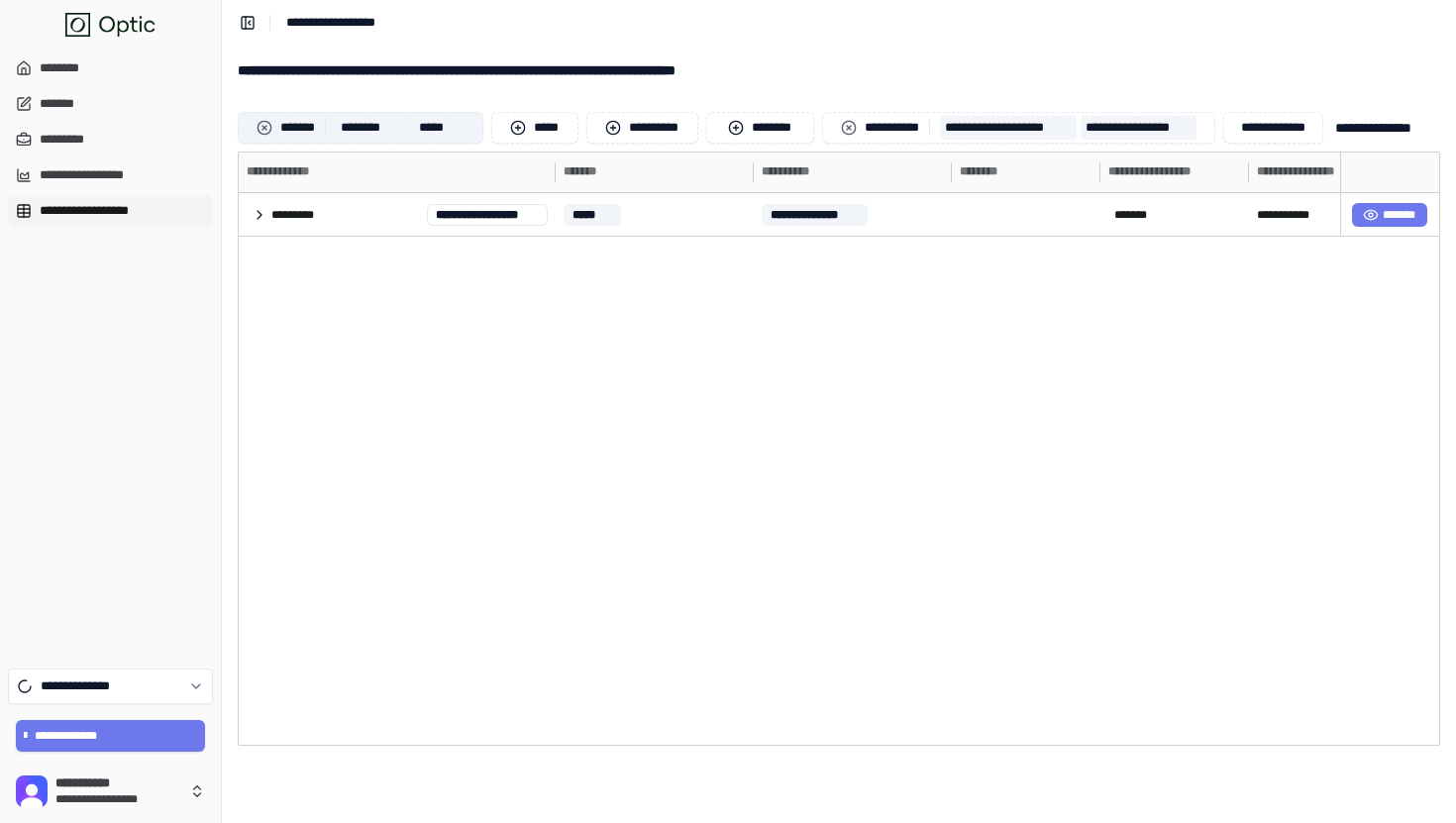 click on "******* * ******** *****" at bounding box center [361, 128] 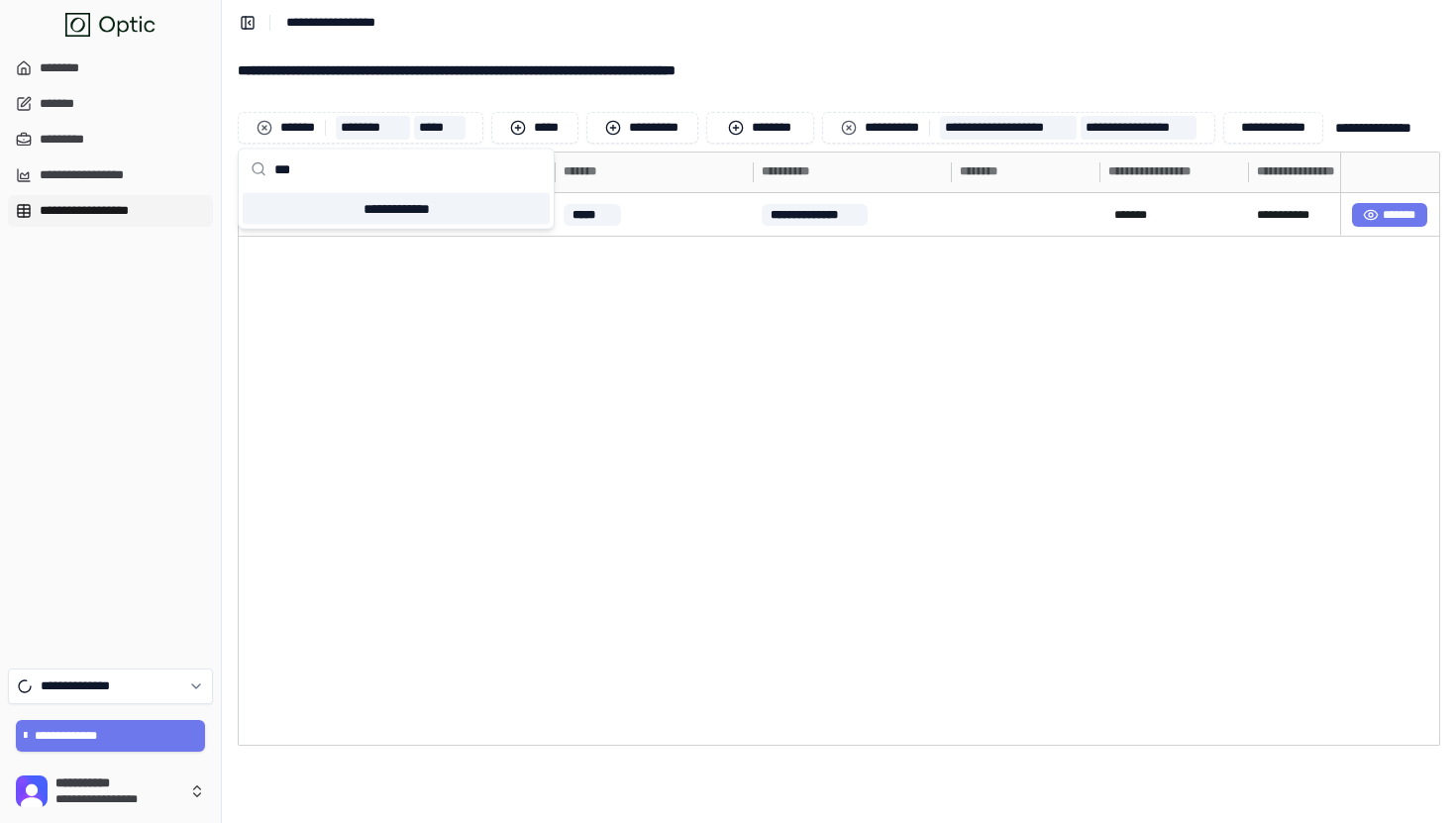 type on "****" 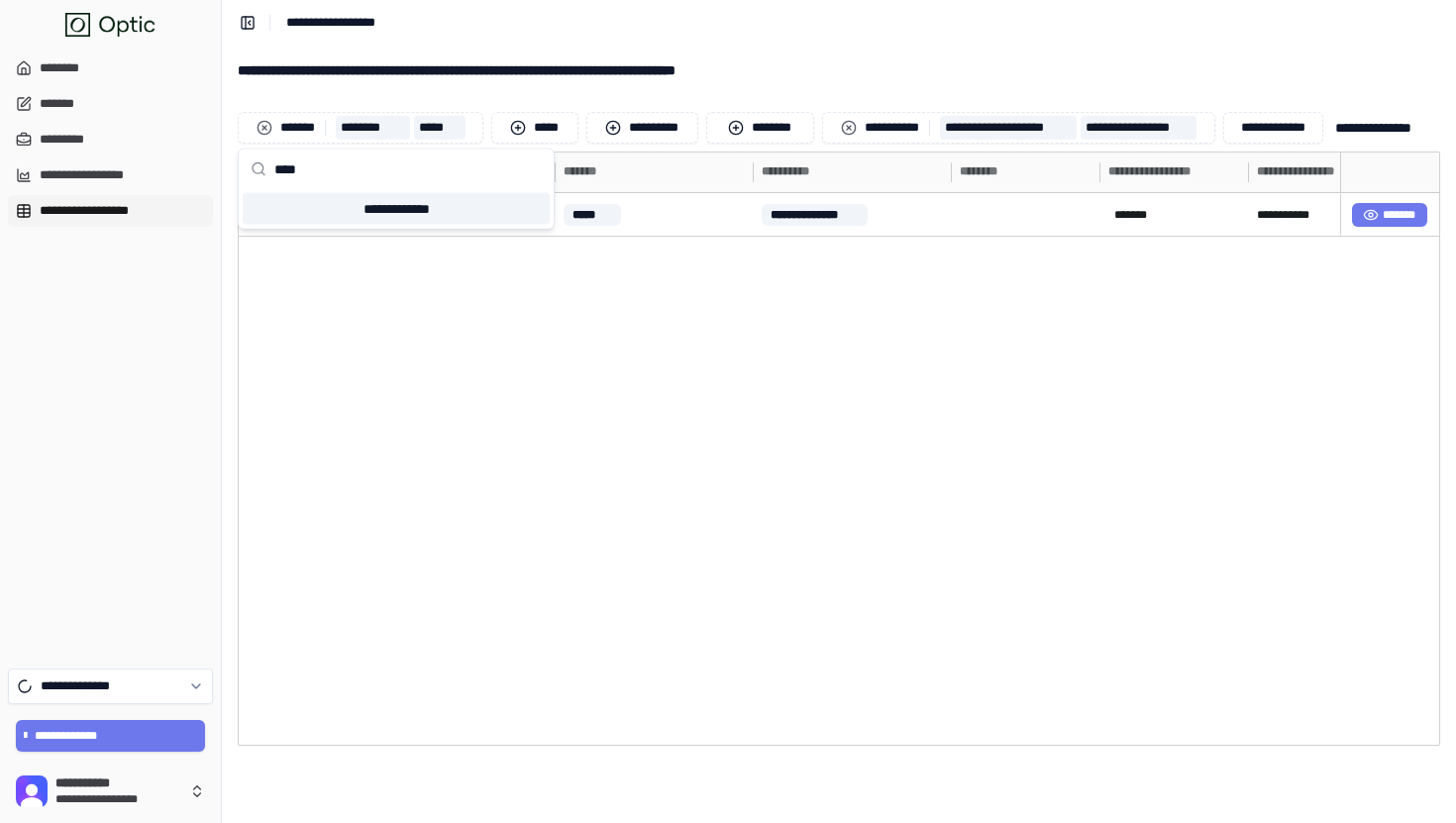 click on "****" at bounding box center [408, 169] 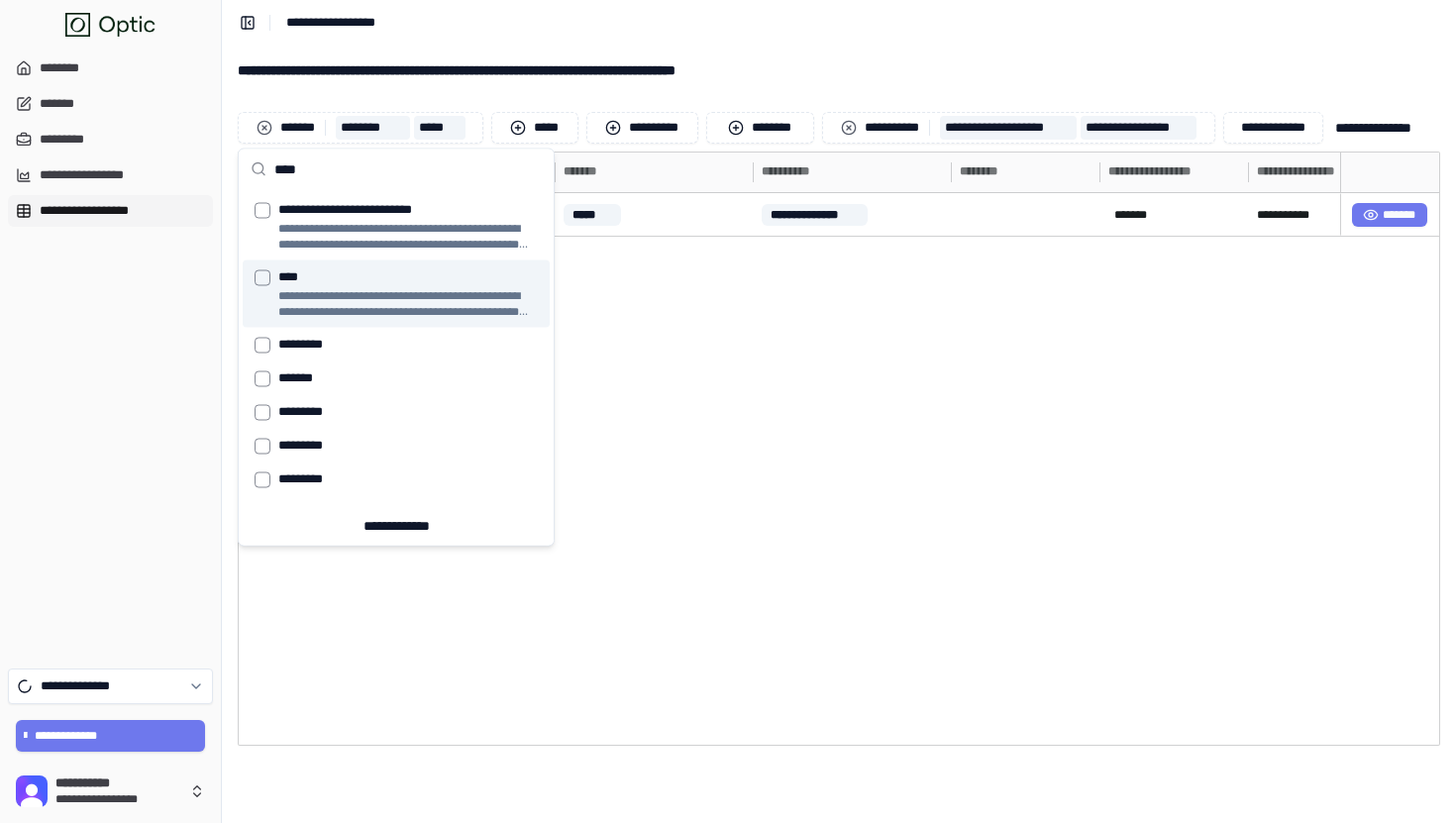 type on "****" 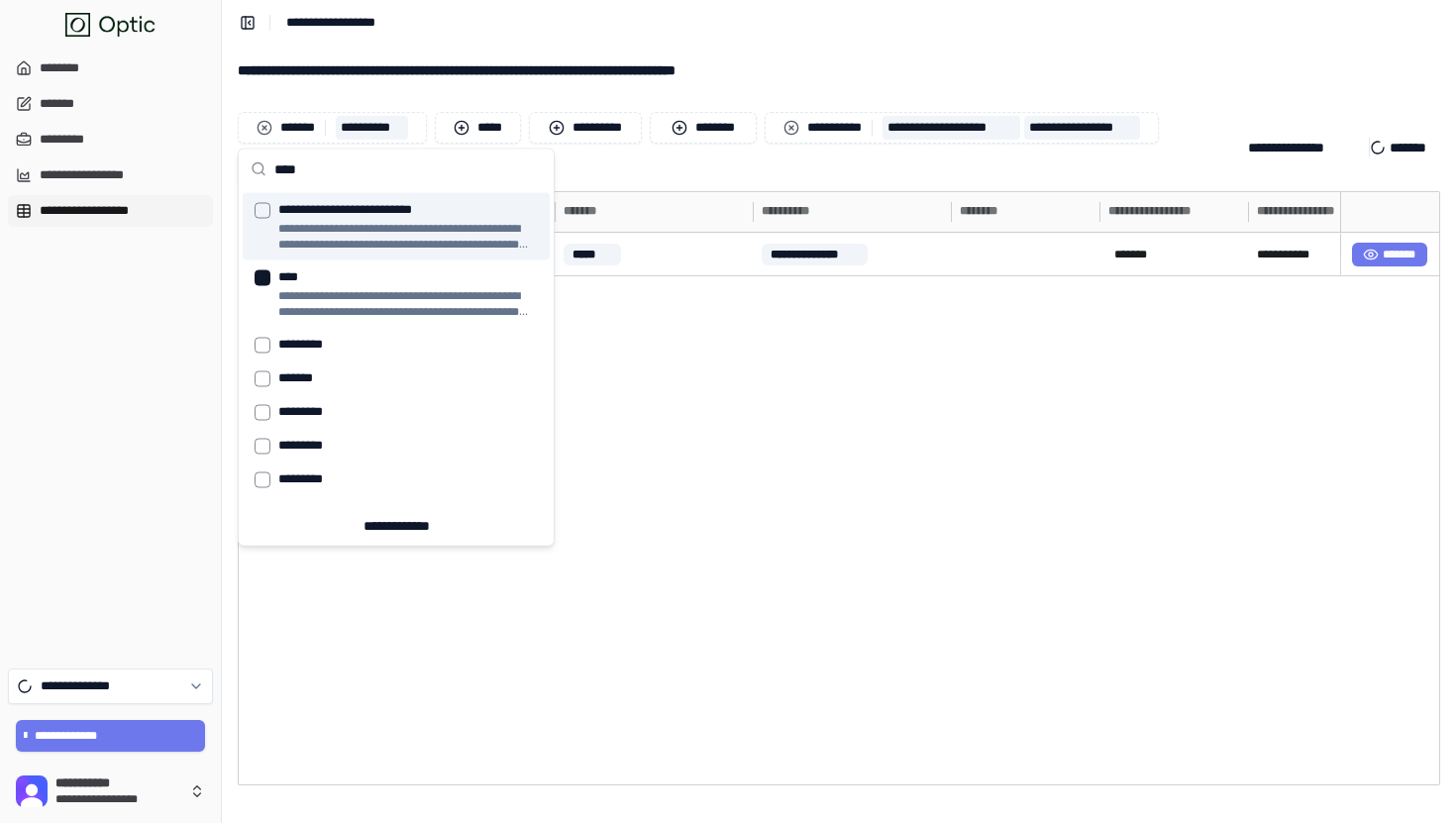 click on "**********" at bounding box center [839, 70] 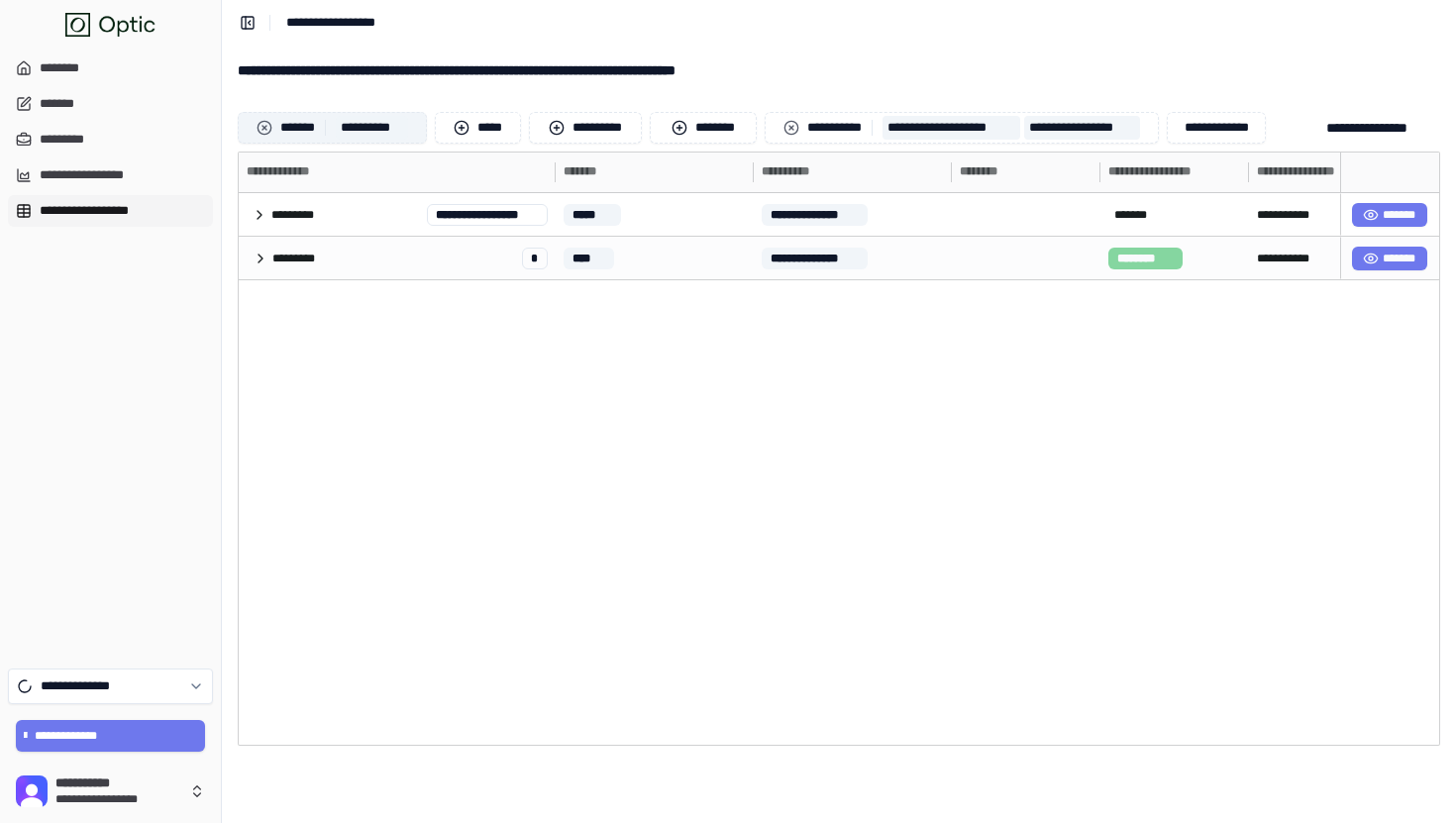 click on "* ********" at bounding box center (371, 128) 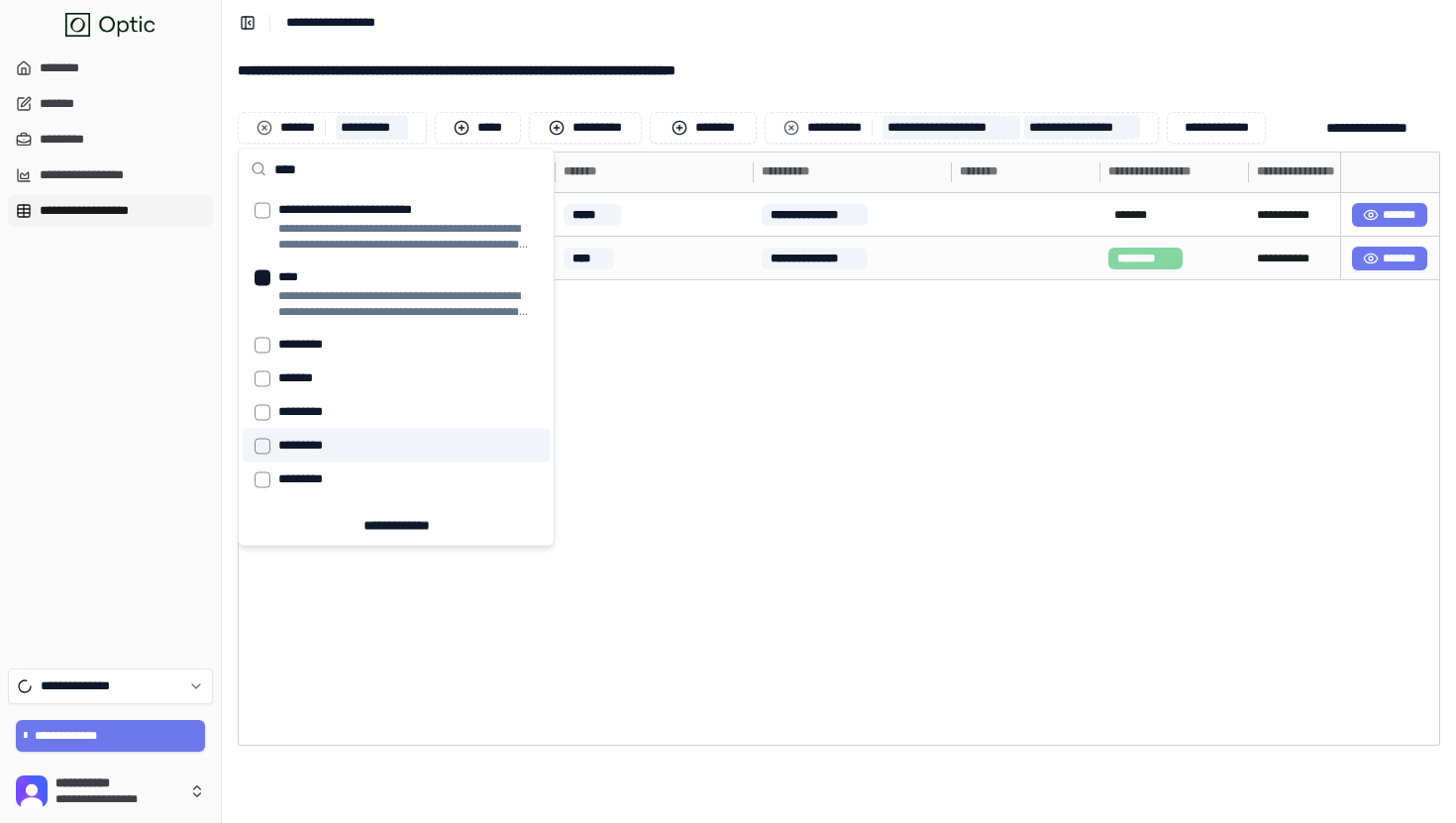 scroll, scrollTop: 18, scrollLeft: 0, axis: vertical 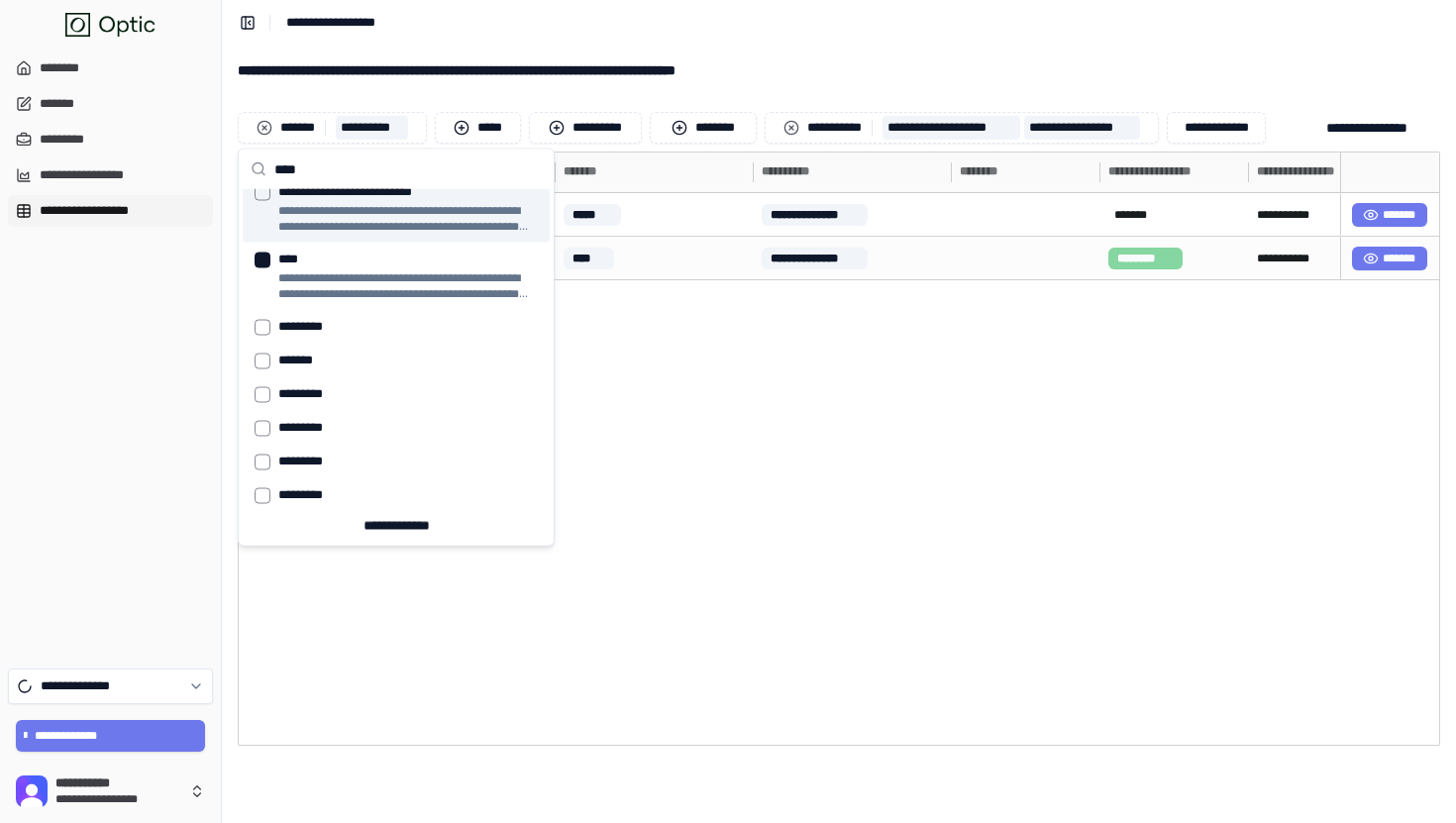 click on "****" at bounding box center (408, 169) 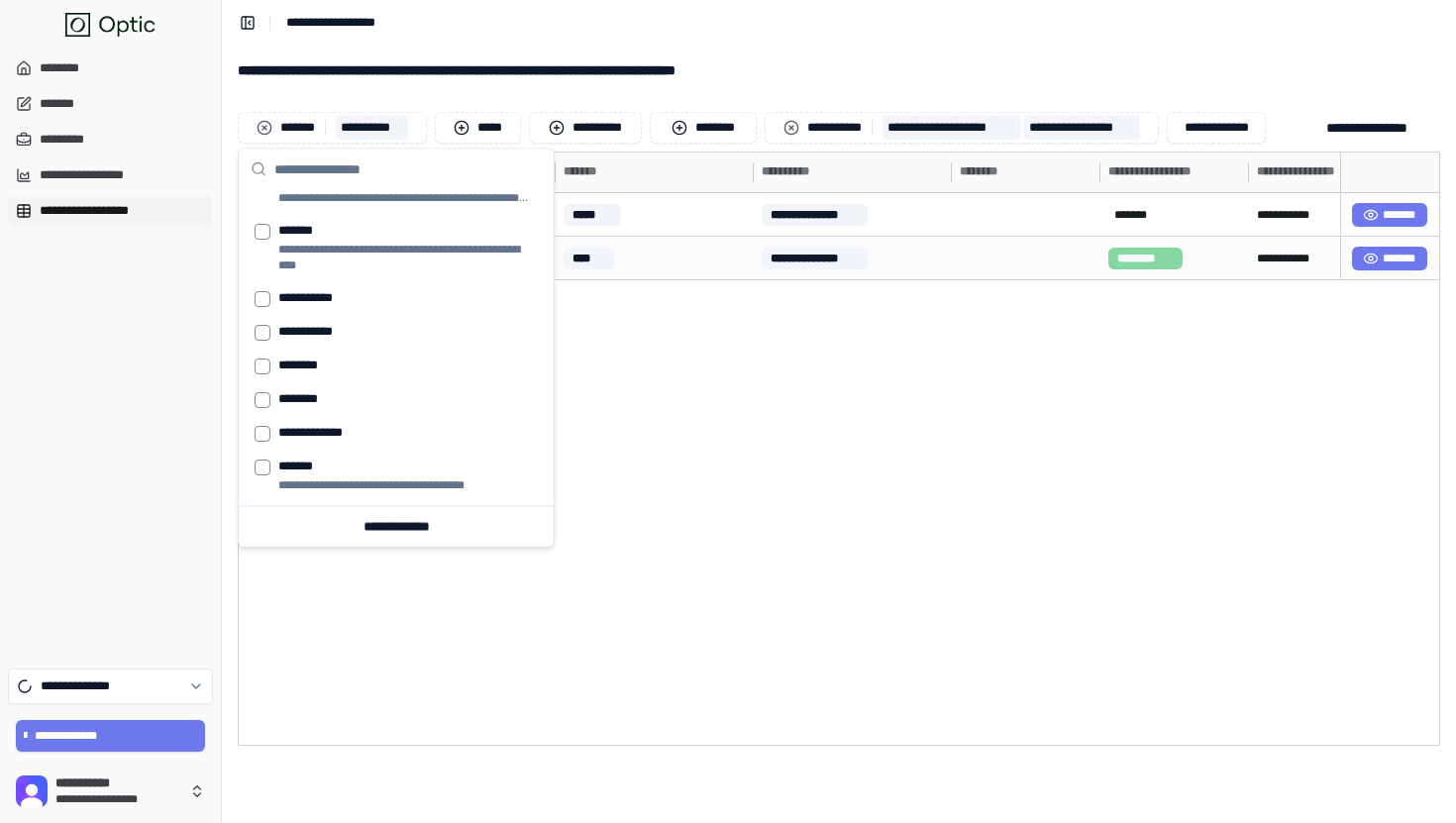 scroll, scrollTop: 0, scrollLeft: 0, axis: both 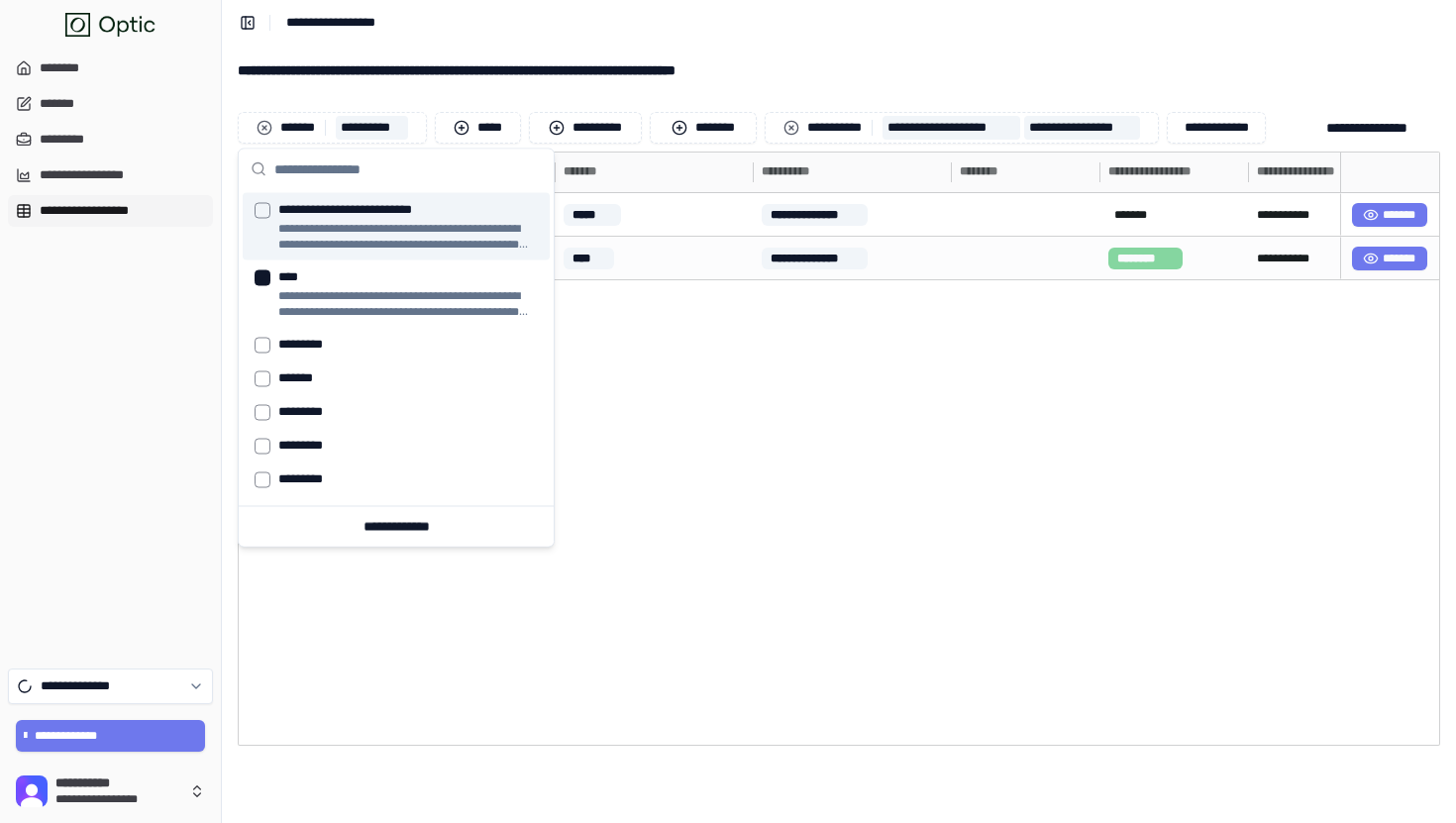 type 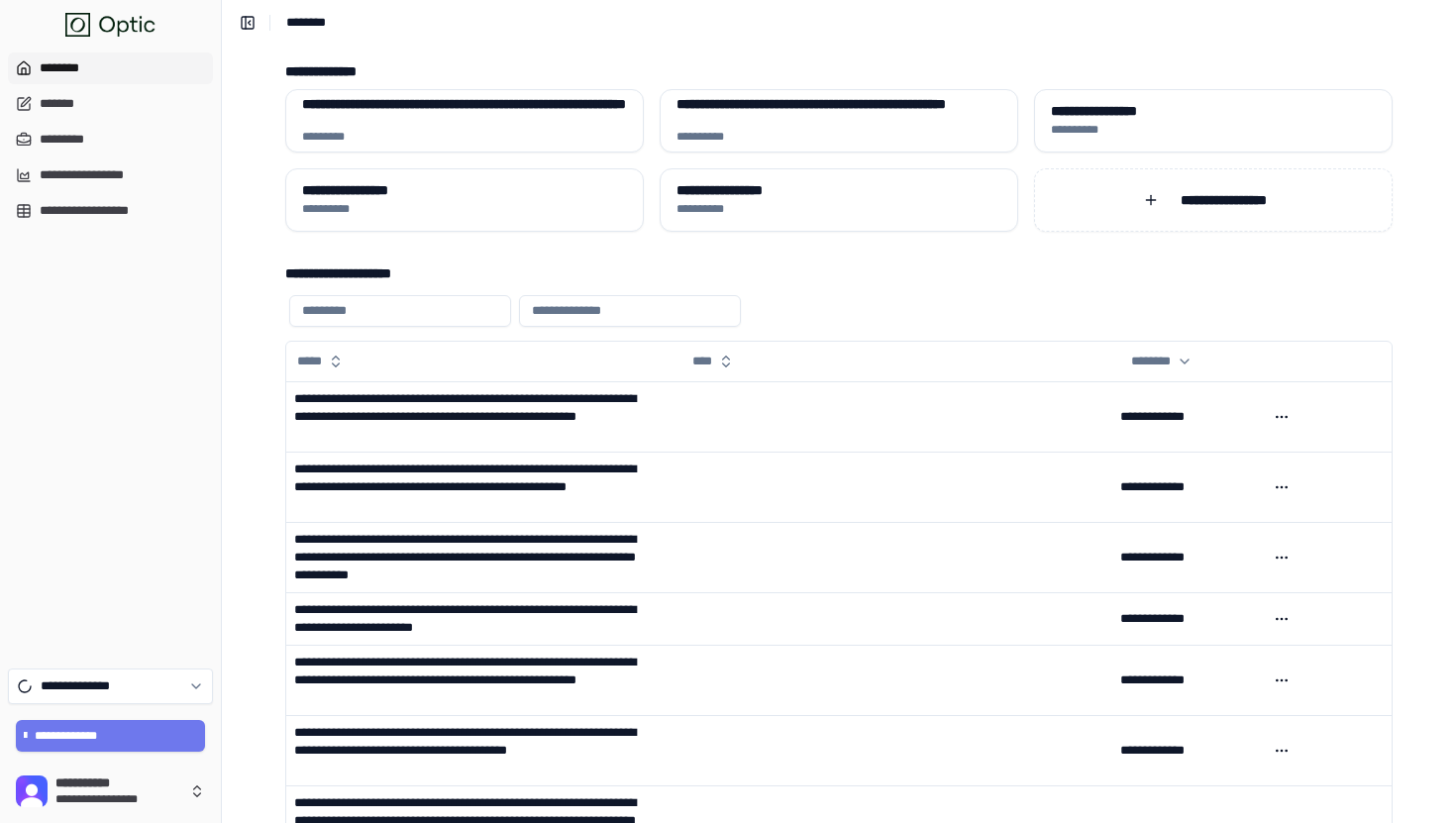 scroll, scrollTop: 0, scrollLeft: 0, axis: both 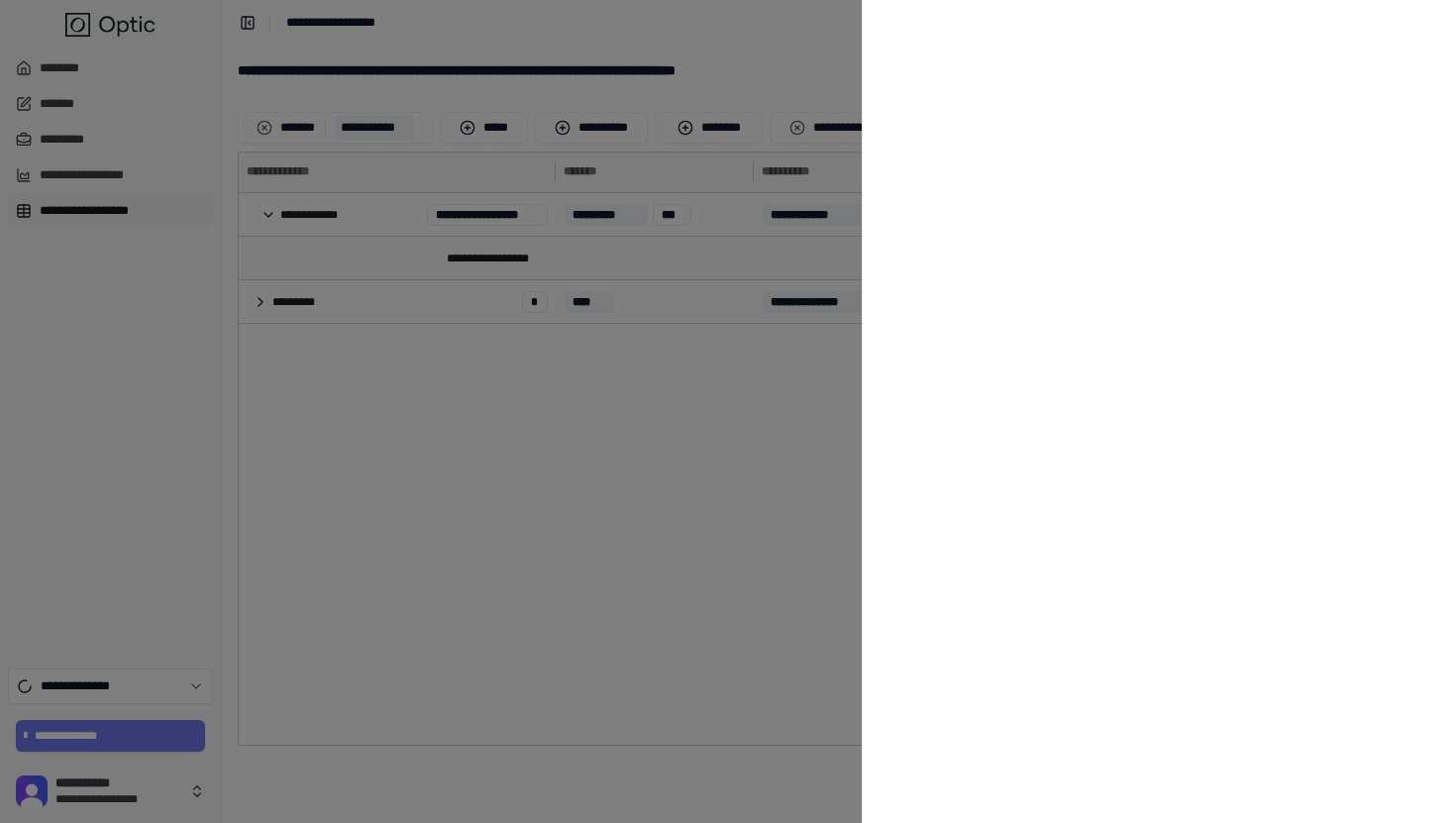 click at bounding box center [728, 411] 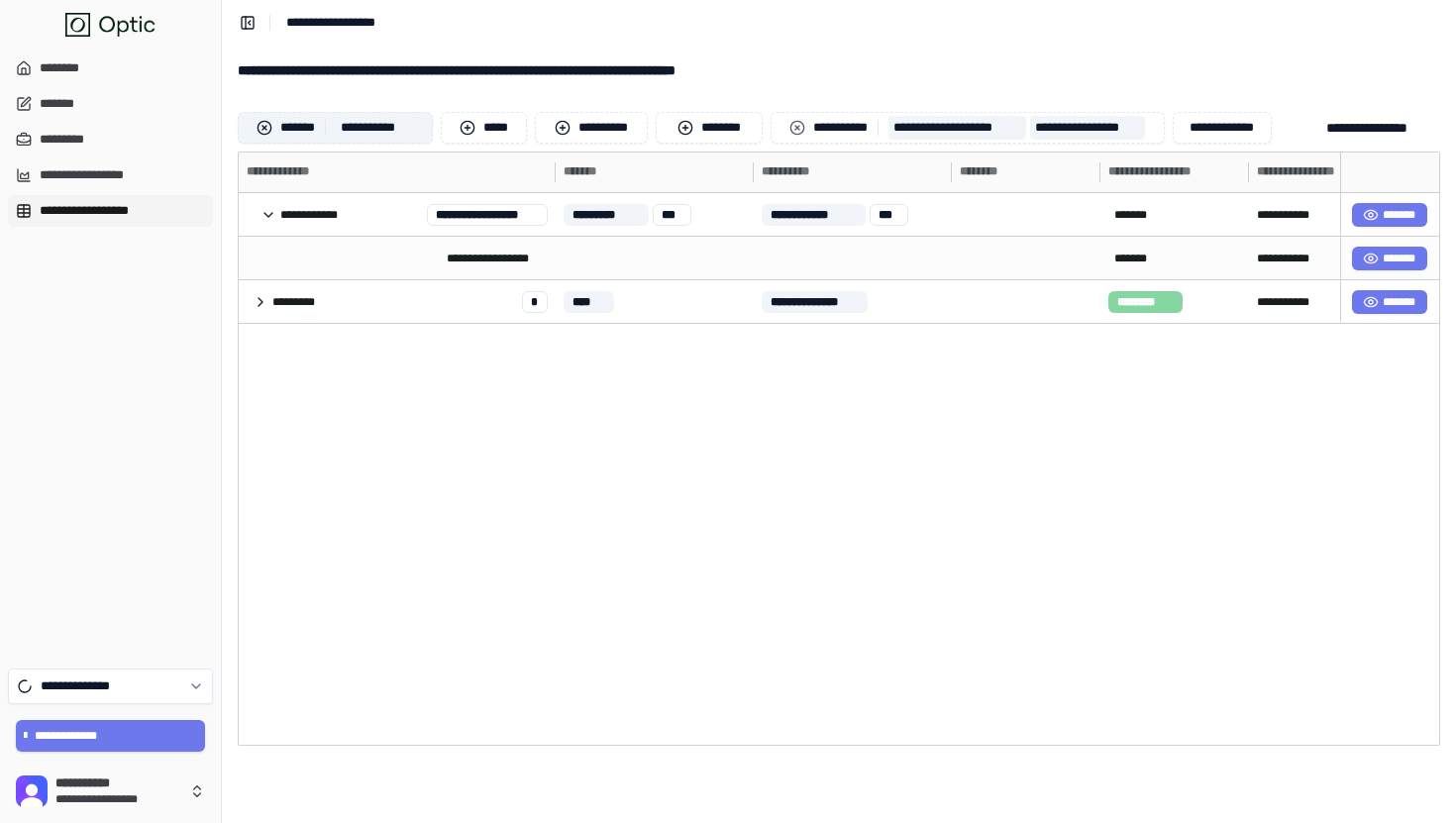 click at bounding box center (264, 128) 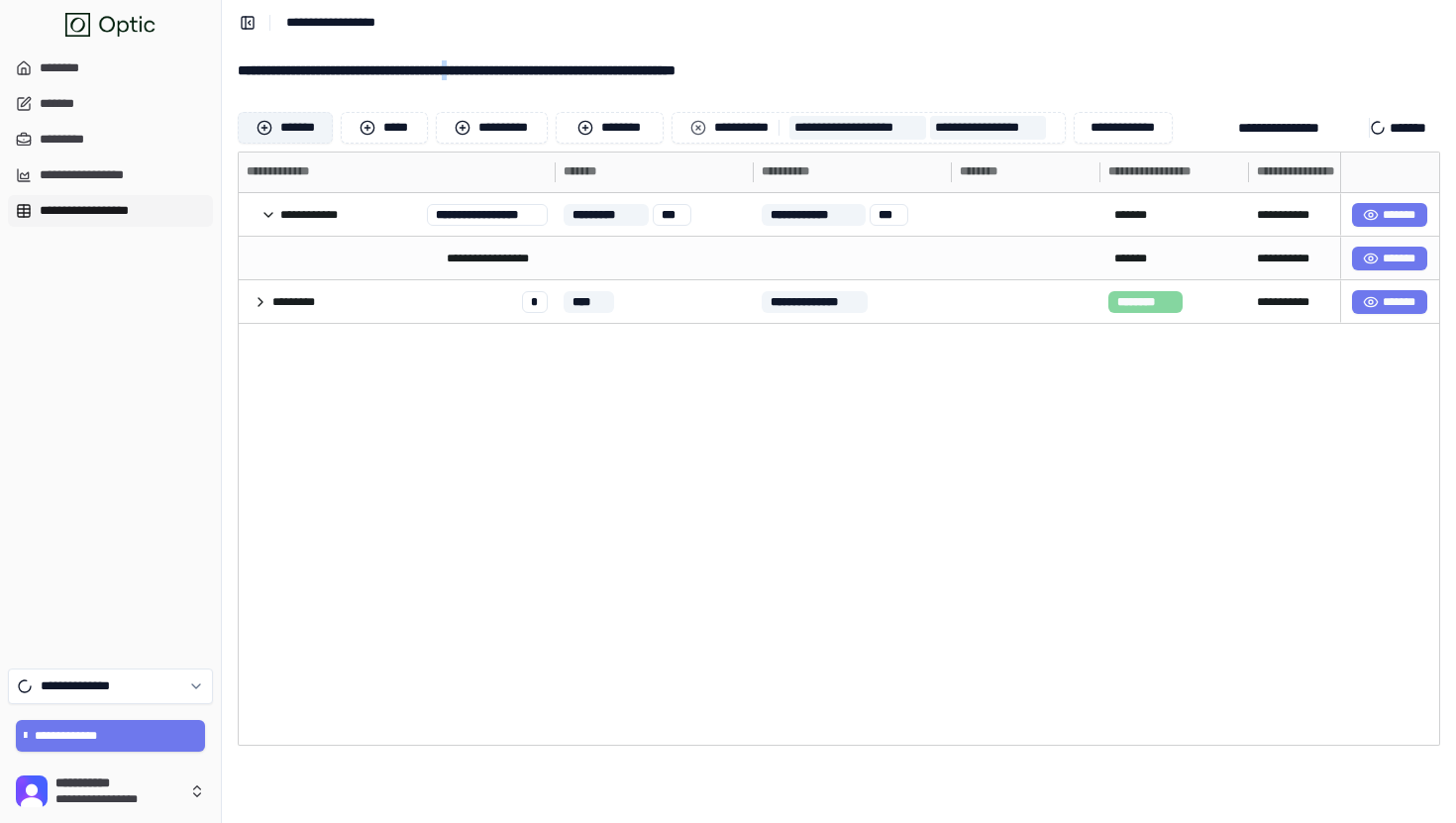 click on "**********" at bounding box center (839, 70) 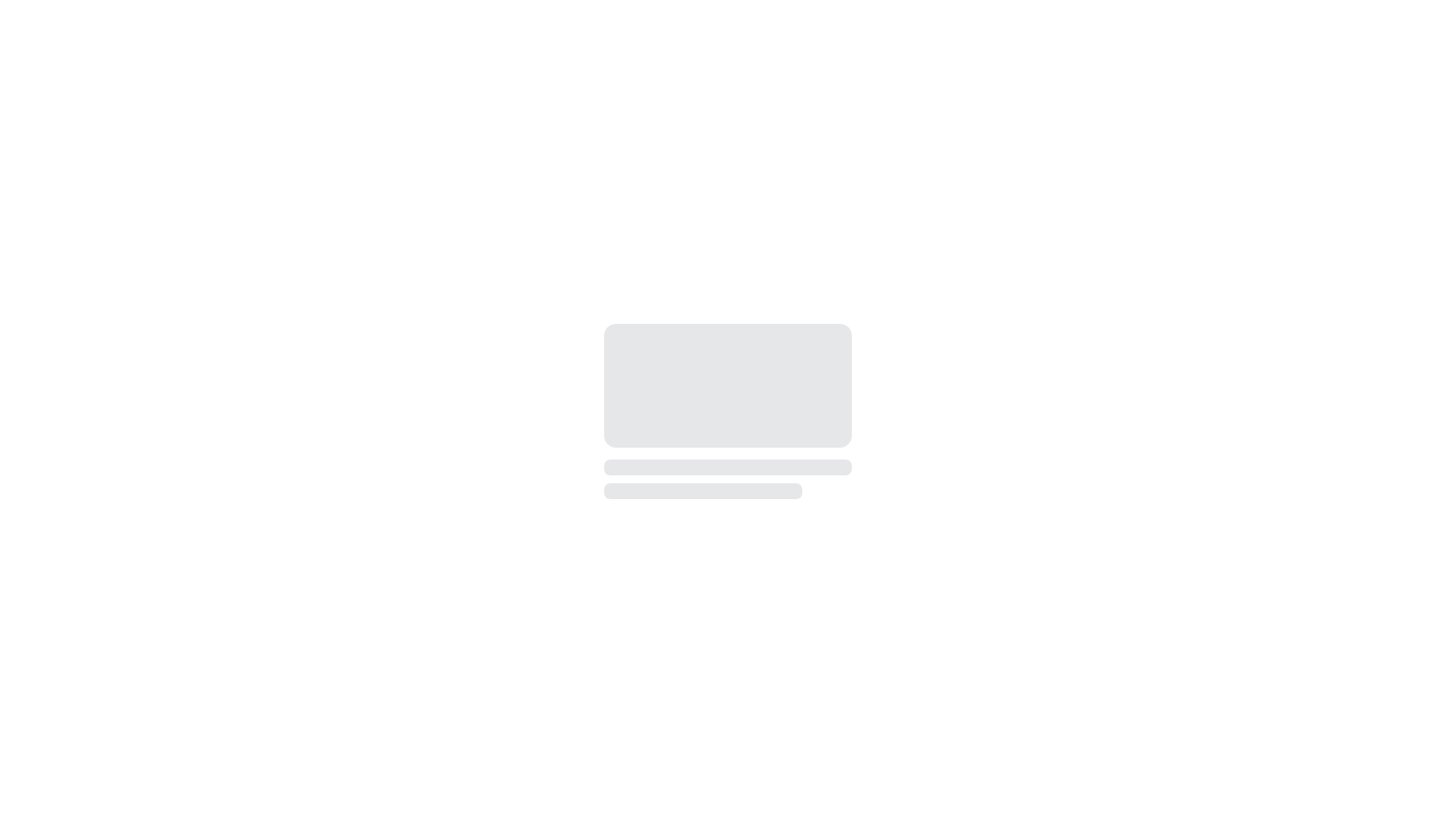 scroll, scrollTop: 0, scrollLeft: 0, axis: both 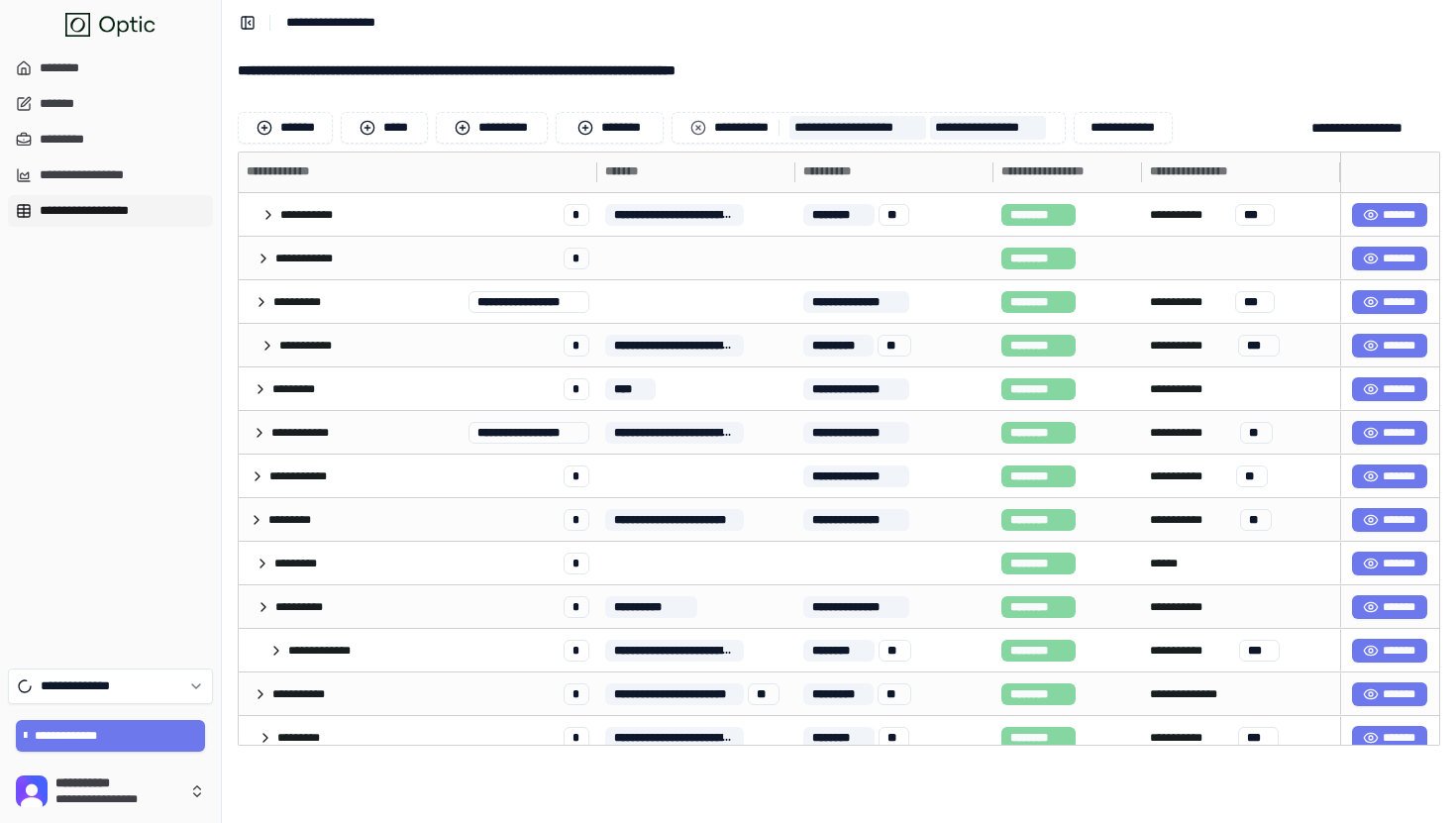 click on "**********" at bounding box center (839, 434) 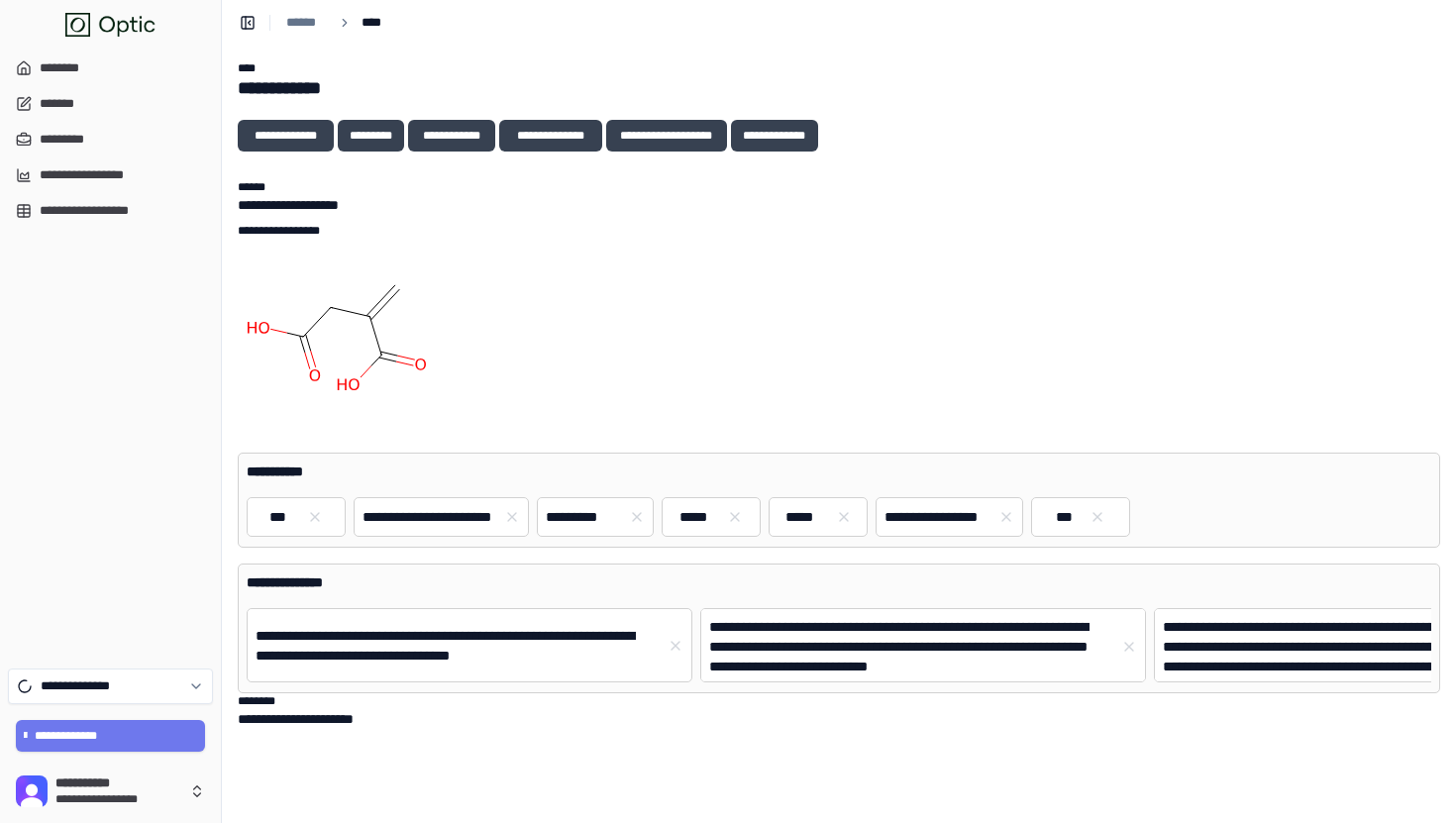 scroll, scrollTop: 0, scrollLeft: 0, axis: both 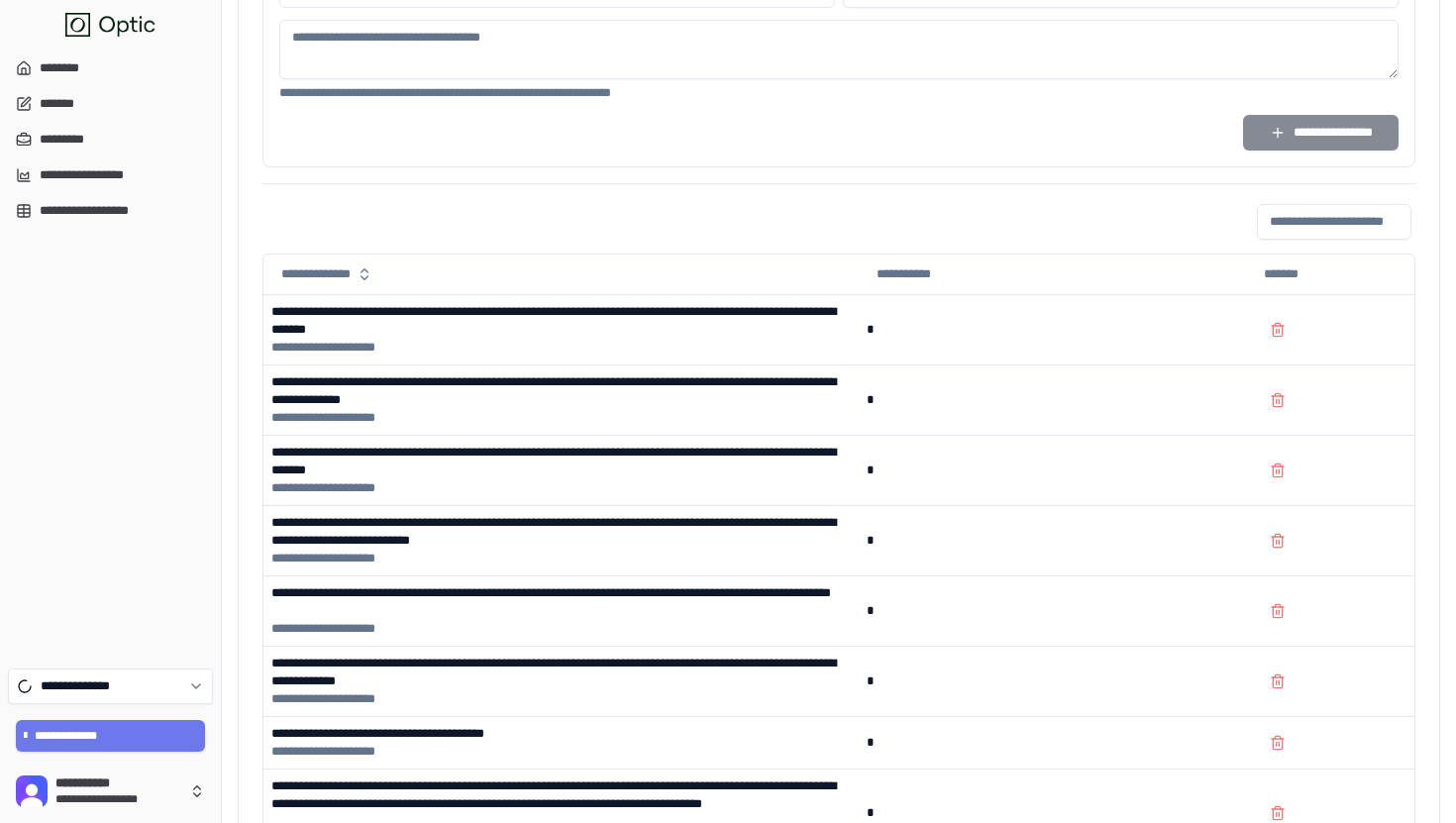 click at bounding box center (1334, 222) 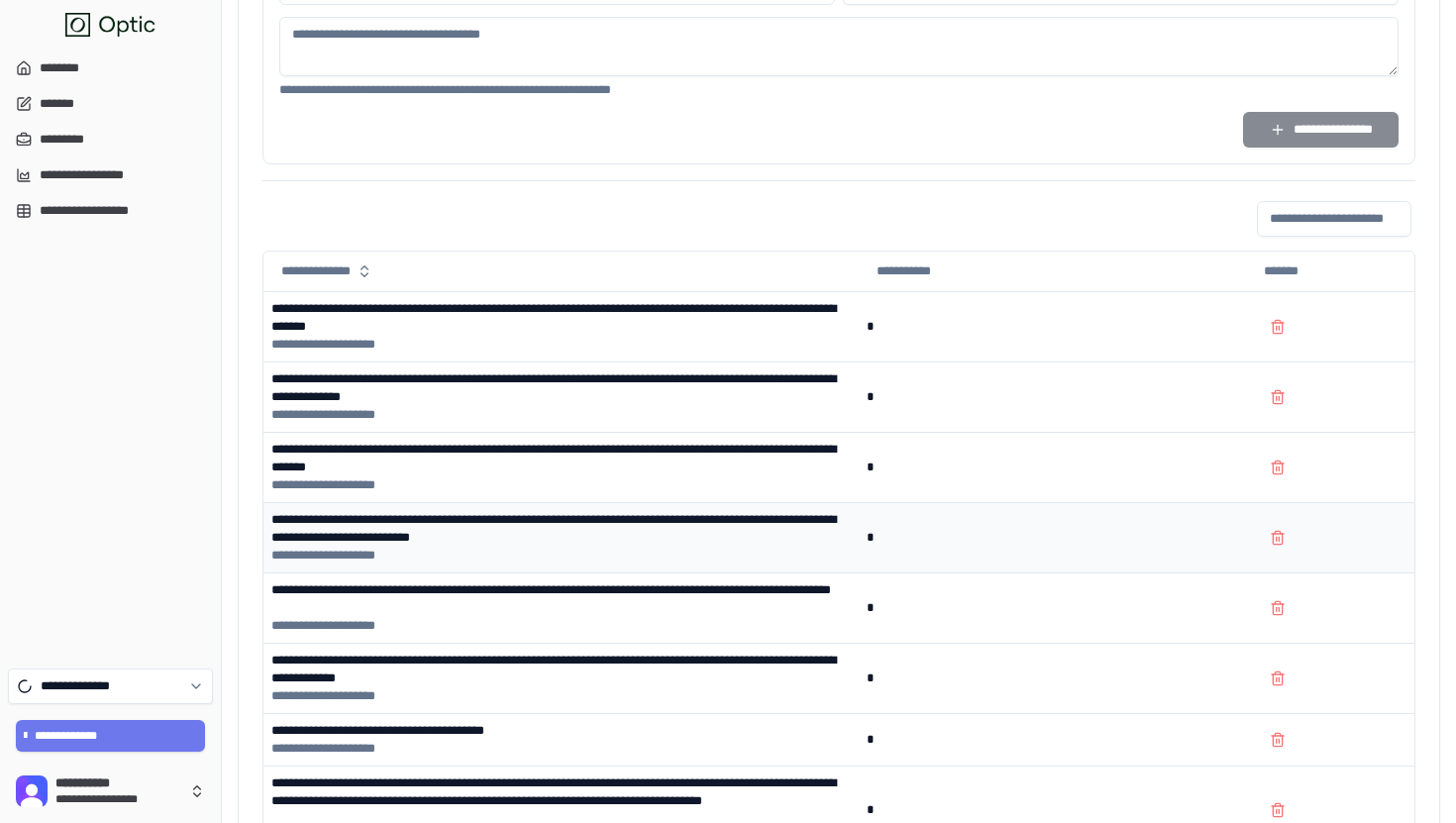 scroll, scrollTop: 1612, scrollLeft: 0, axis: vertical 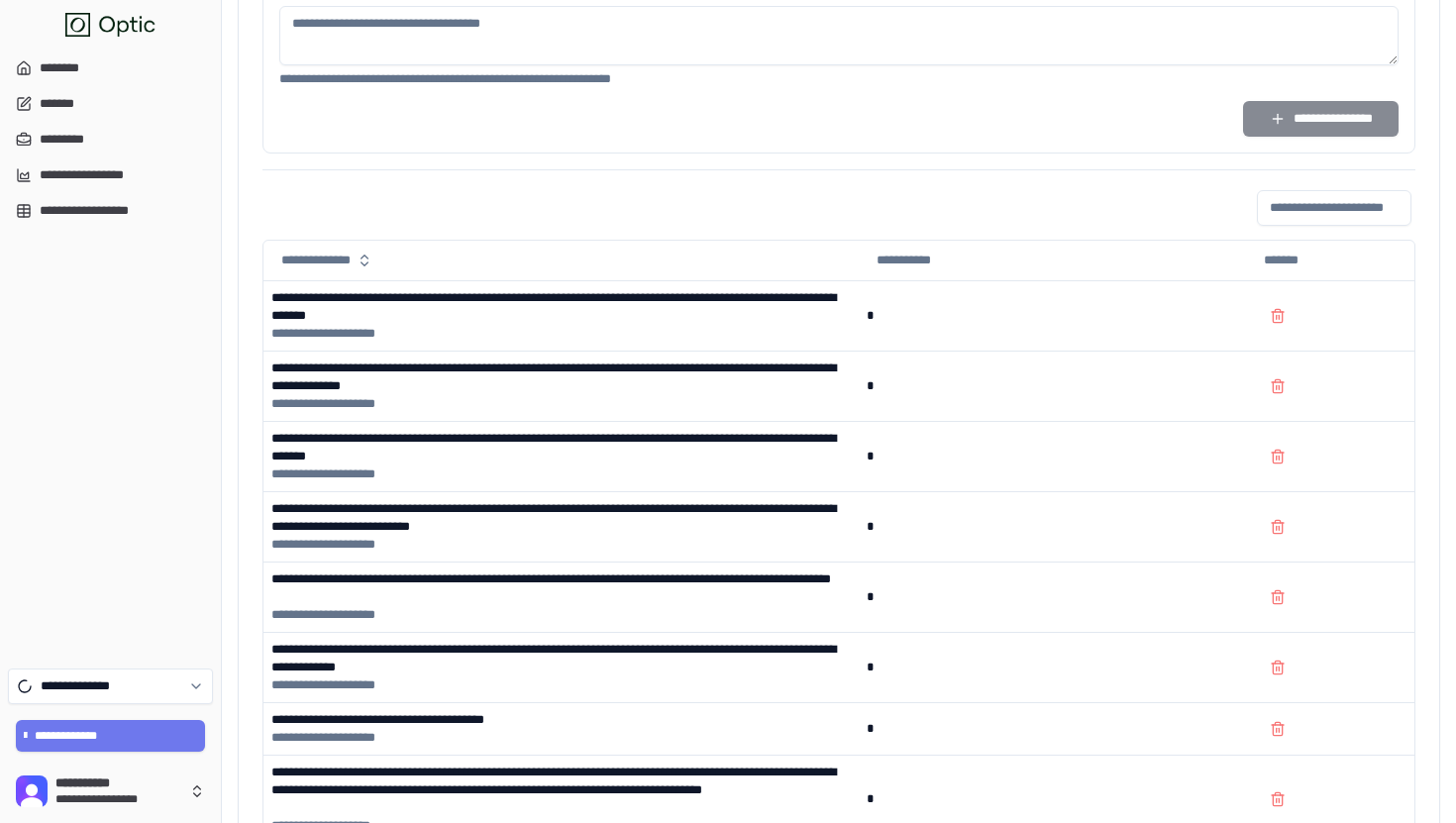 click at bounding box center [1334, 208] 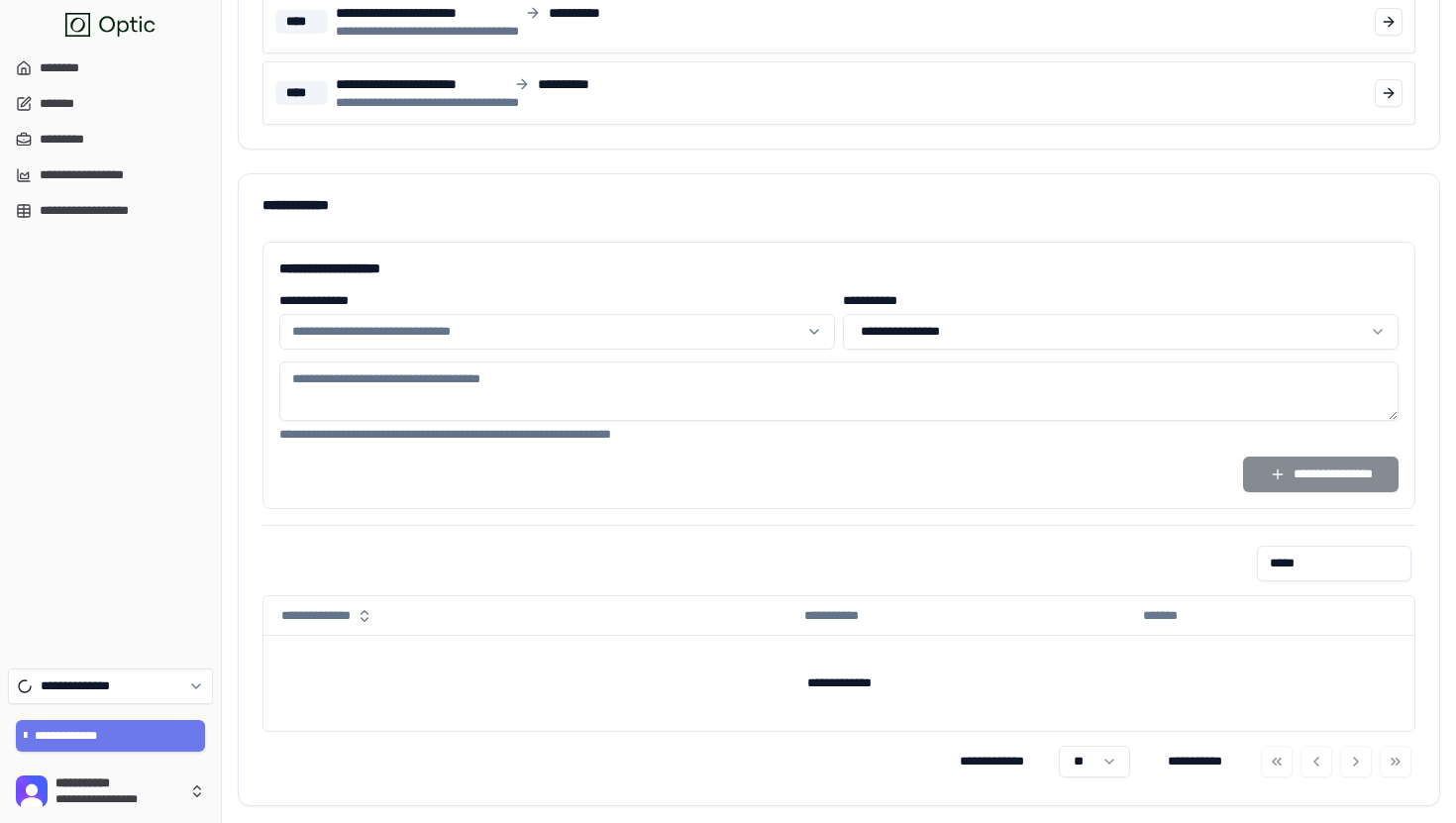 scroll, scrollTop: 1257, scrollLeft: 0, axis: vertical 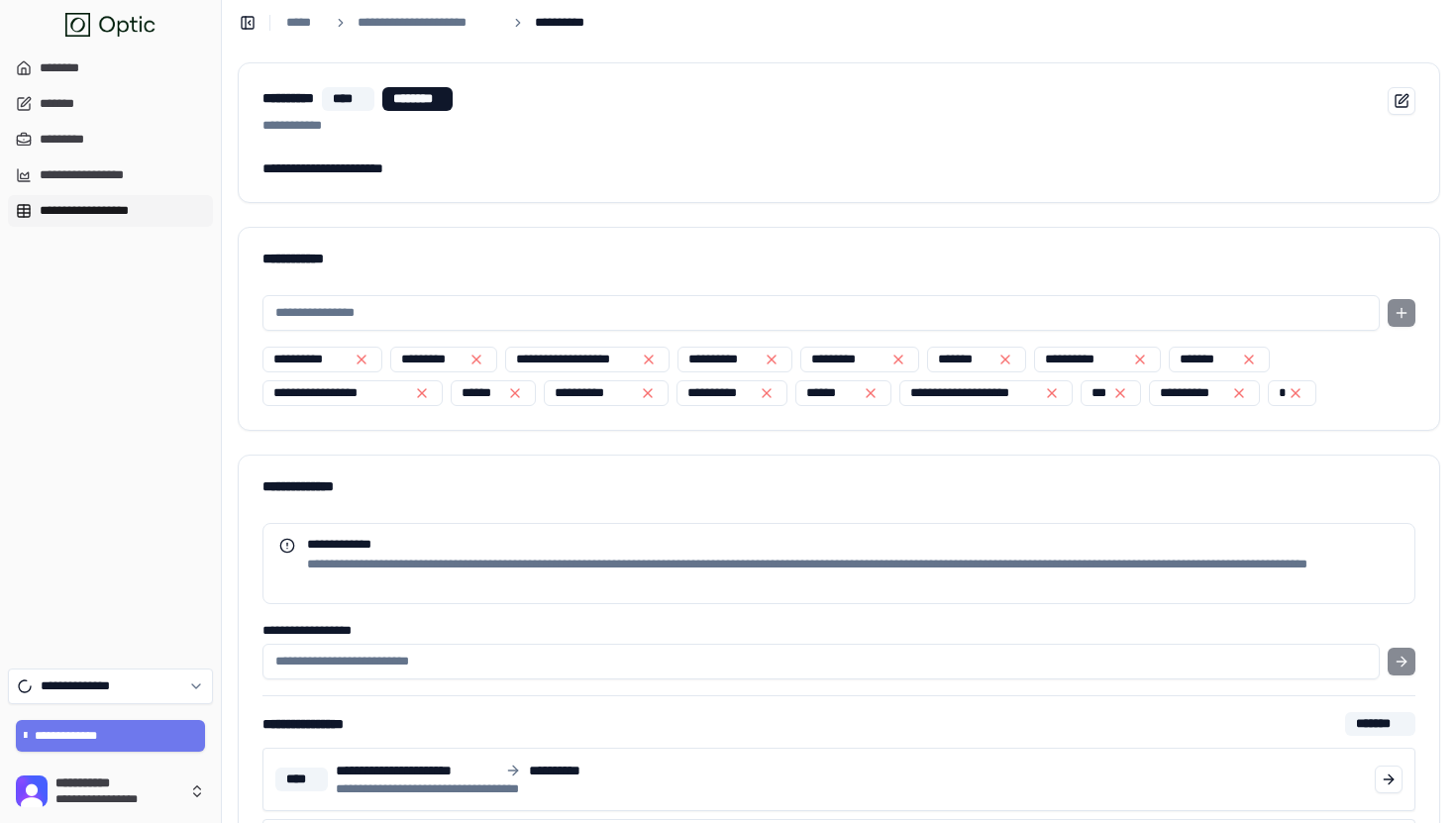 click on "**********" at bounding box center [110, 211] 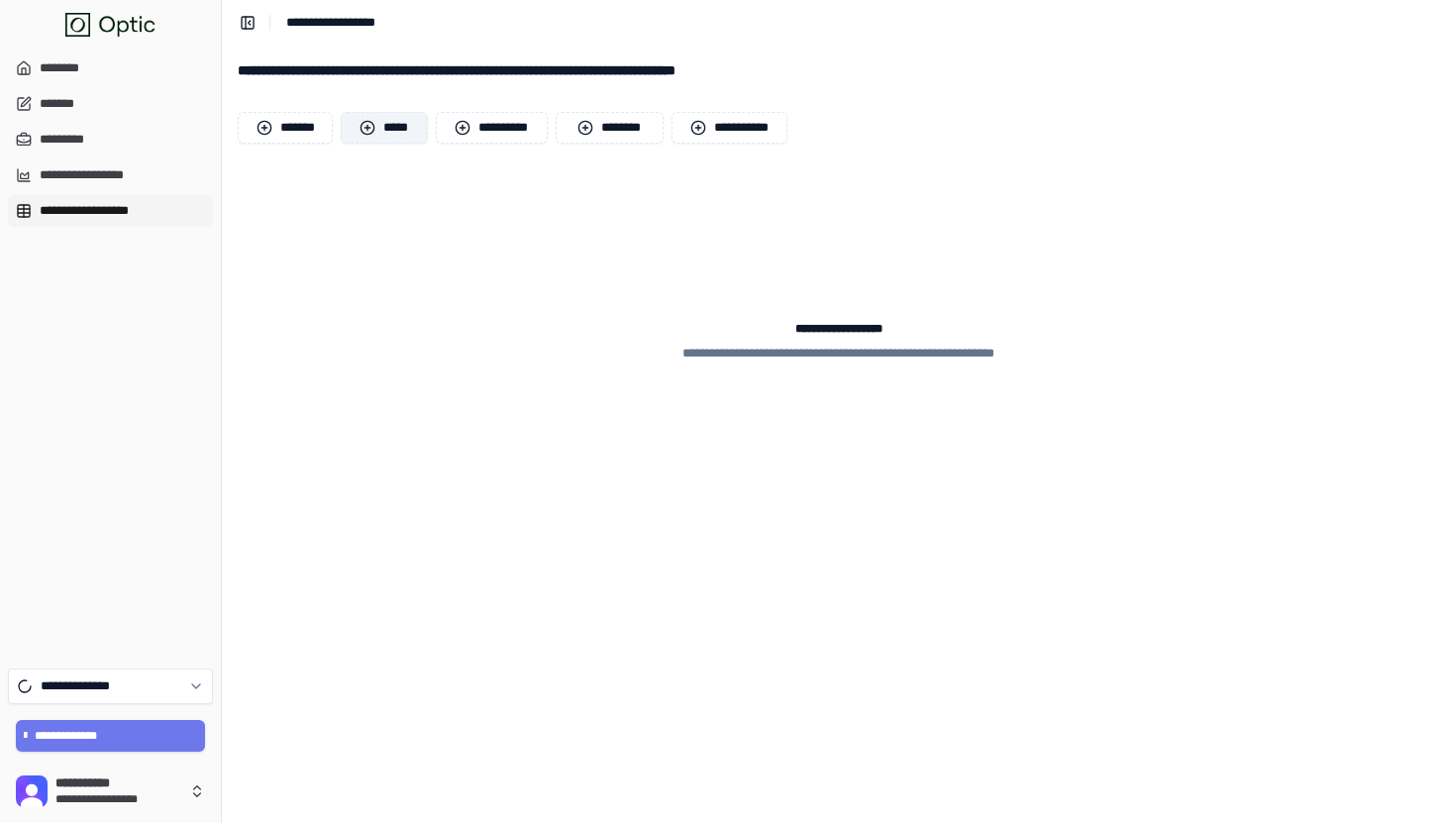 click on "*****" at bounding box center [383, 128] 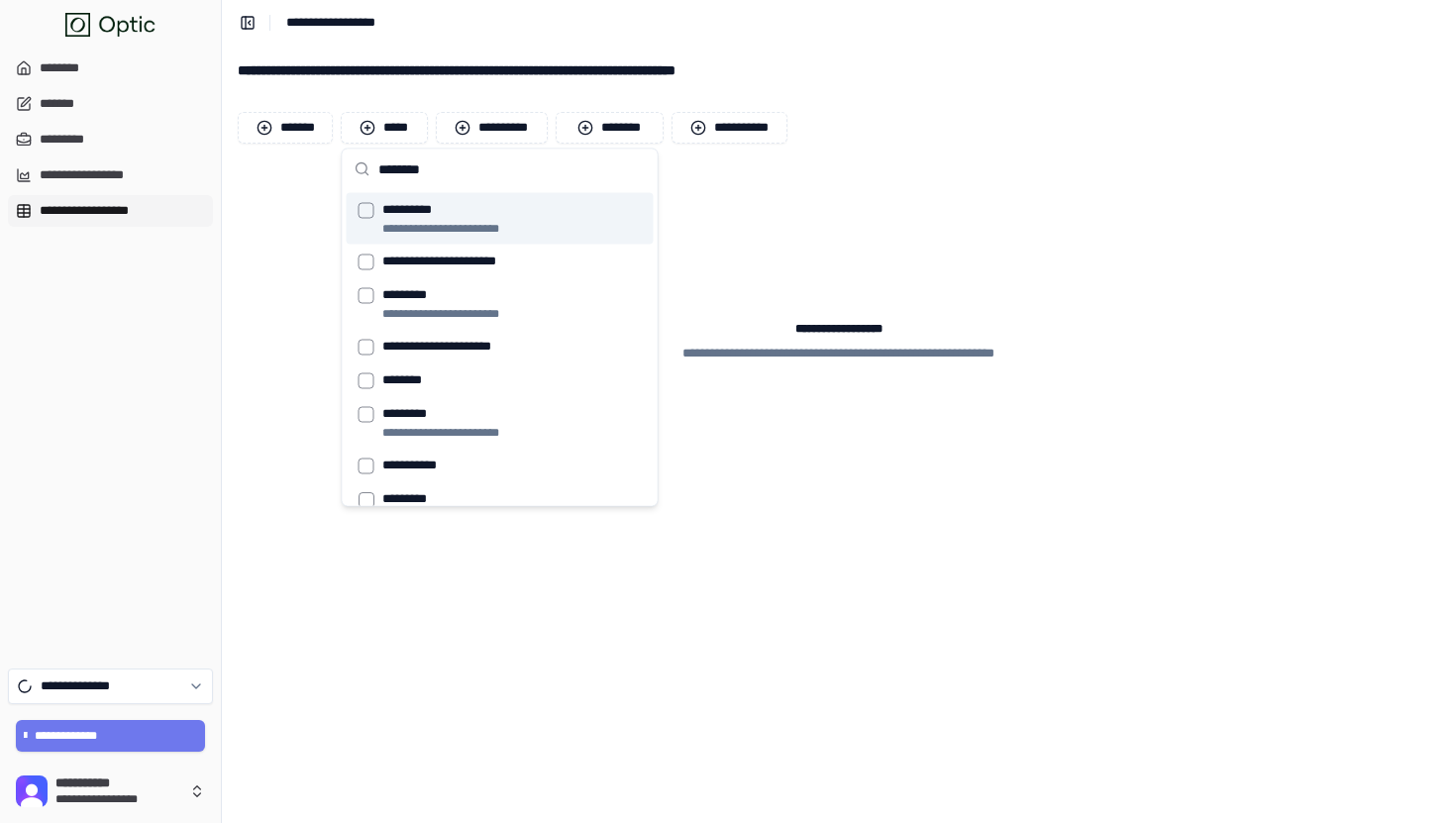 click on "********" at bounding box center [512, 169] 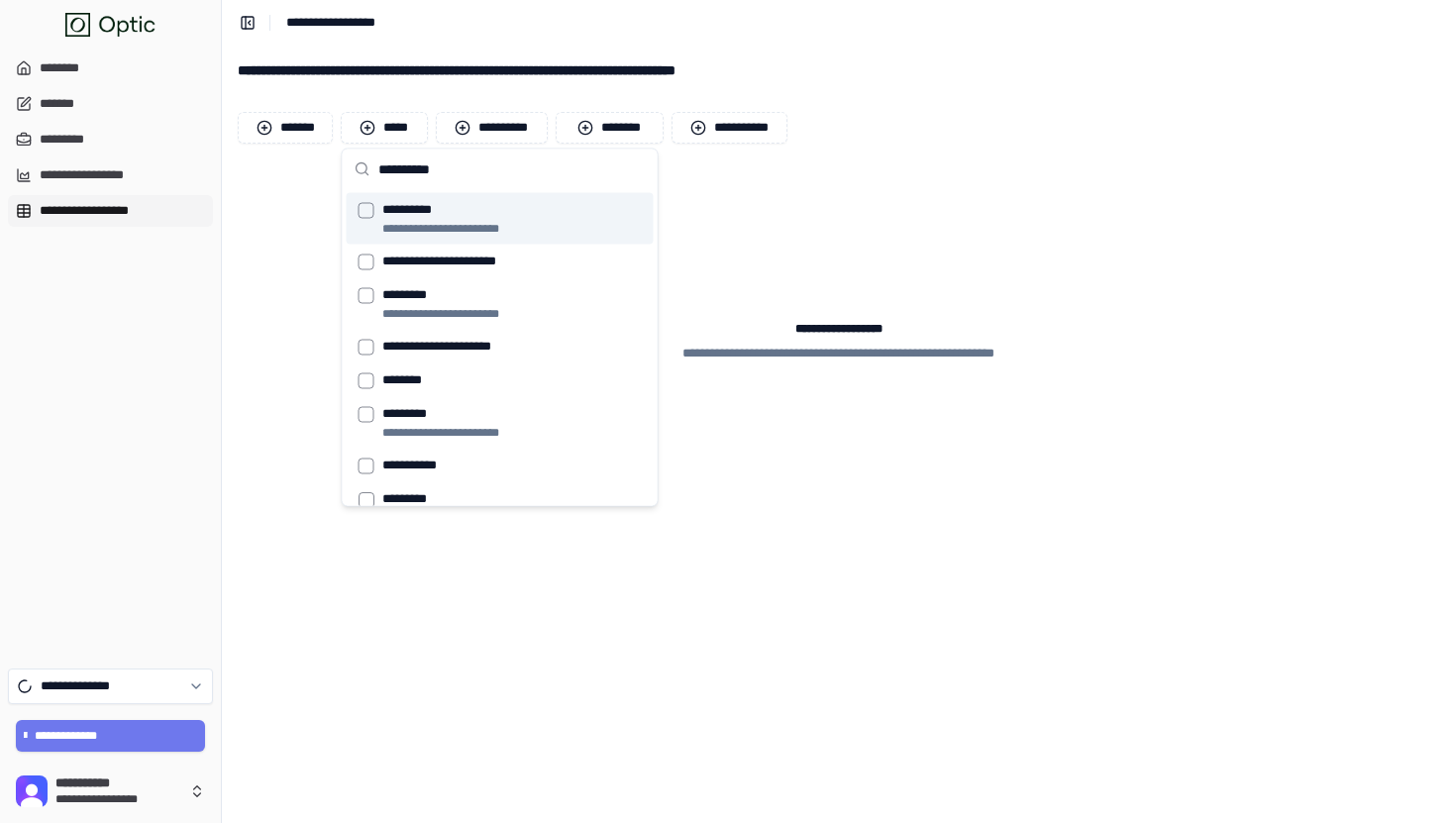 type on "**********" 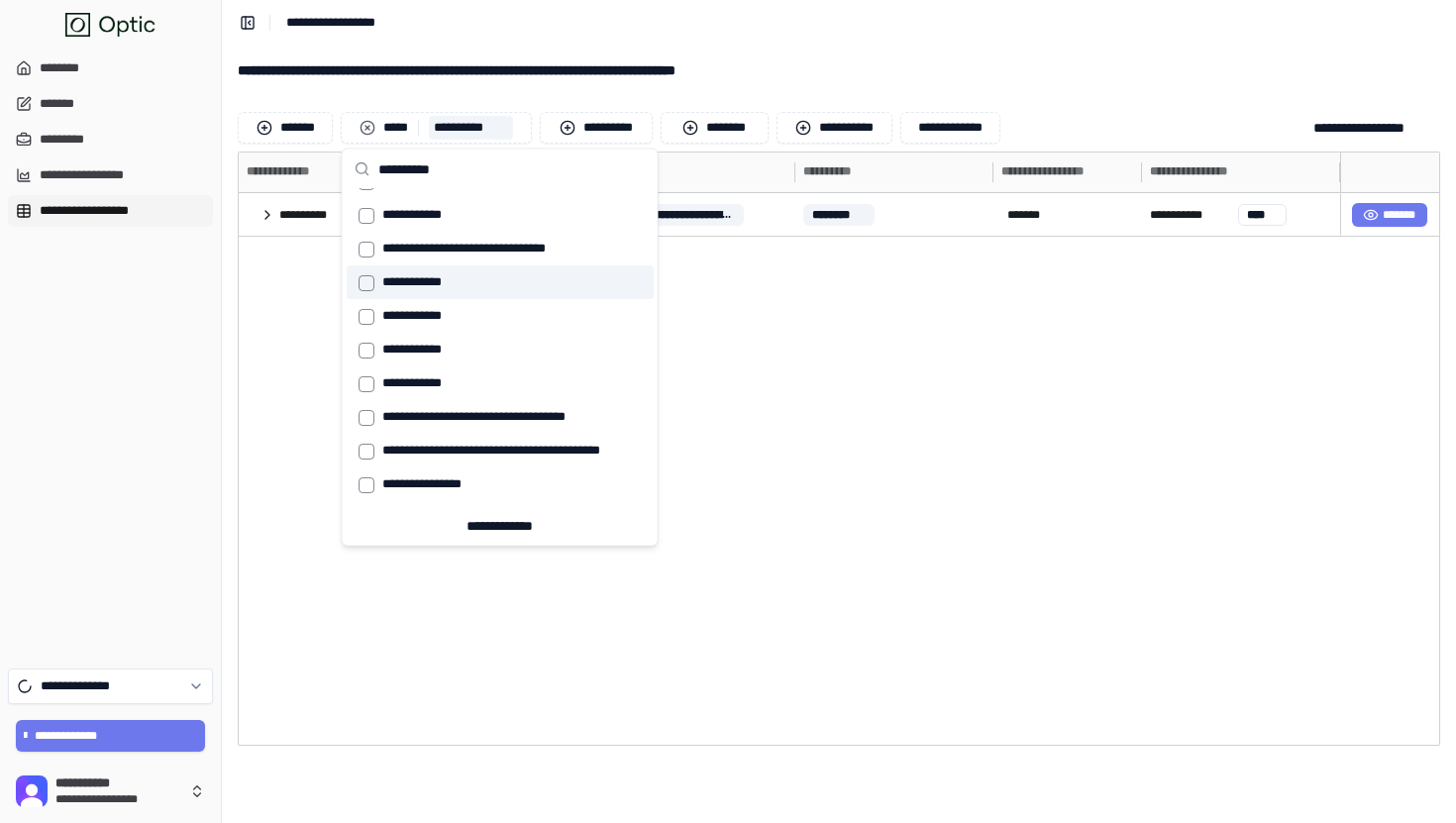 scroll, scrollTop: 0, scrollLeft: 0, axis: both 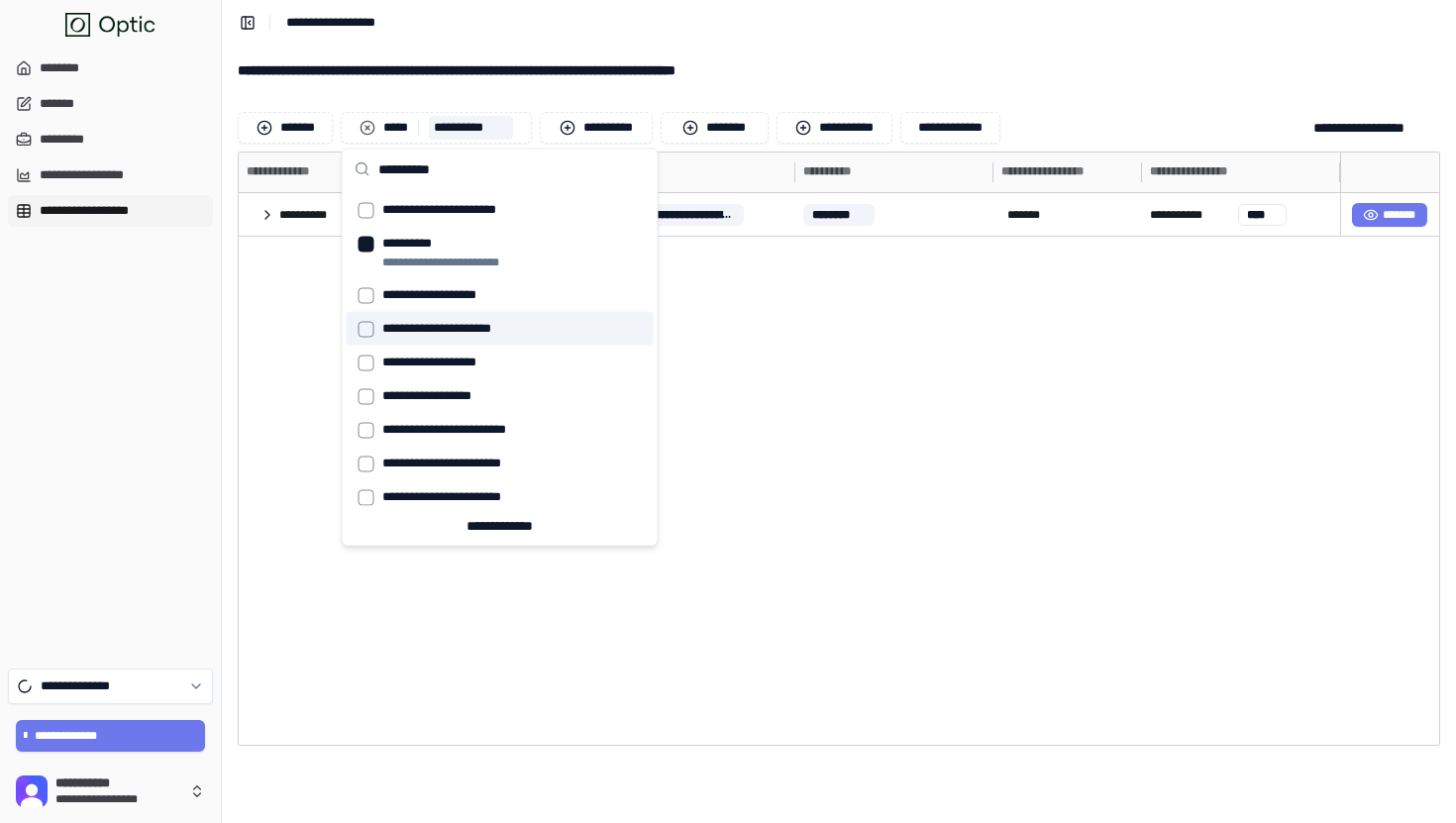 click on "**********" at bounding box center (789, 468) 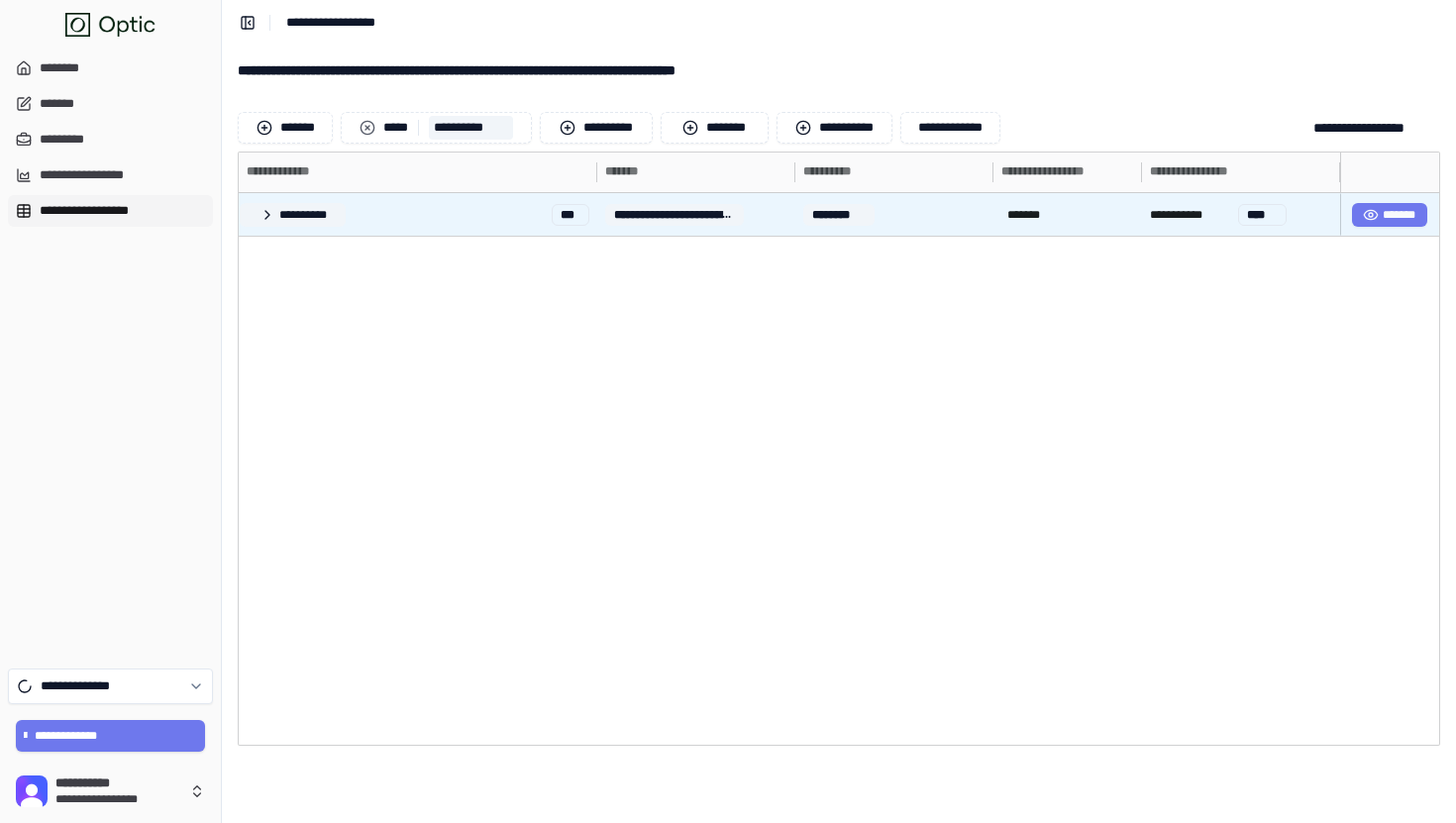 click on "**********" at bounding box center (292, 215) 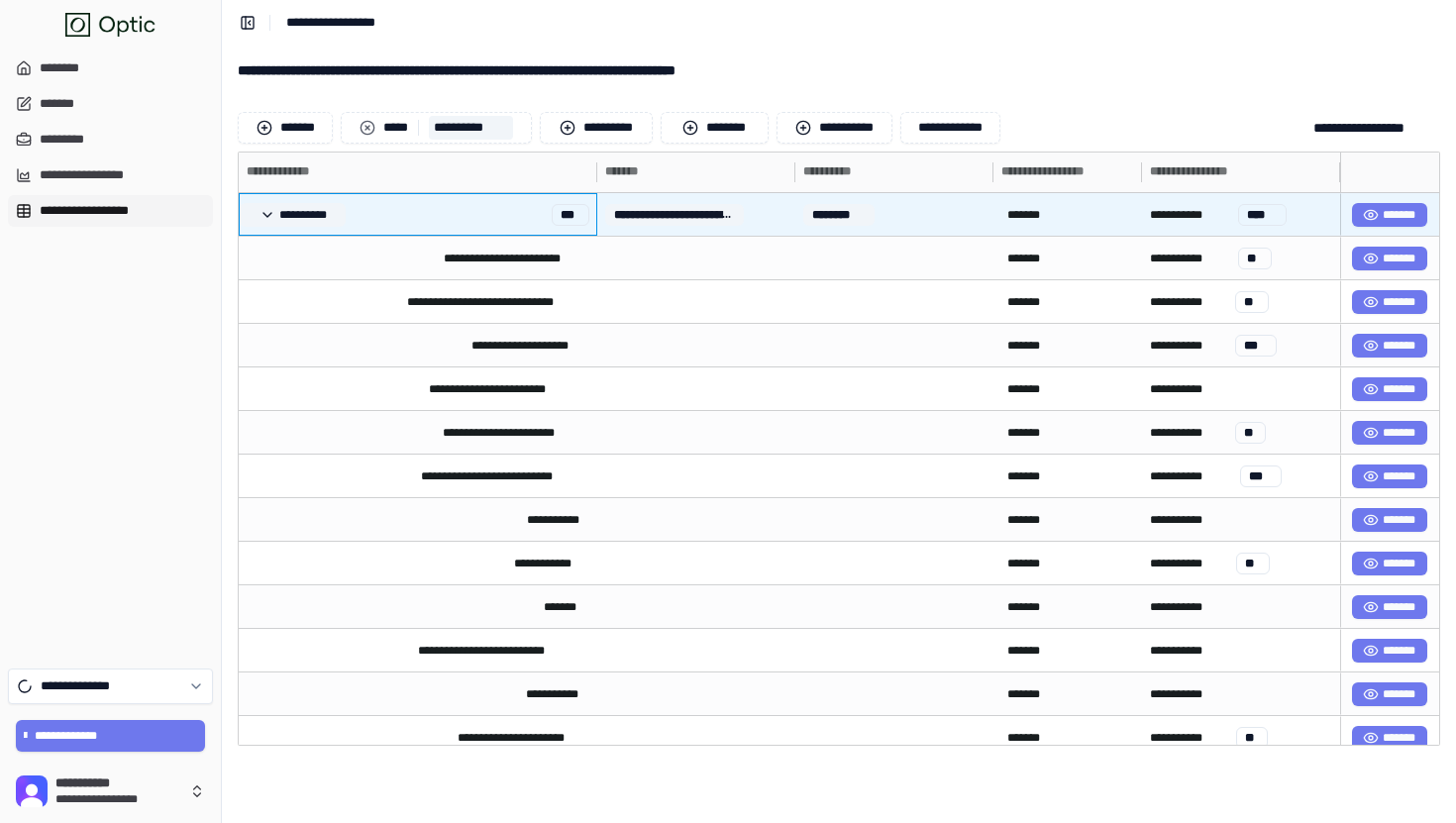 click on "**********" at bounding box center (292, 215) 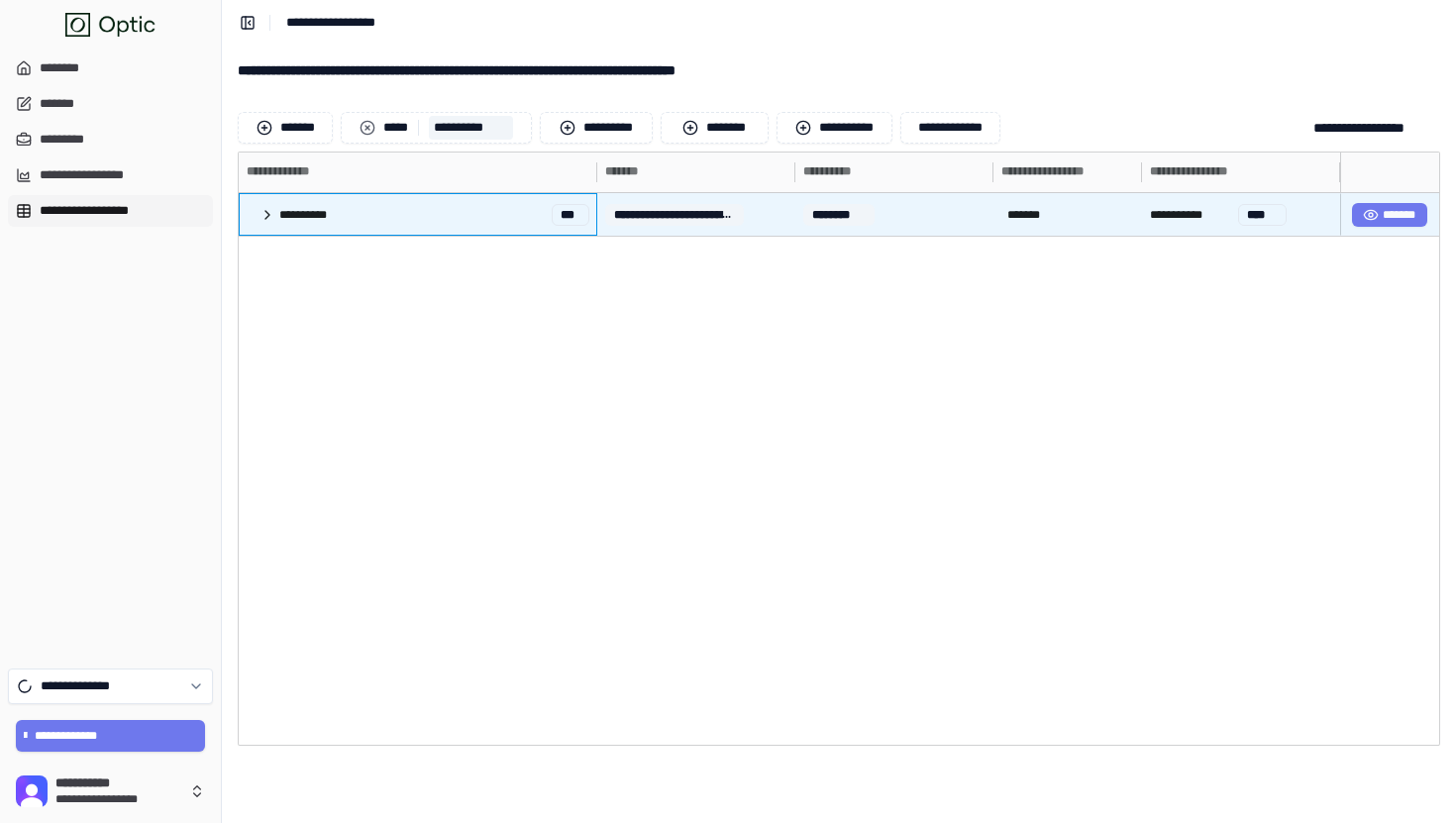 type 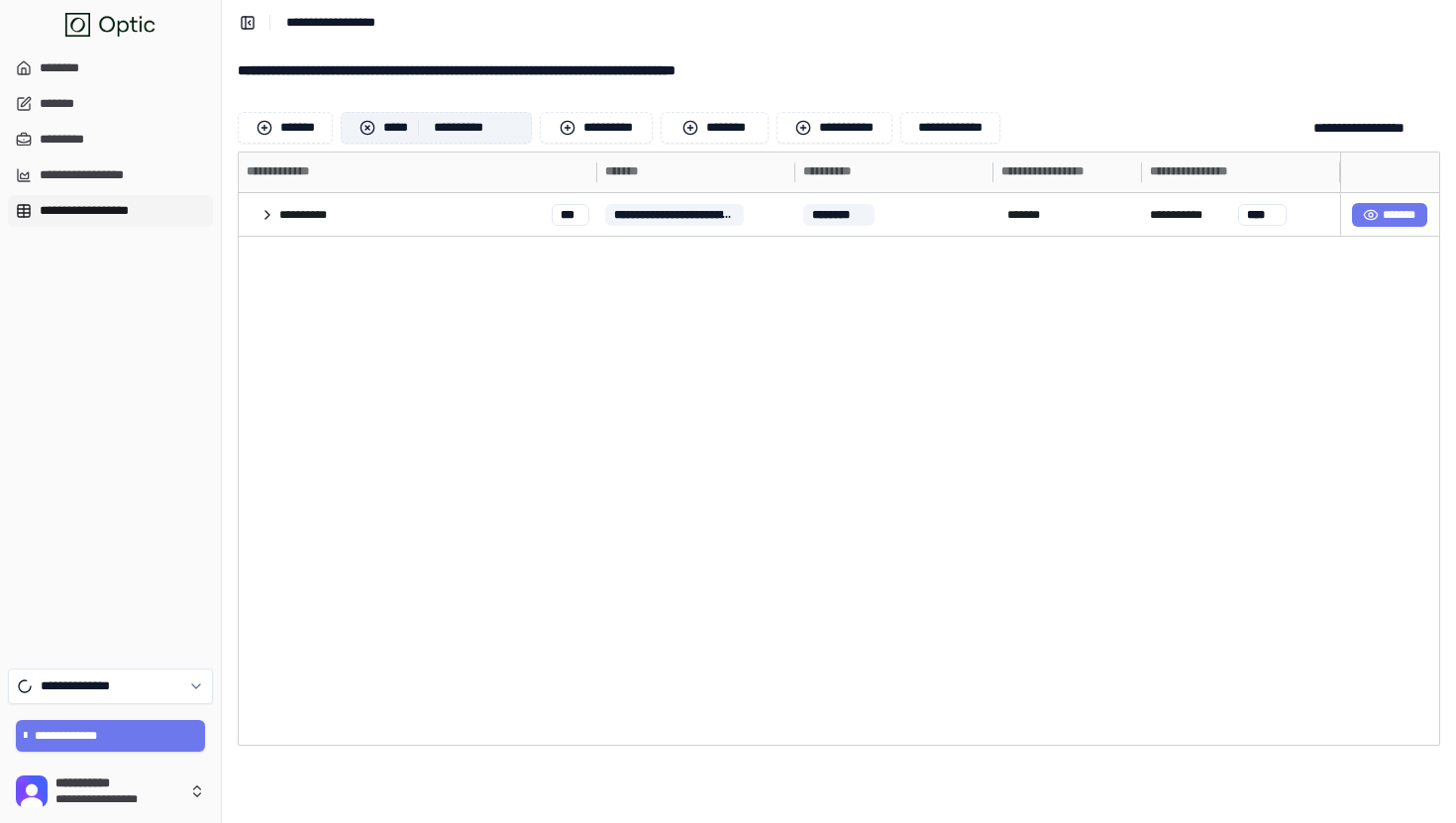 click at bounding box center [367, 128] 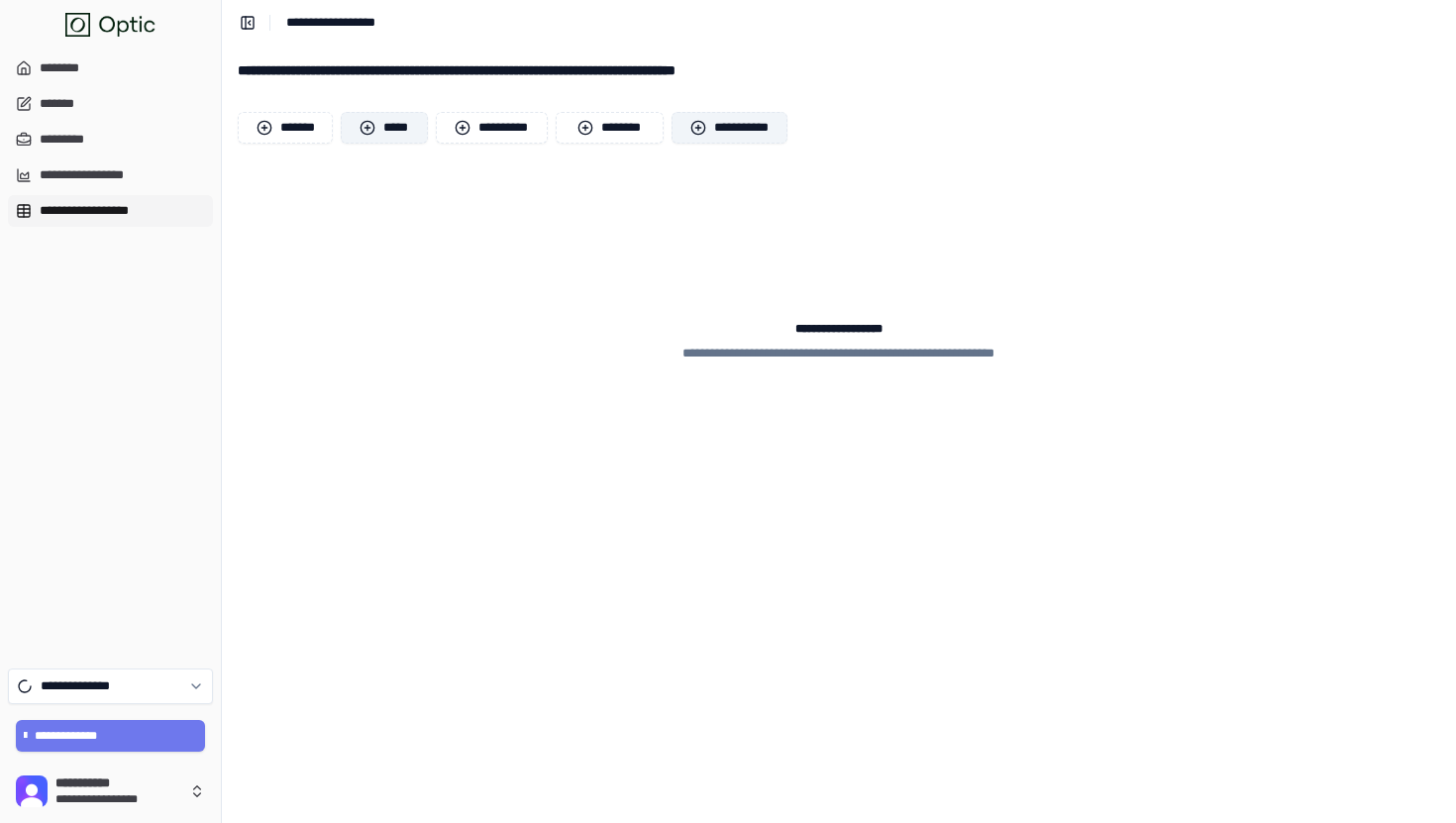 click on "**********" at bounding box center [730, 128] 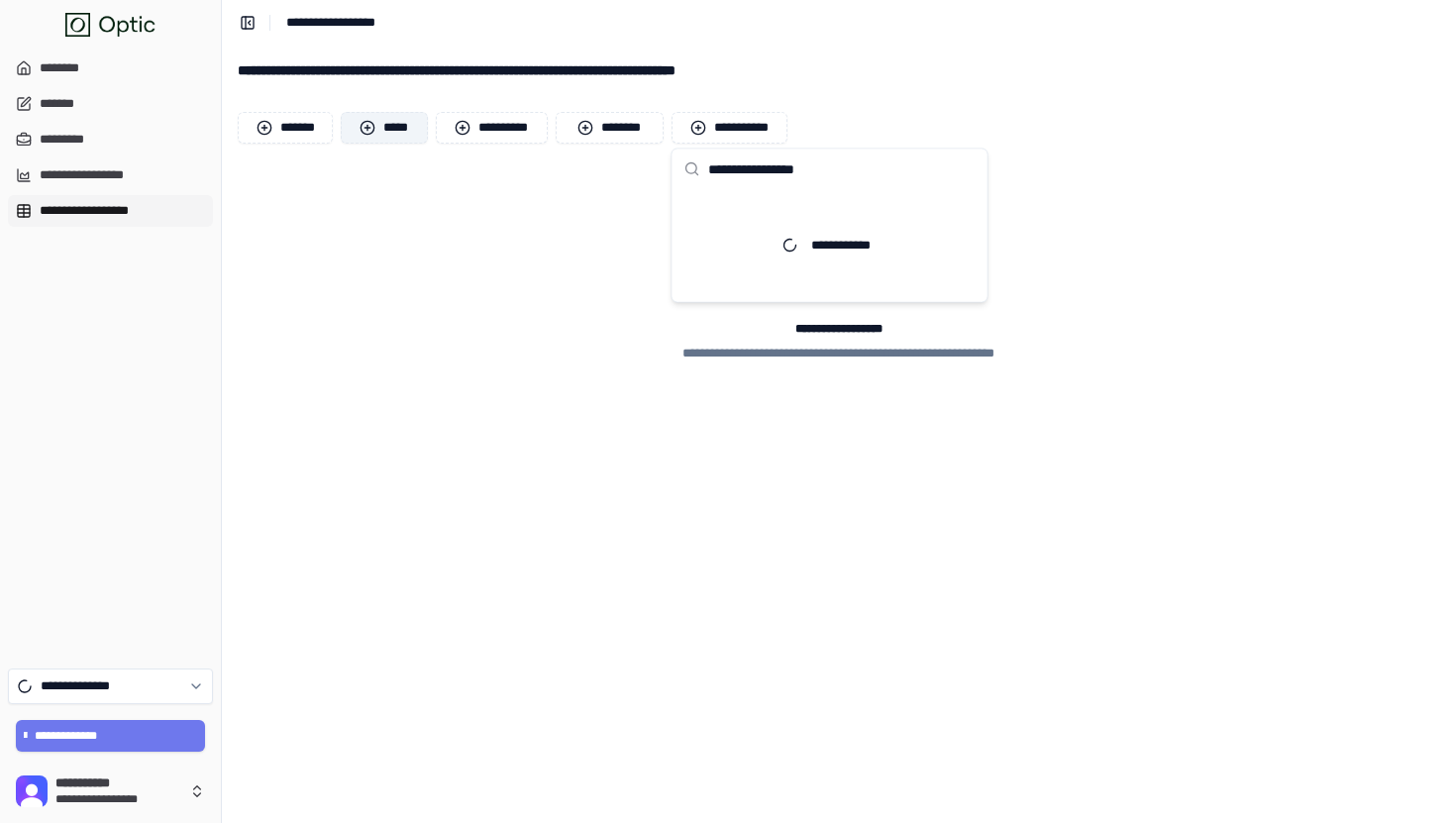 type on "**********" 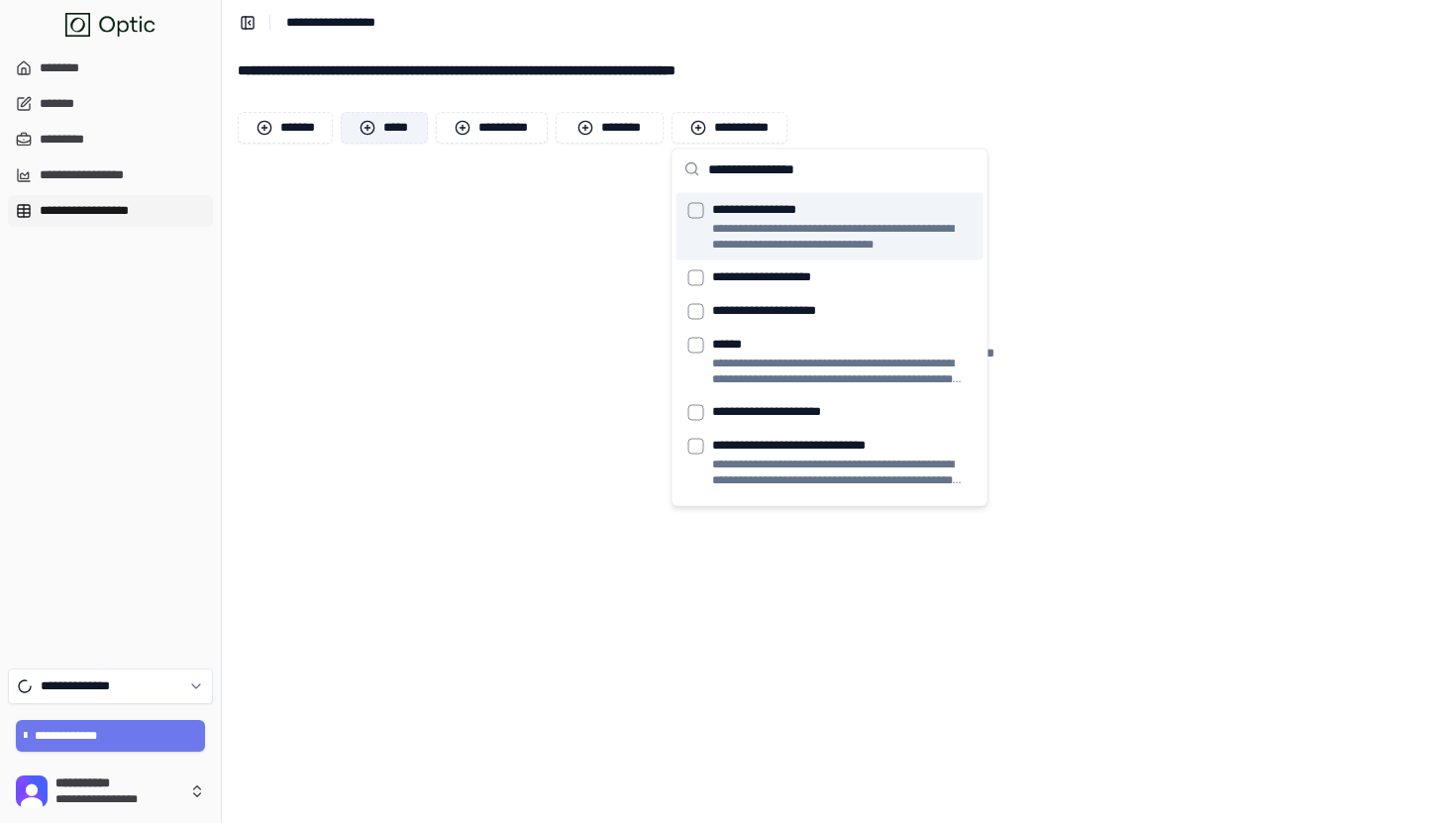 click on "**********" at bounding box center (842, 237) 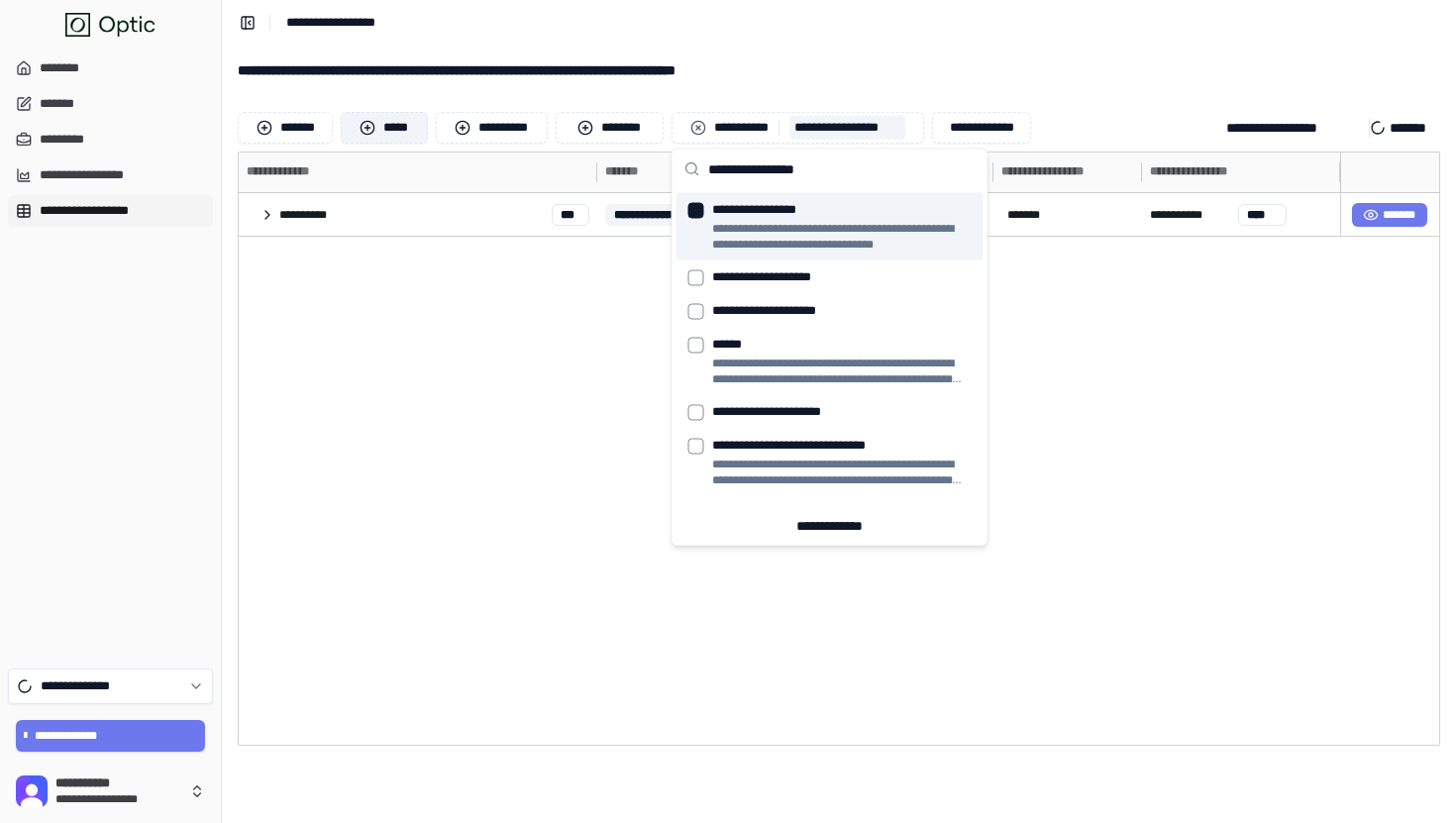 click on "**********" at bounding box center (839, 22) 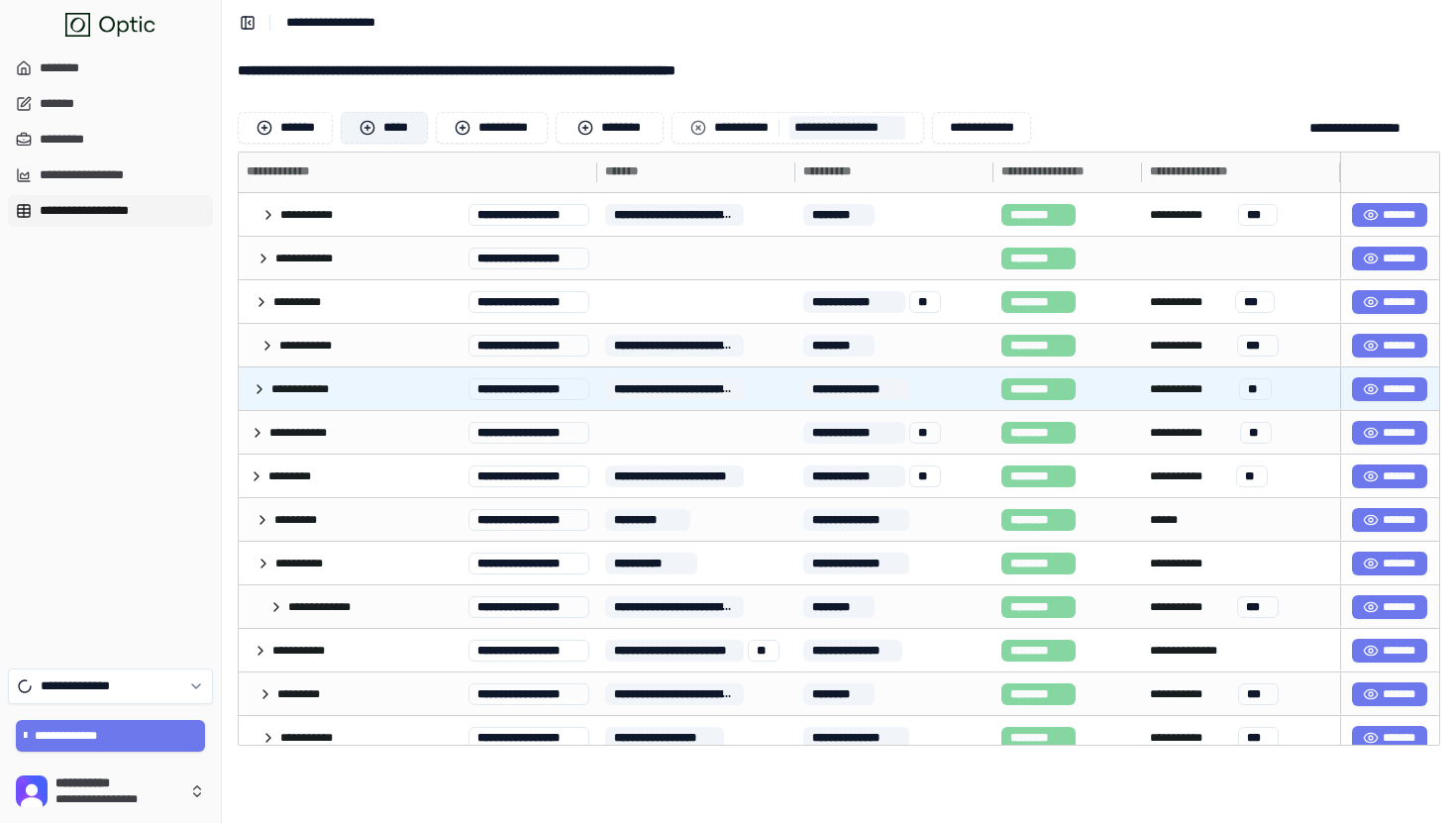 scroll, scrollTop: 46, scrollLeft: 0, axis: vertical 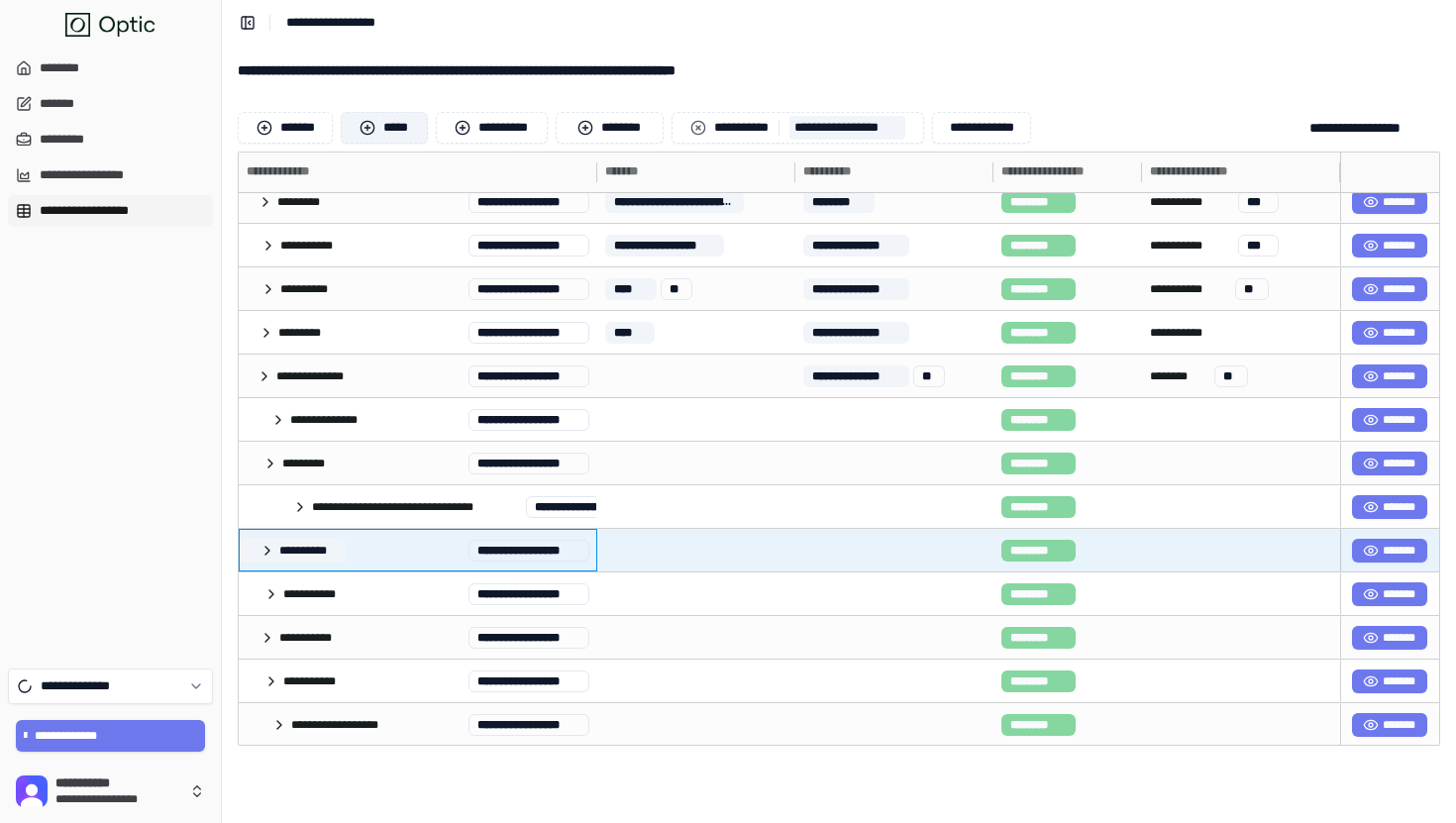 click on "**********" at bounding box center (292, 551) 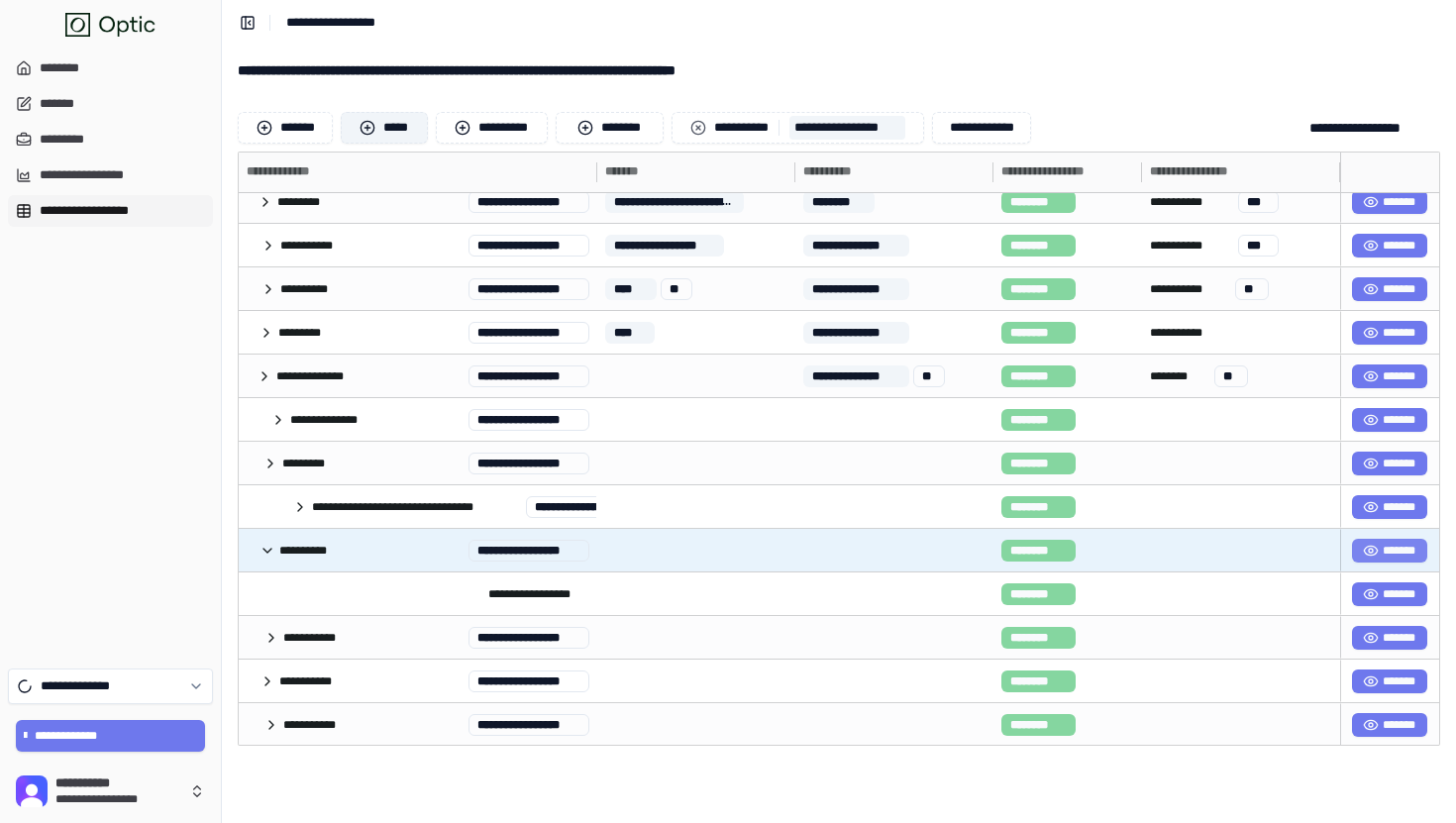 click on "*******" at bounding box center [1390, 551] 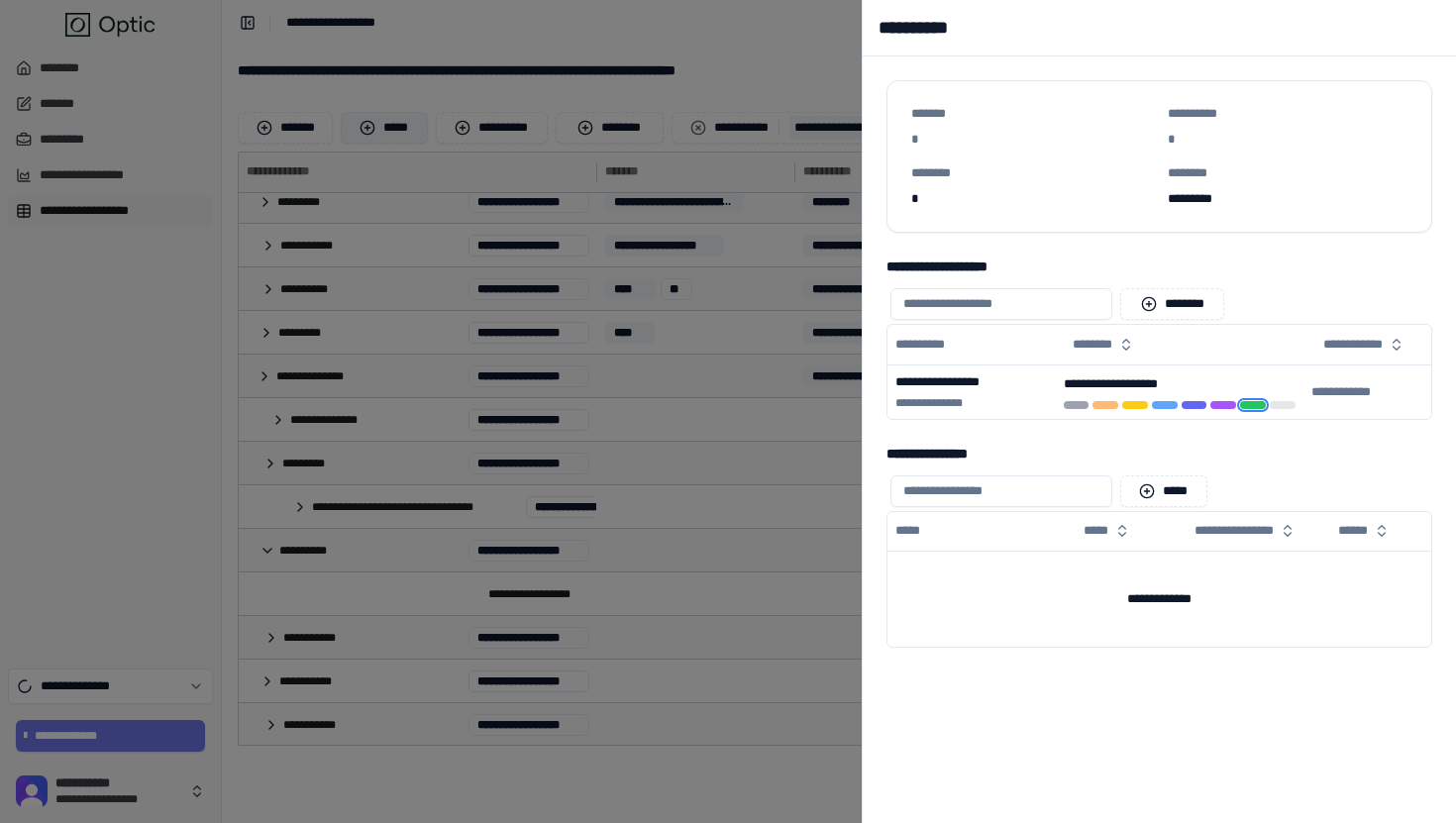 click on "**********" at bounding box center [930, 28] 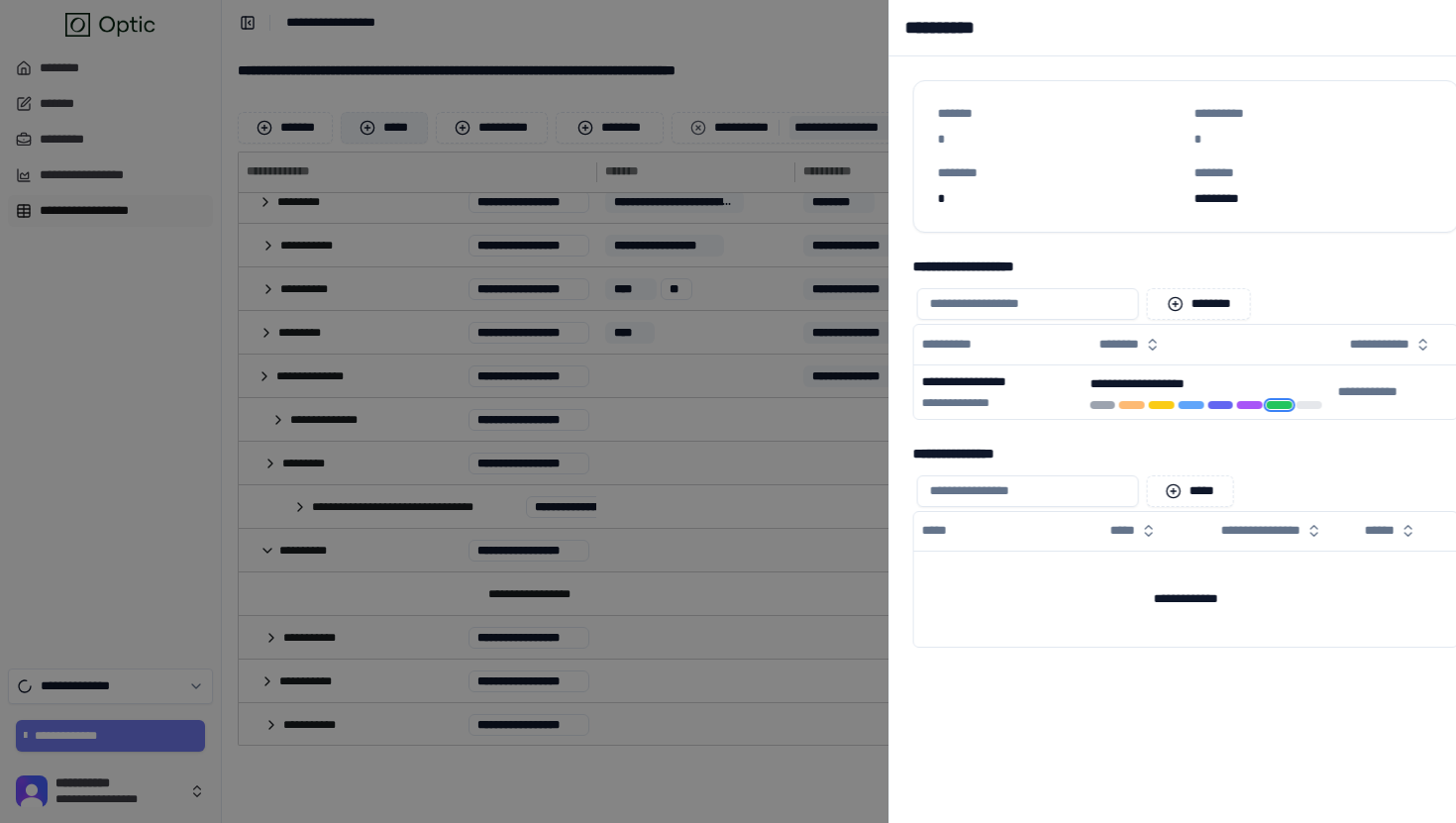 drag, startPoint x: 1162, startPoint y: 140, endPoint x: 1205, endPoint y: 180, distance: 58.7282 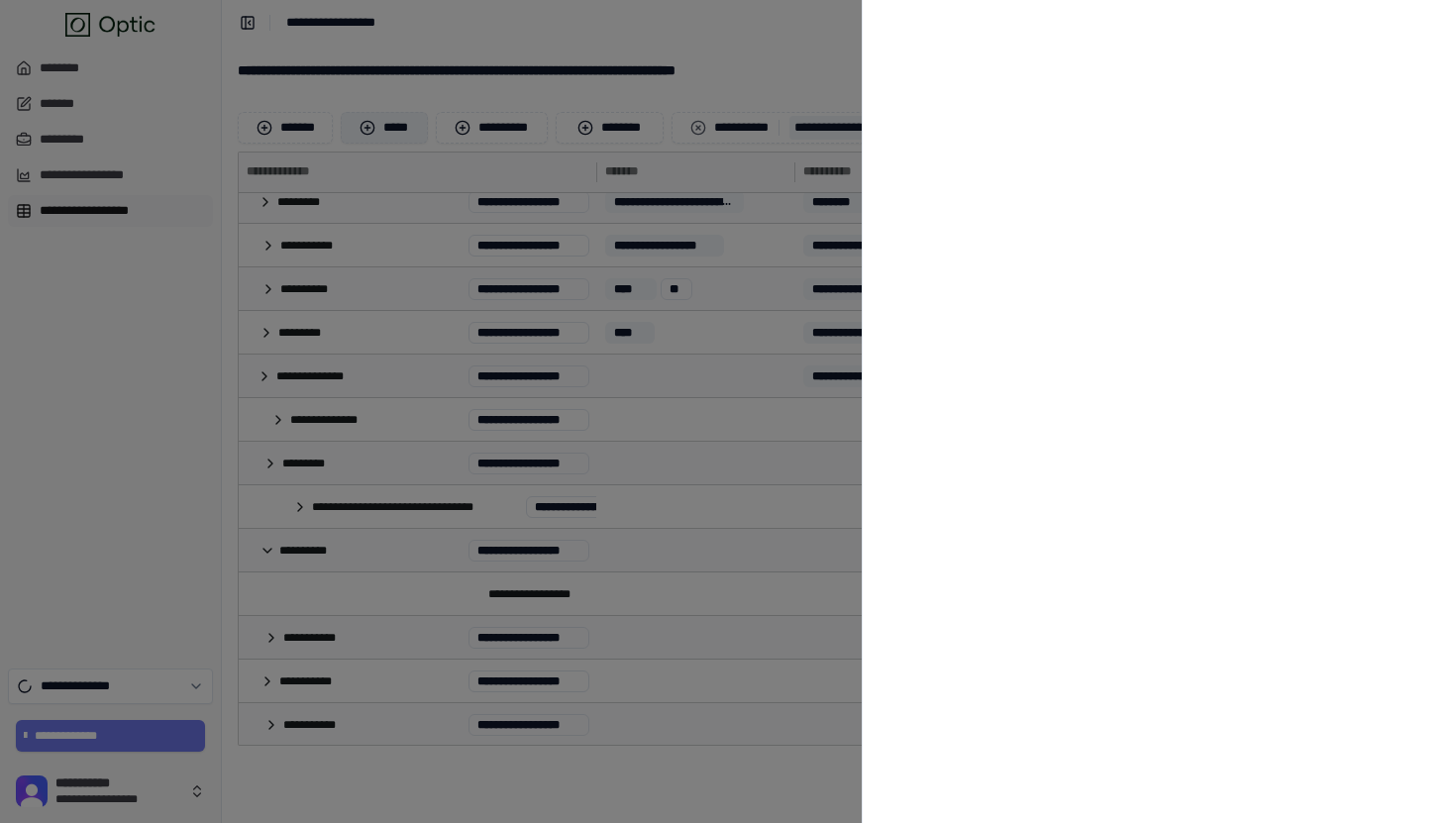 click at bounding box center [728, 411] 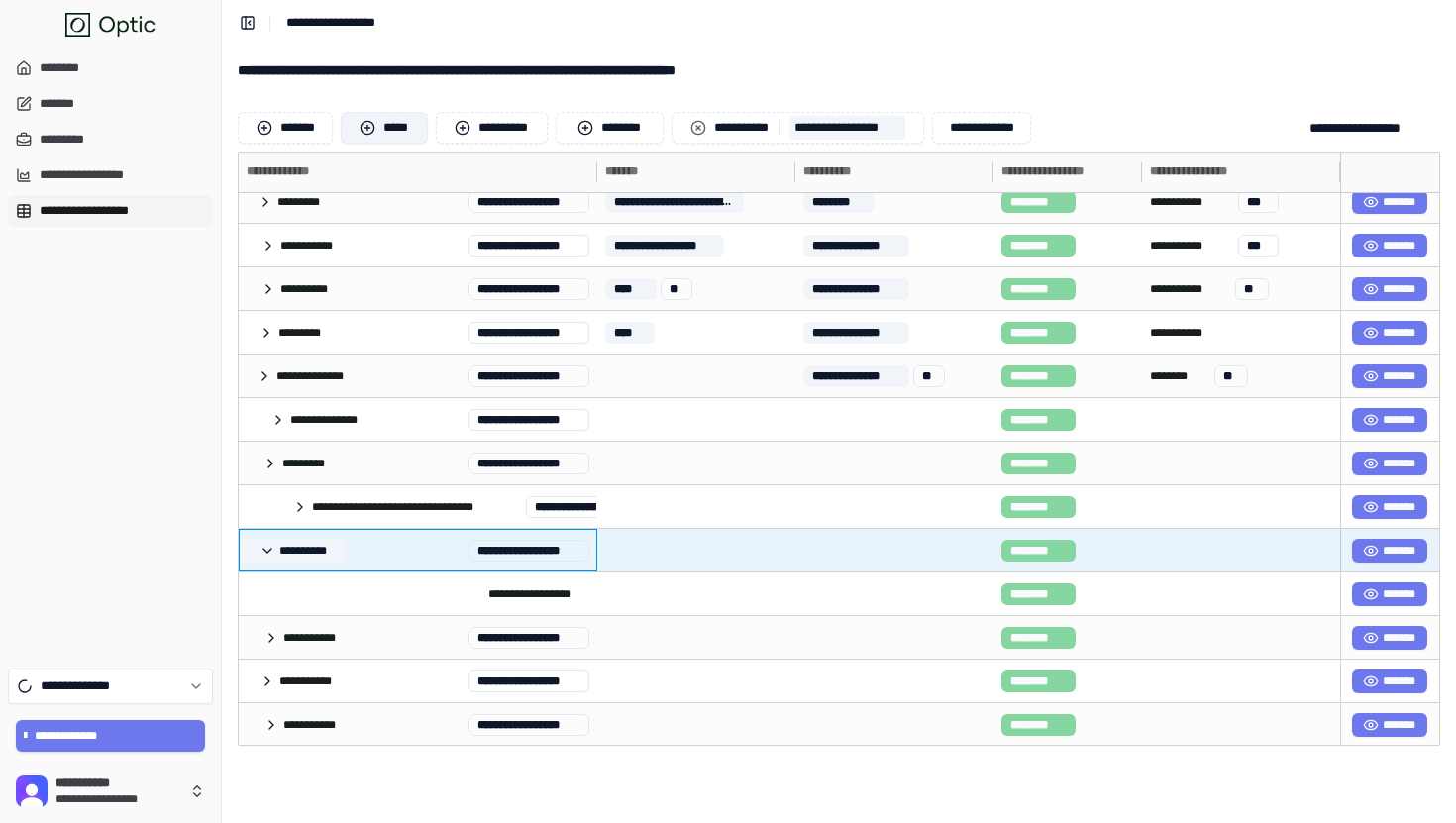 click on "**********" at bounding box center (292, 551) 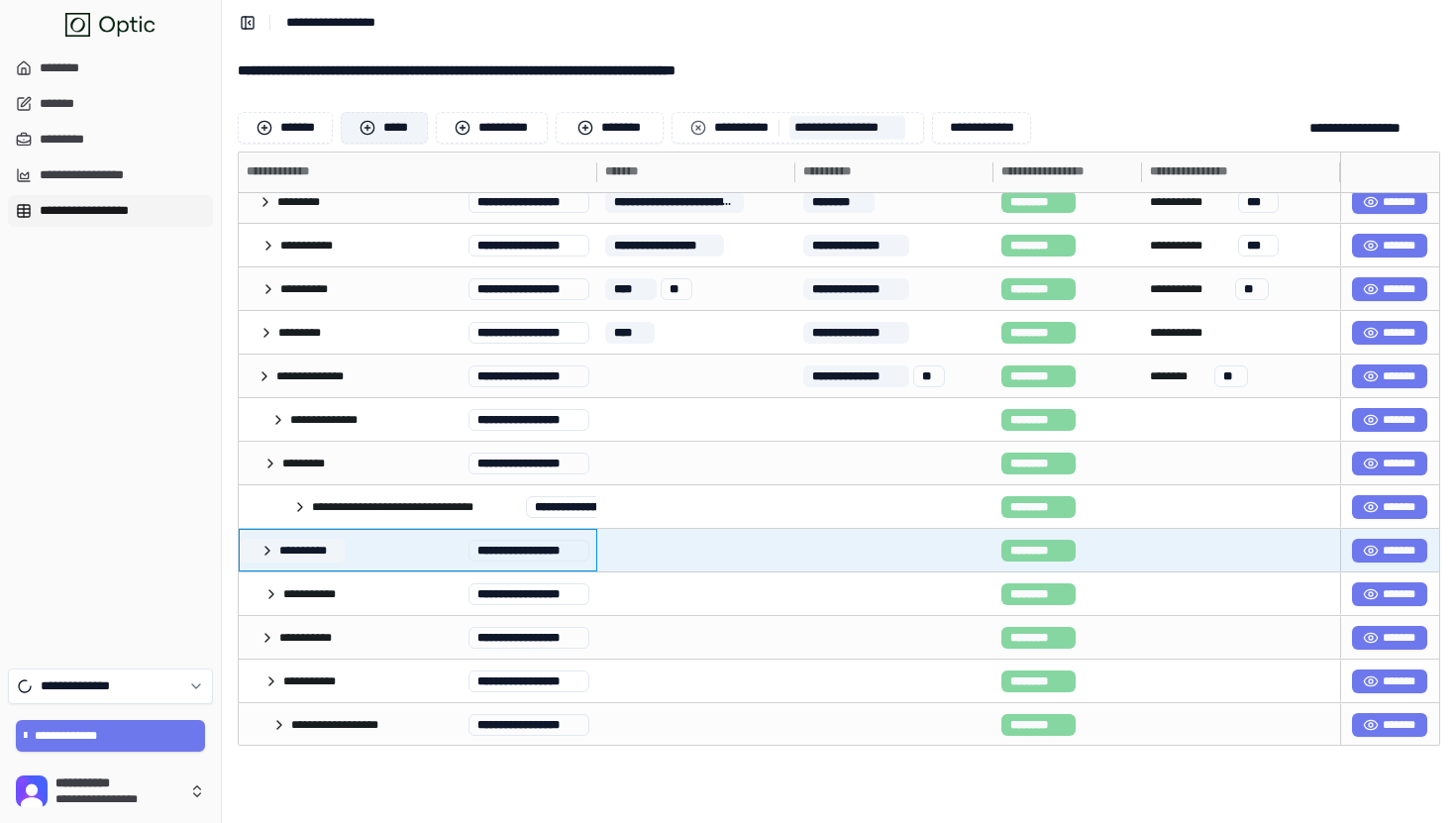 click on "**********" at bounding box center (292, 551) 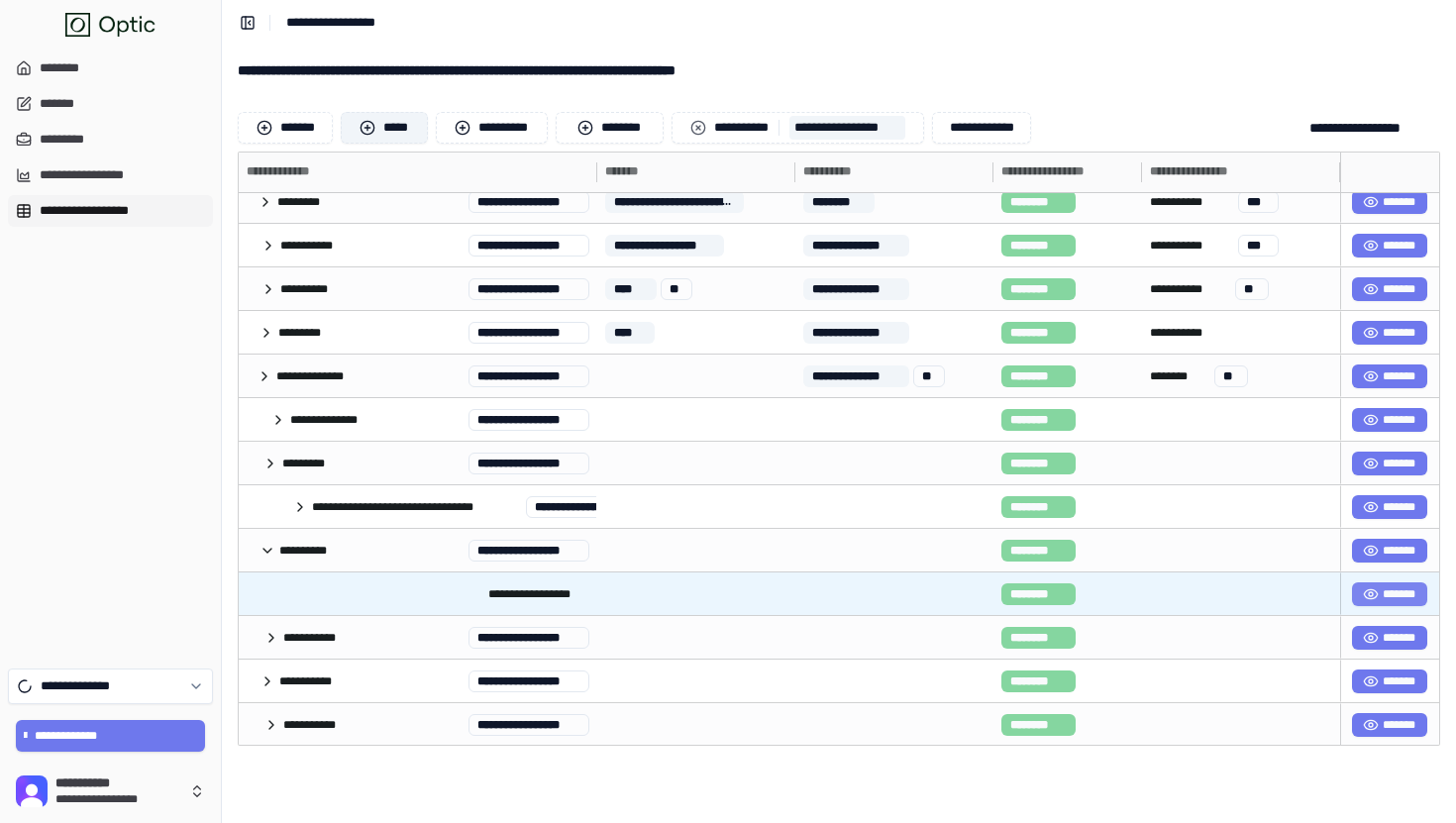 click on "*******" at bounding box center (1390, 594) 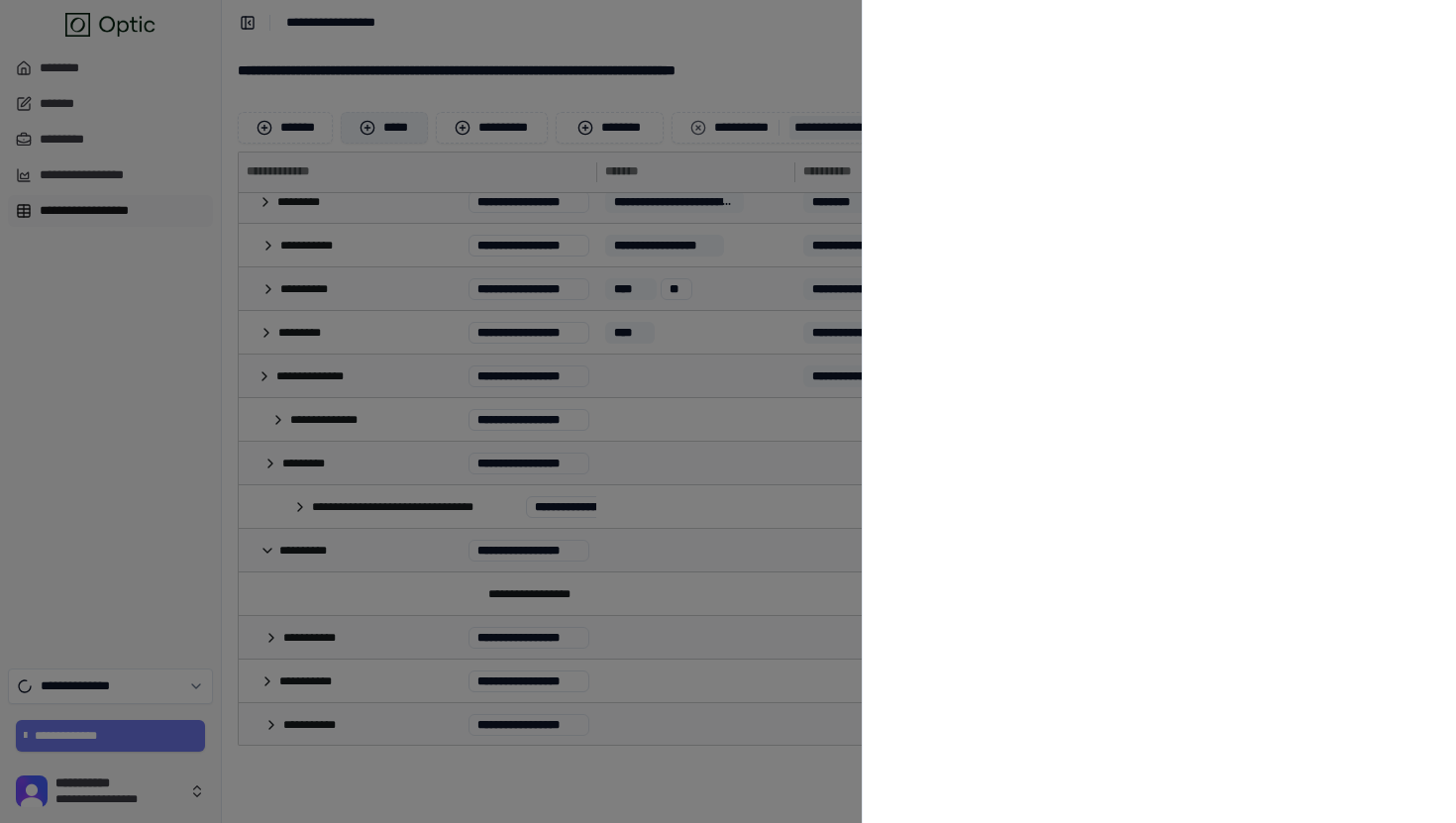 click at bounding box center (728, 411) 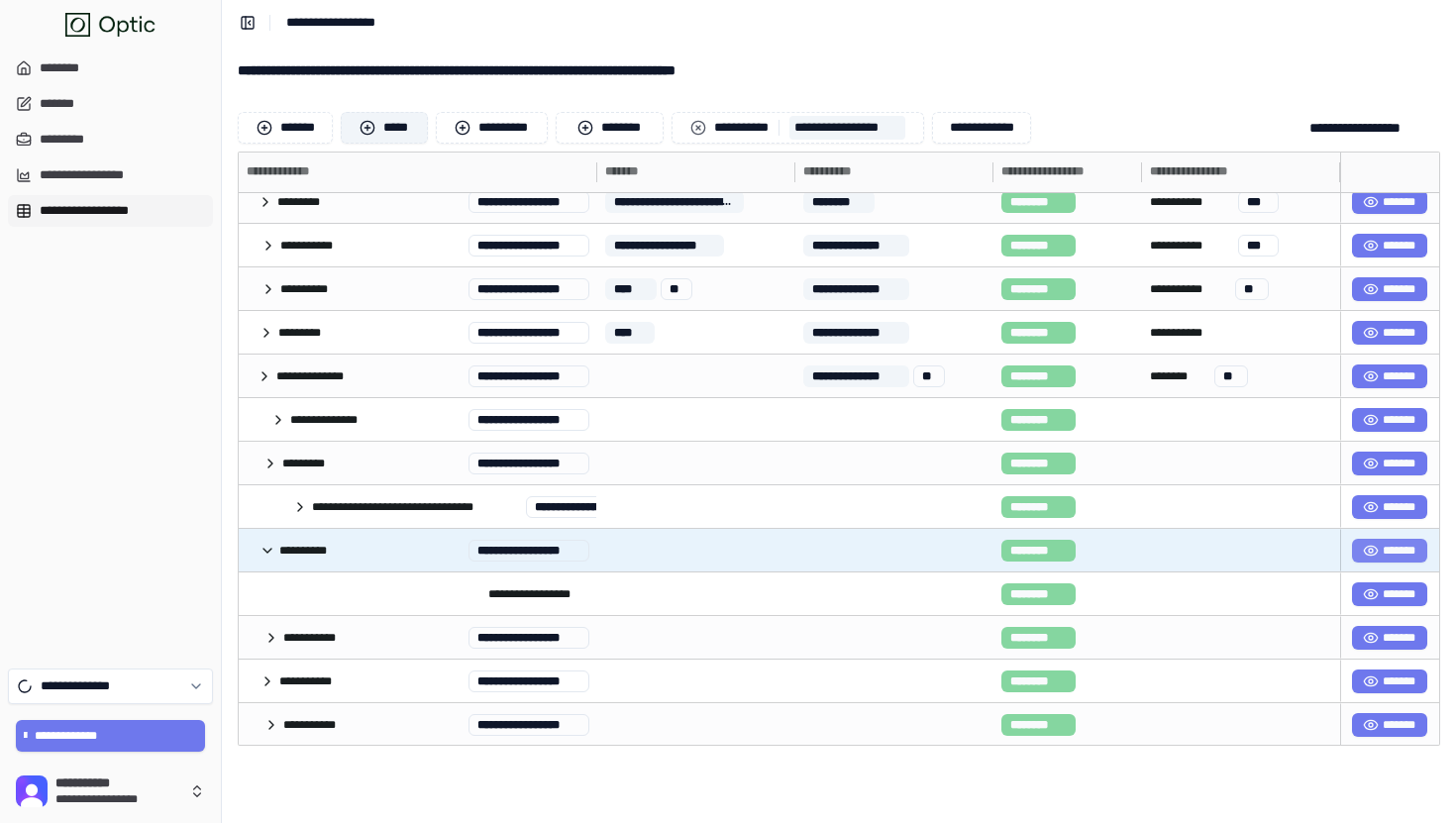 click on "*******" at bounding box center (1390, 551) 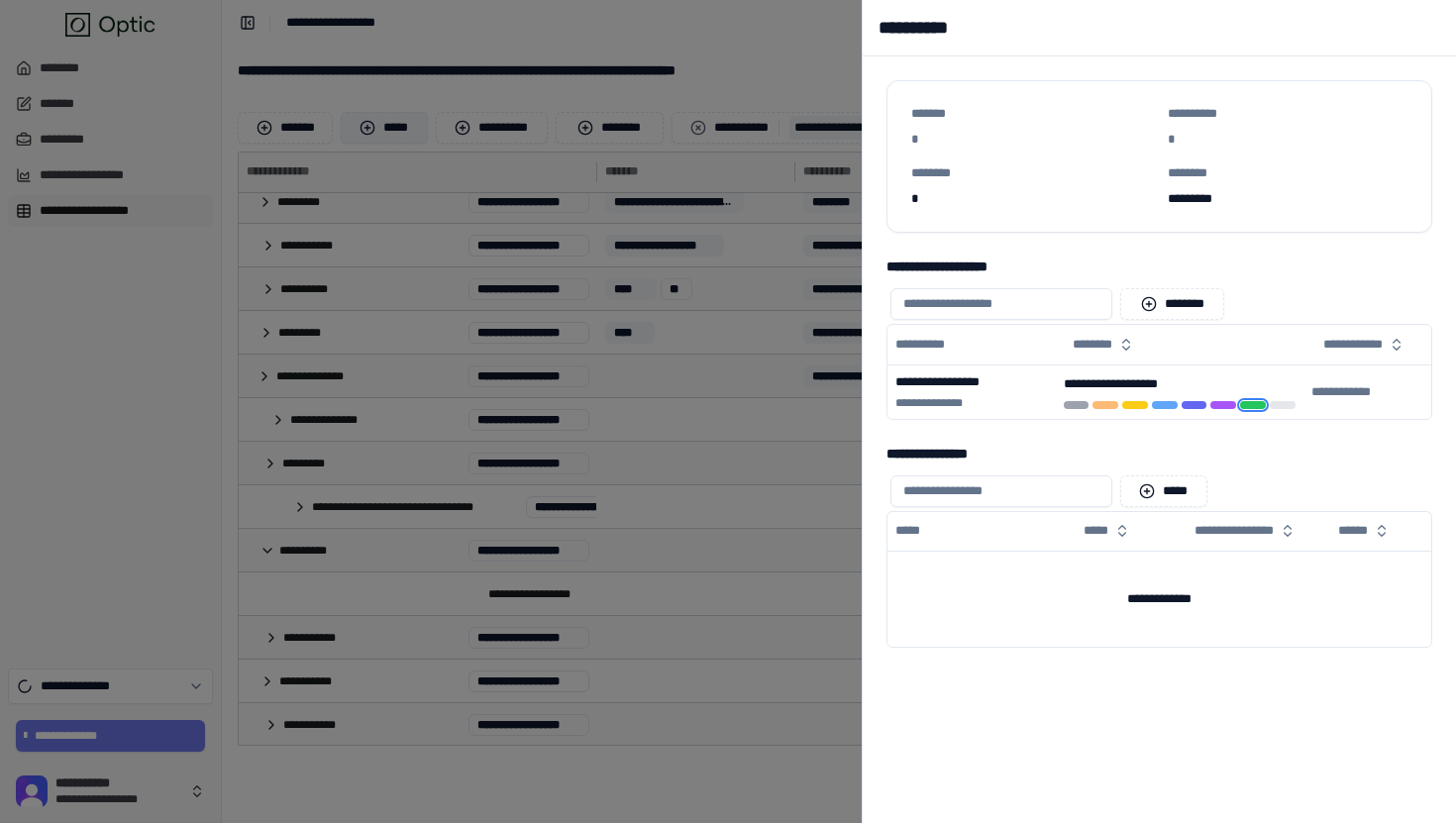 click on "**********" at bounding box center [930, 28] 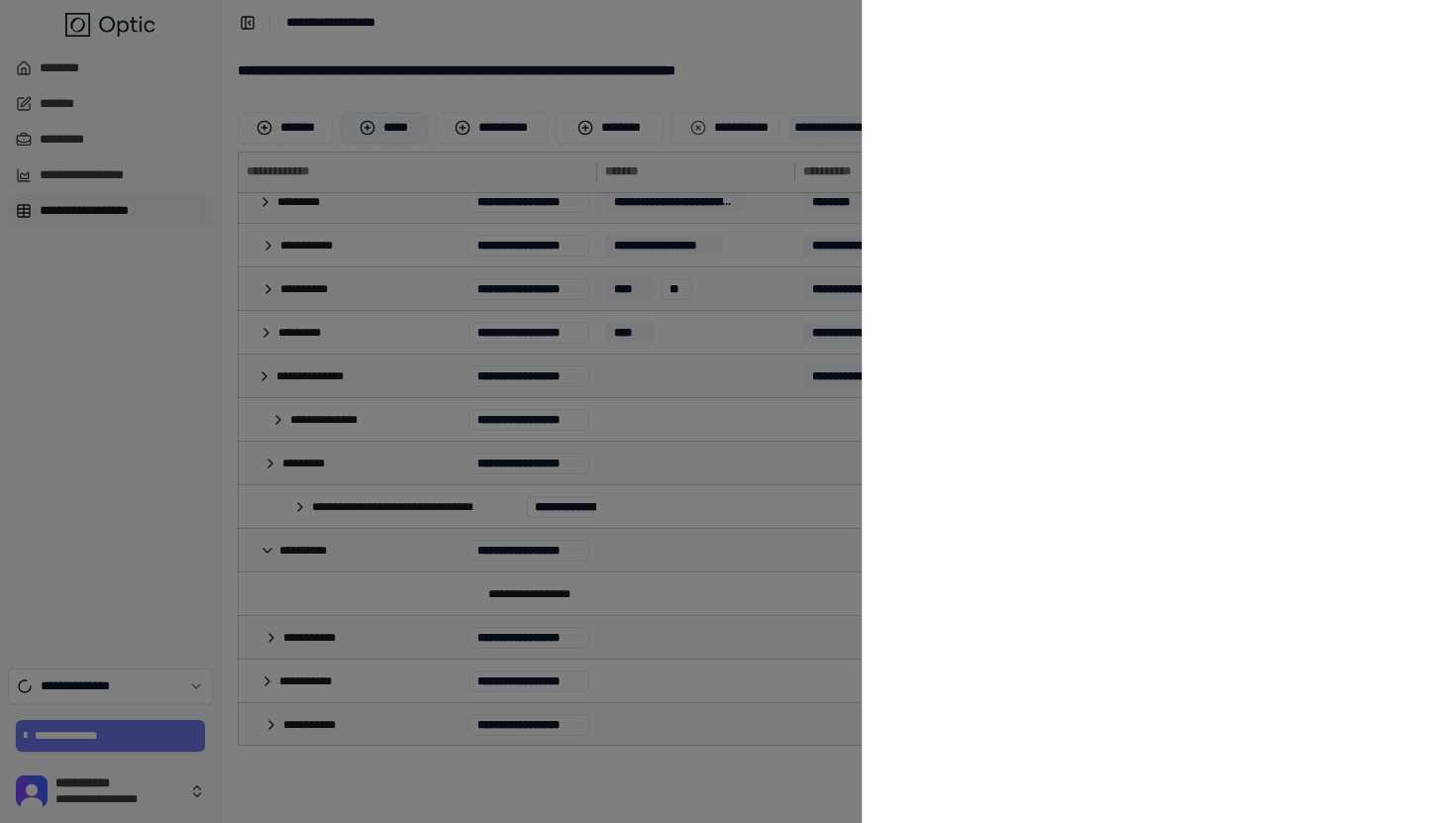 click at bounding box center (728, 411) 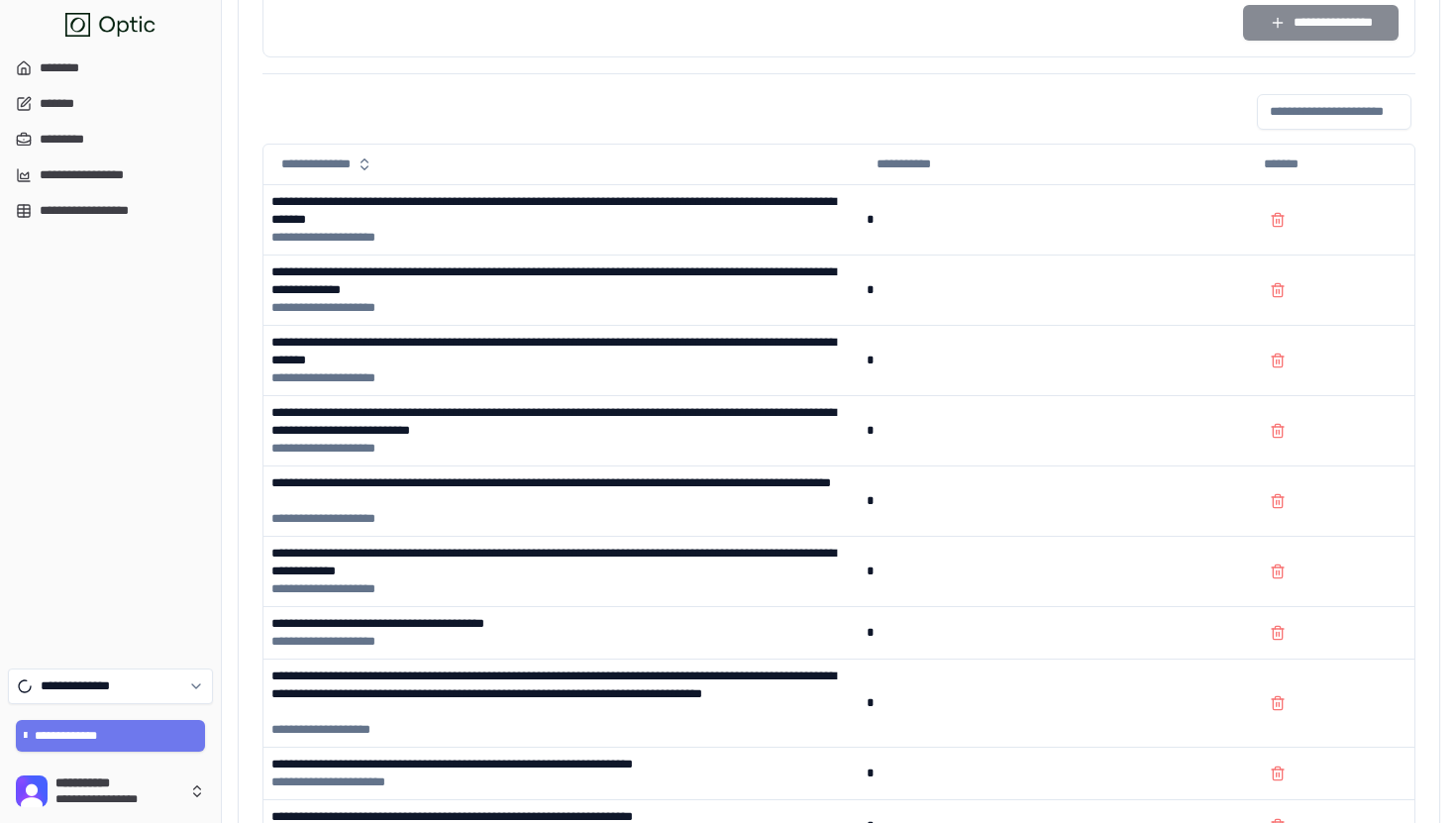 scroll, scrollTop: 1828, scrollLeft: 0, axis: vertical 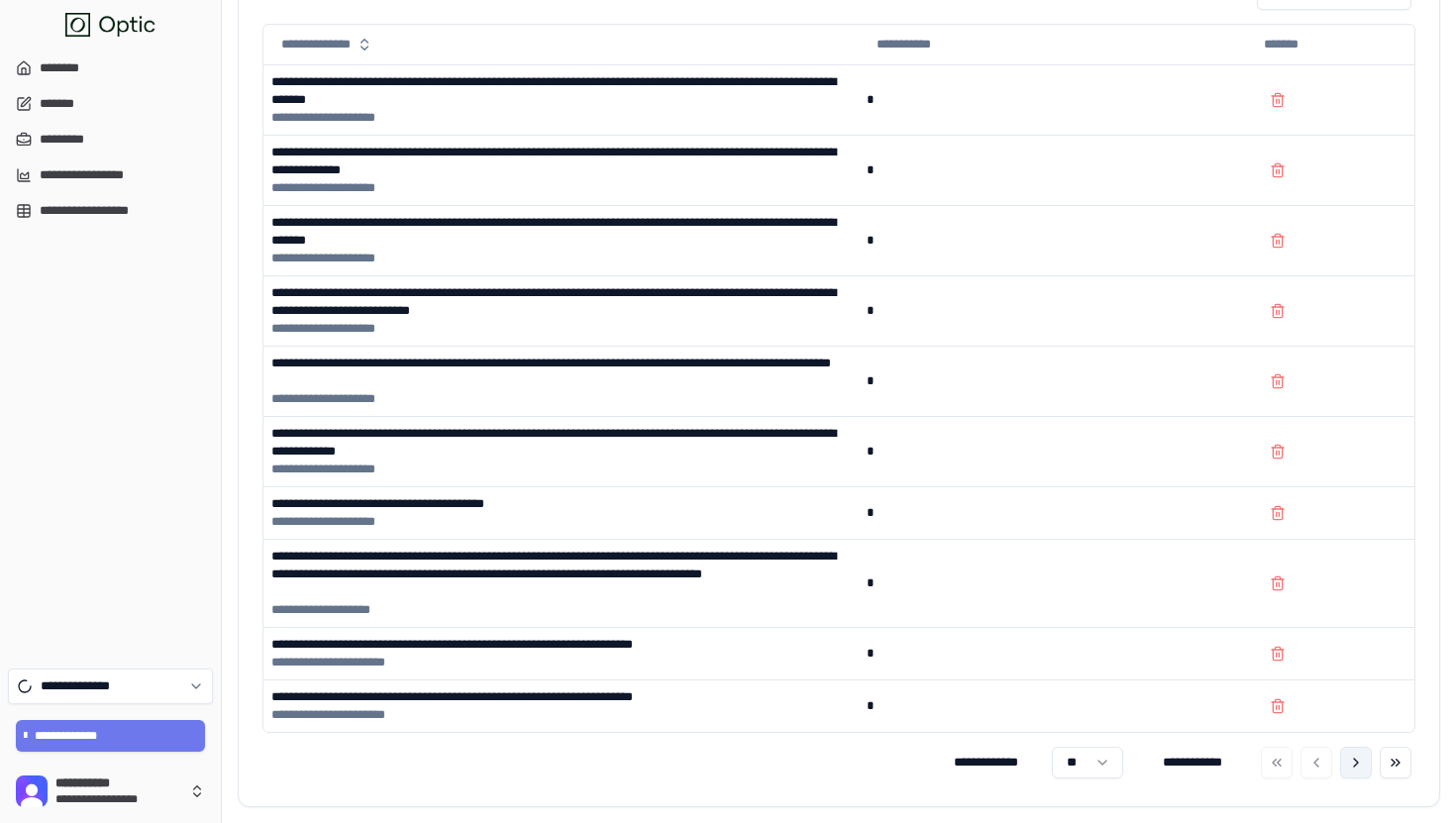 click at bounding box center (1356, 763) 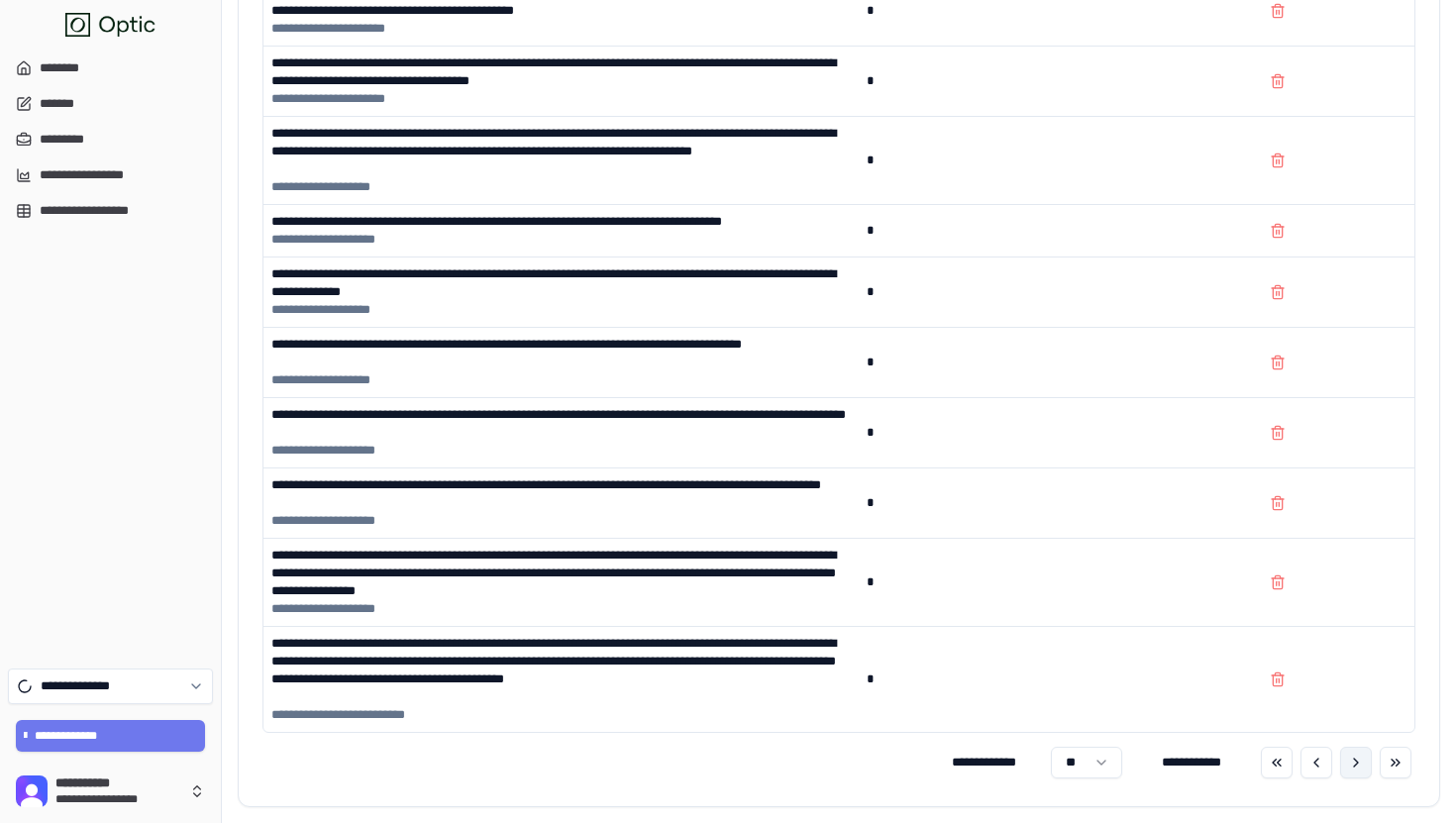 click at bounding box center [1356, 763] 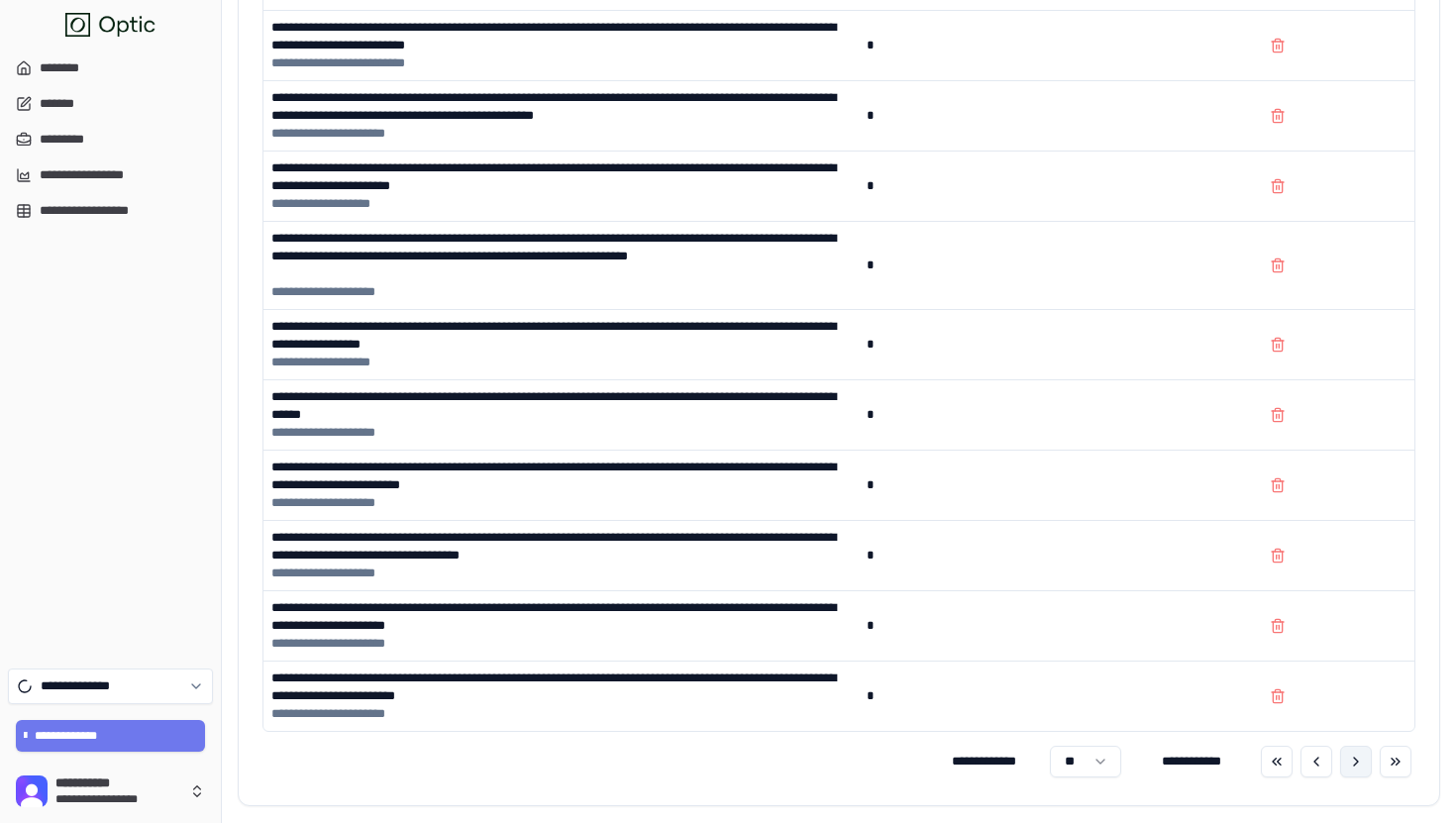 scroll, scrollTop: 1882, scrollLeft: 0, axis: vertical 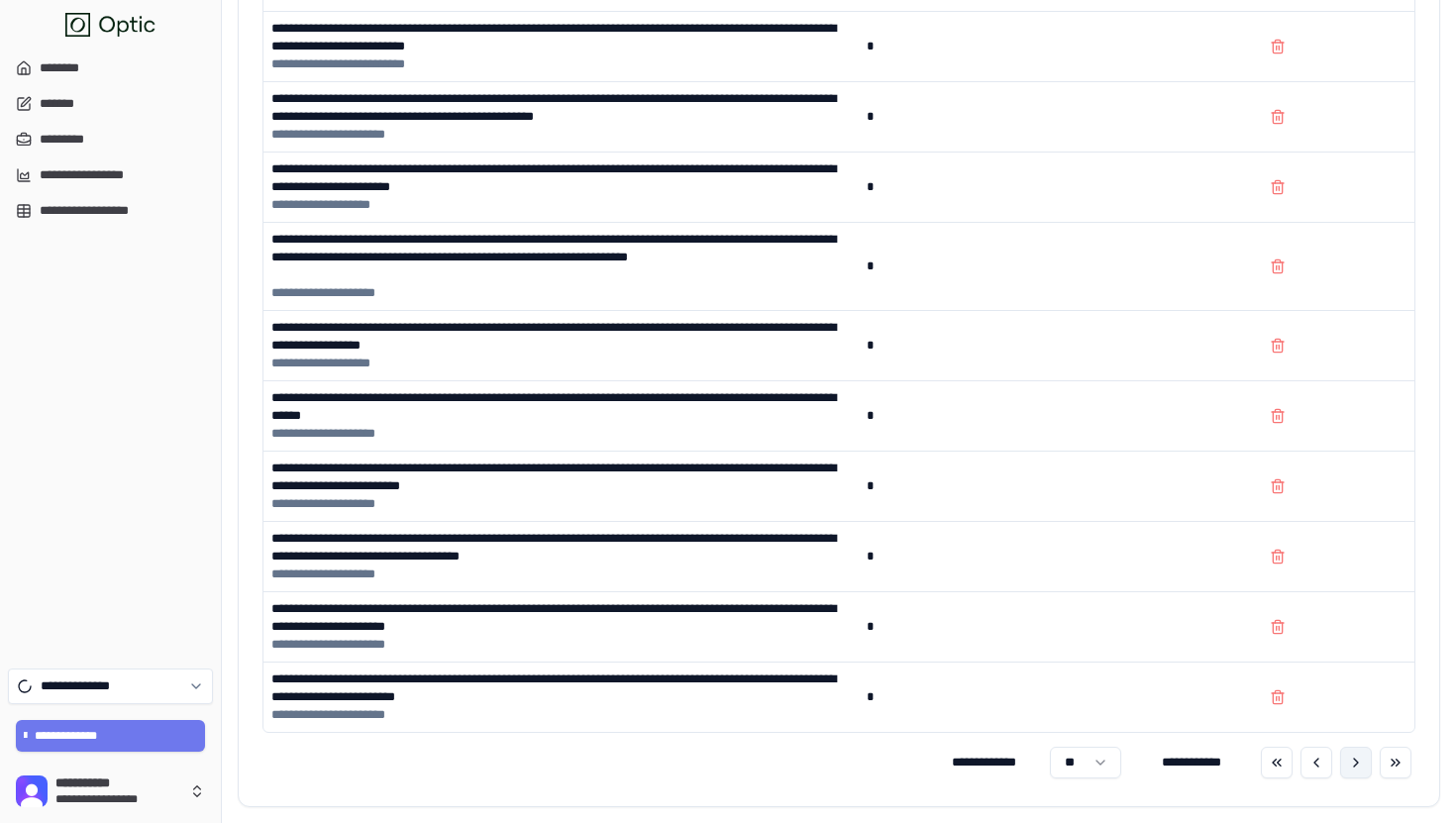 click at bounding box center (1356, 763) 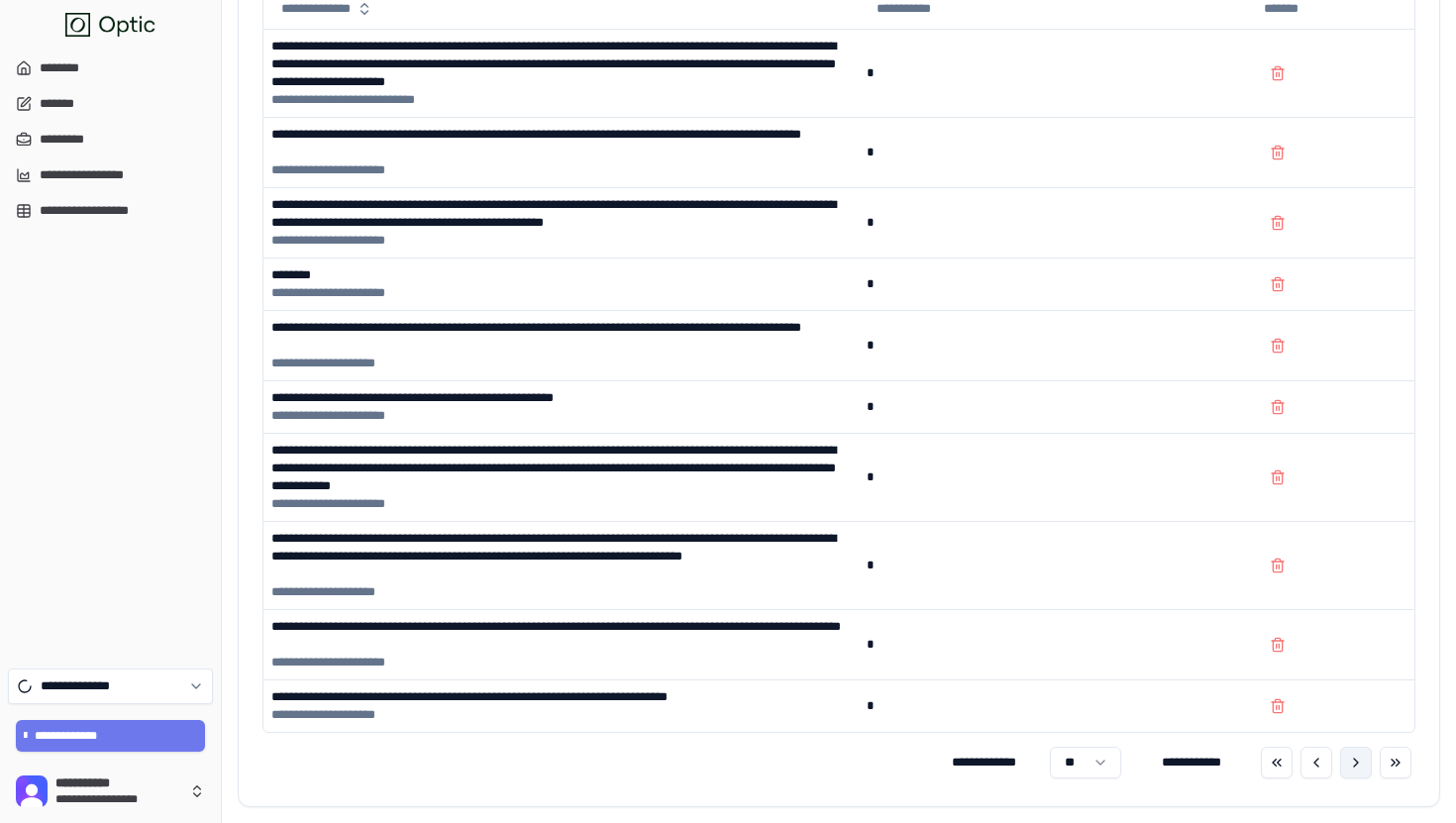 click at bounding box center (1356, 763) 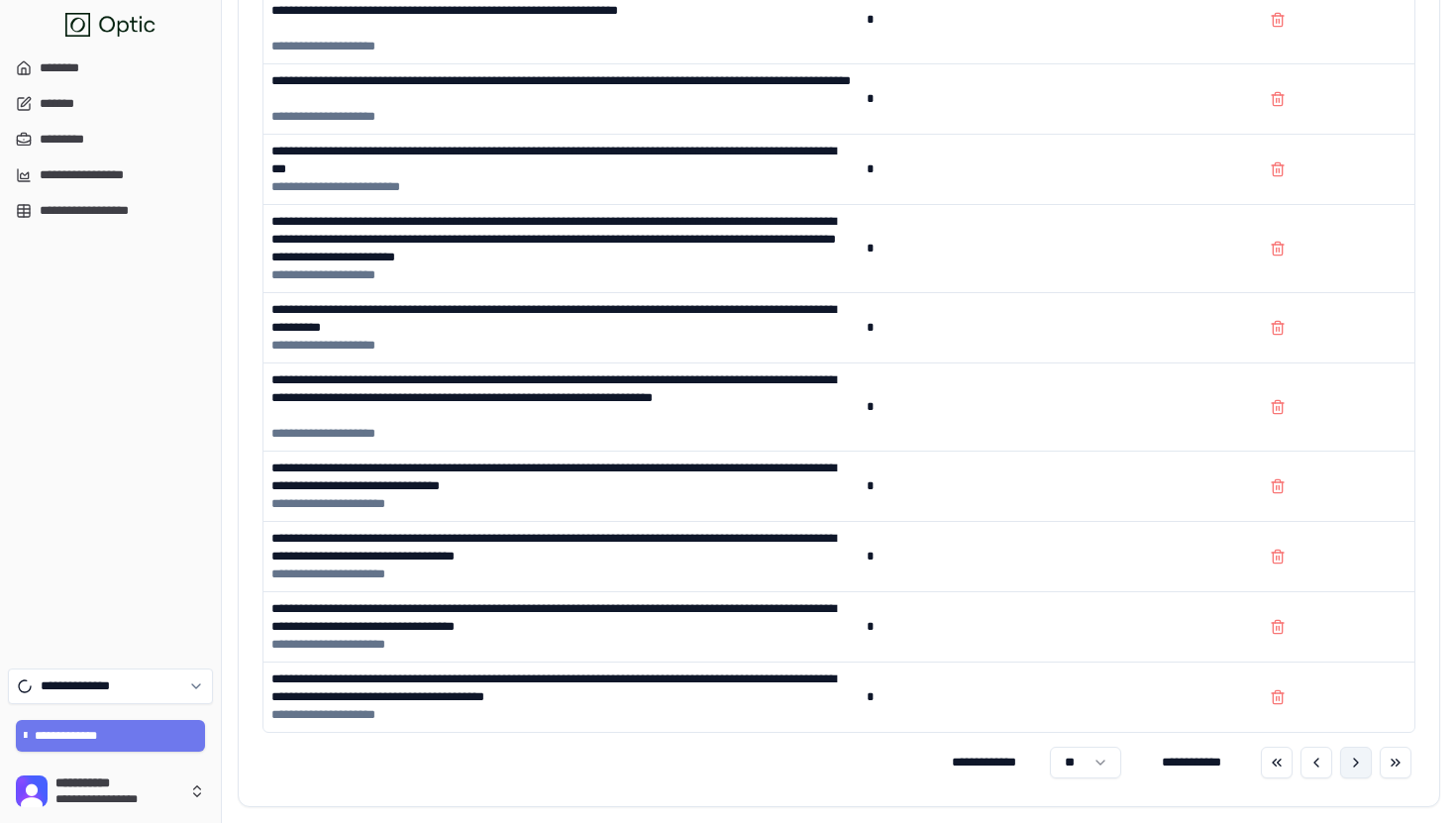click at bounding box center [1356, 763] 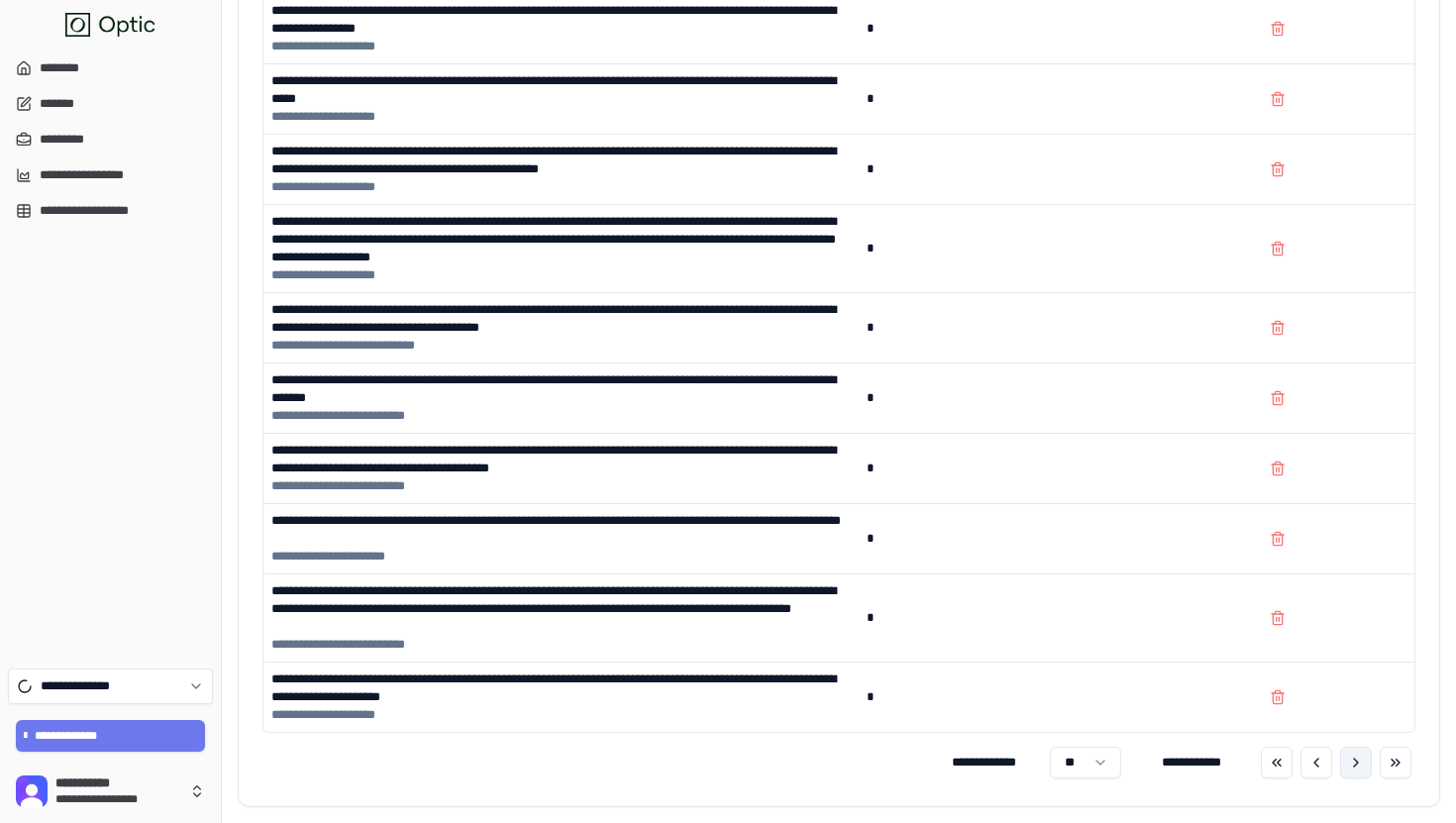 click at bounding box center [1356, 763] 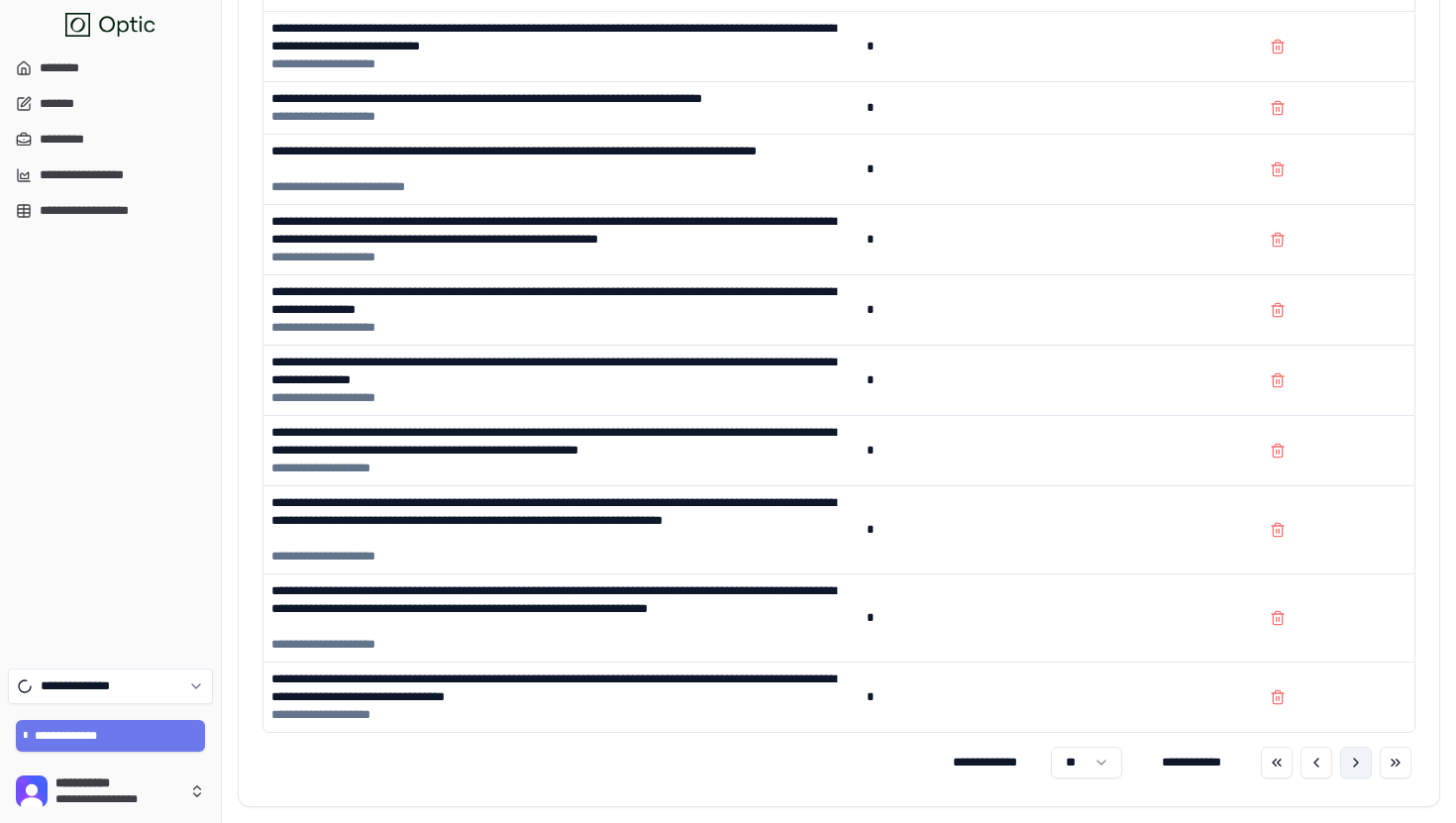 click at bounding box center (1356, 763) 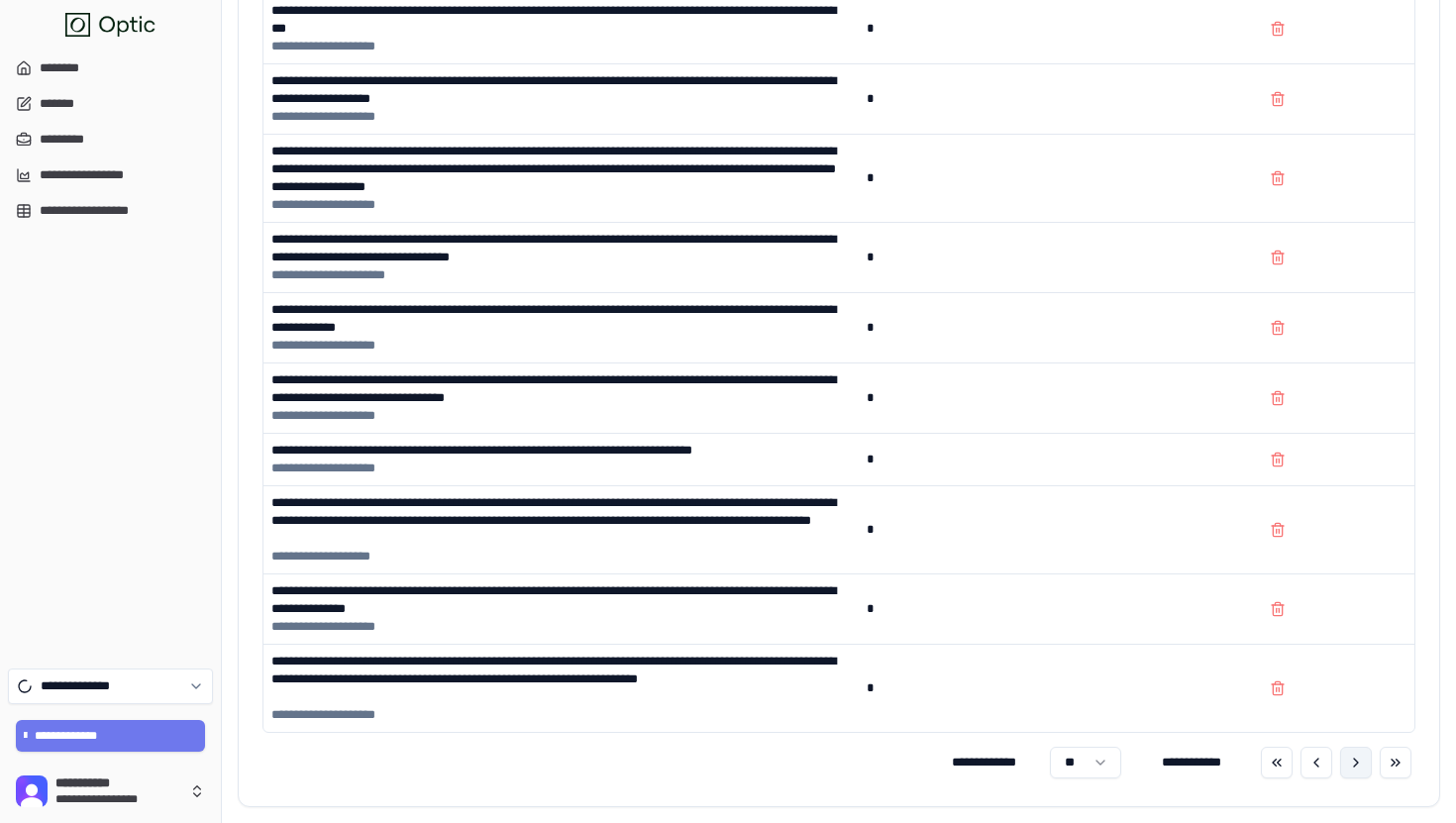 click at bounding box center (1356, 763) 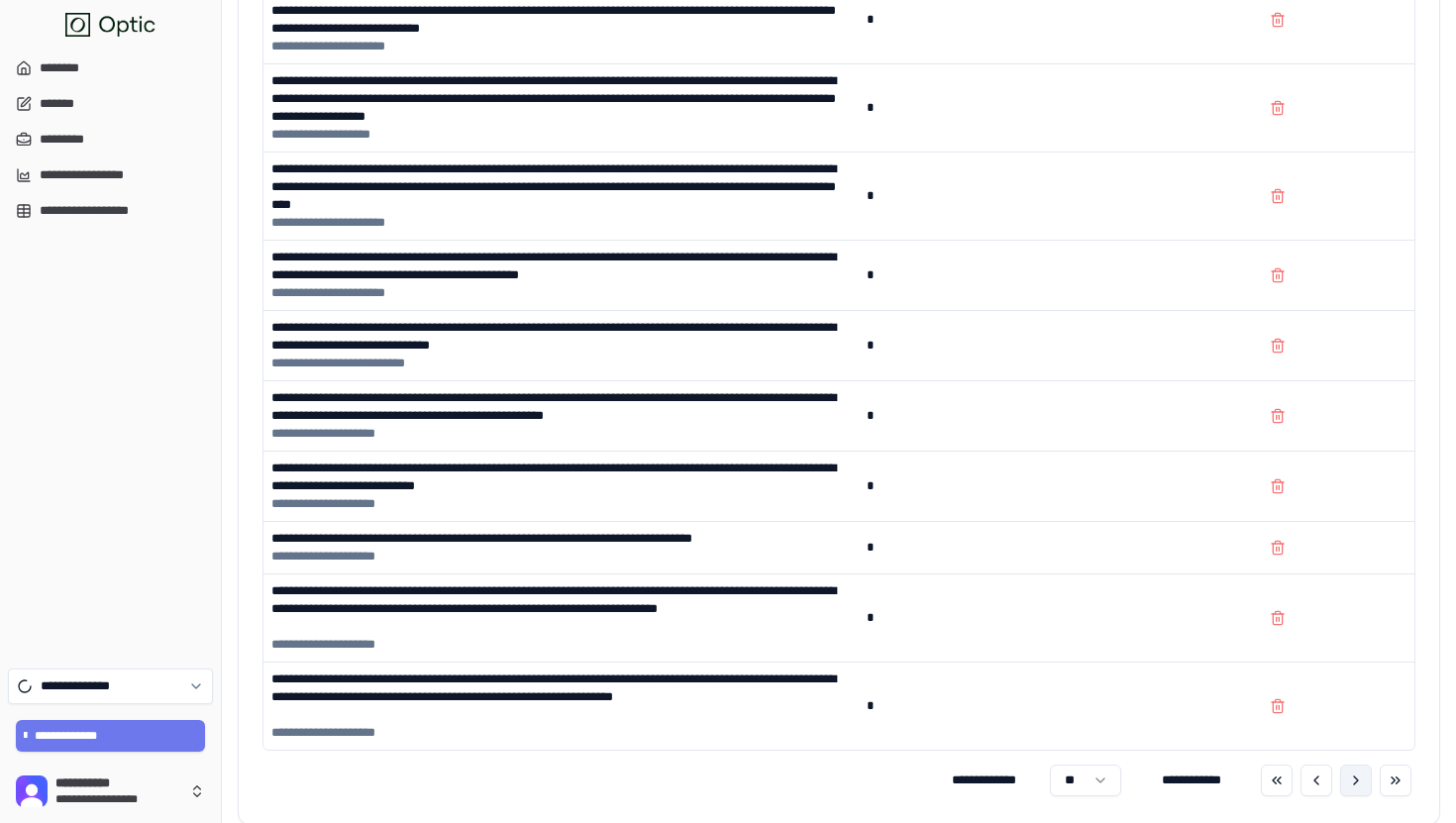 click at bounding box center [1356, 780] 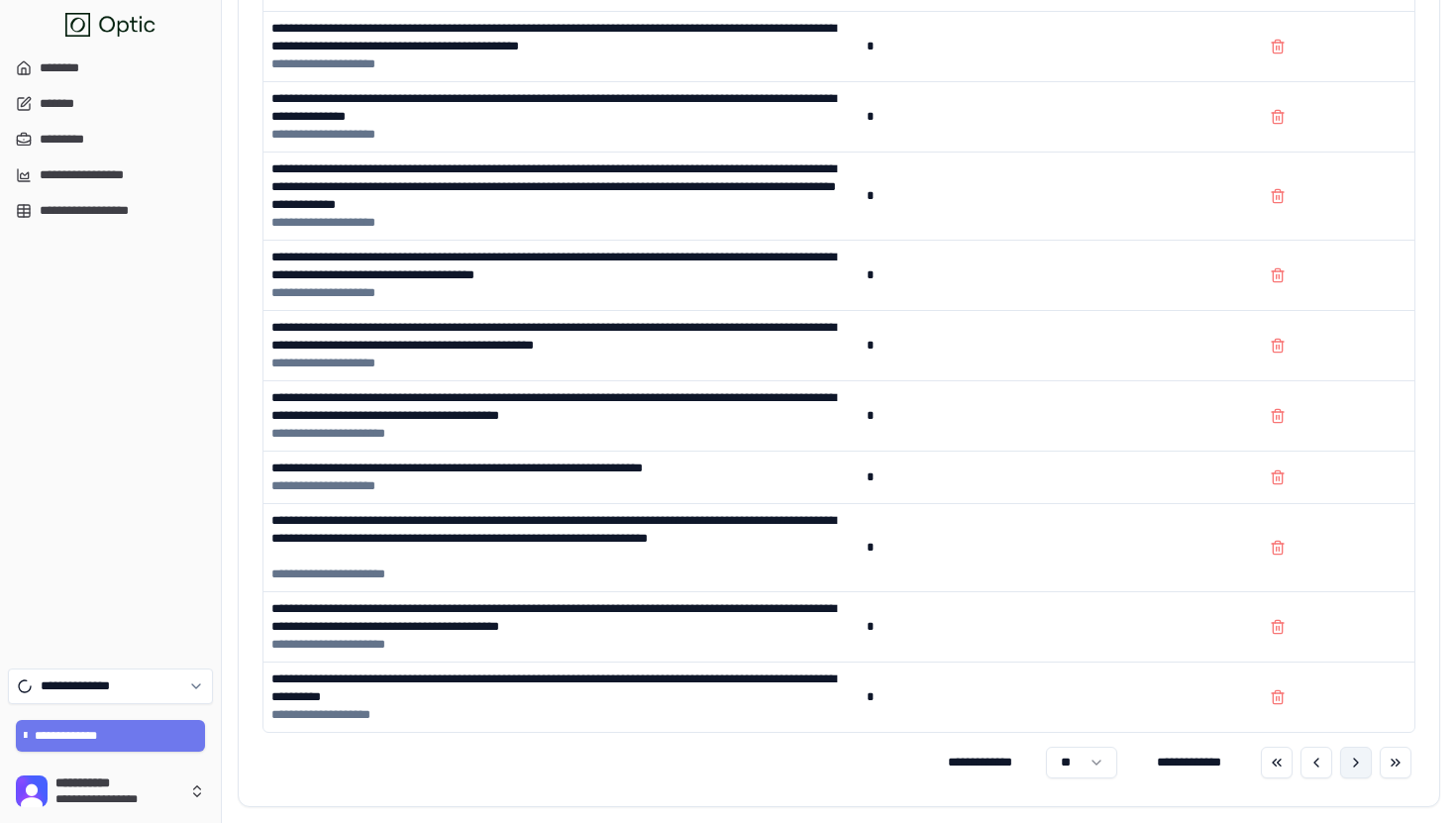 click at bounding box center [1356, 763] 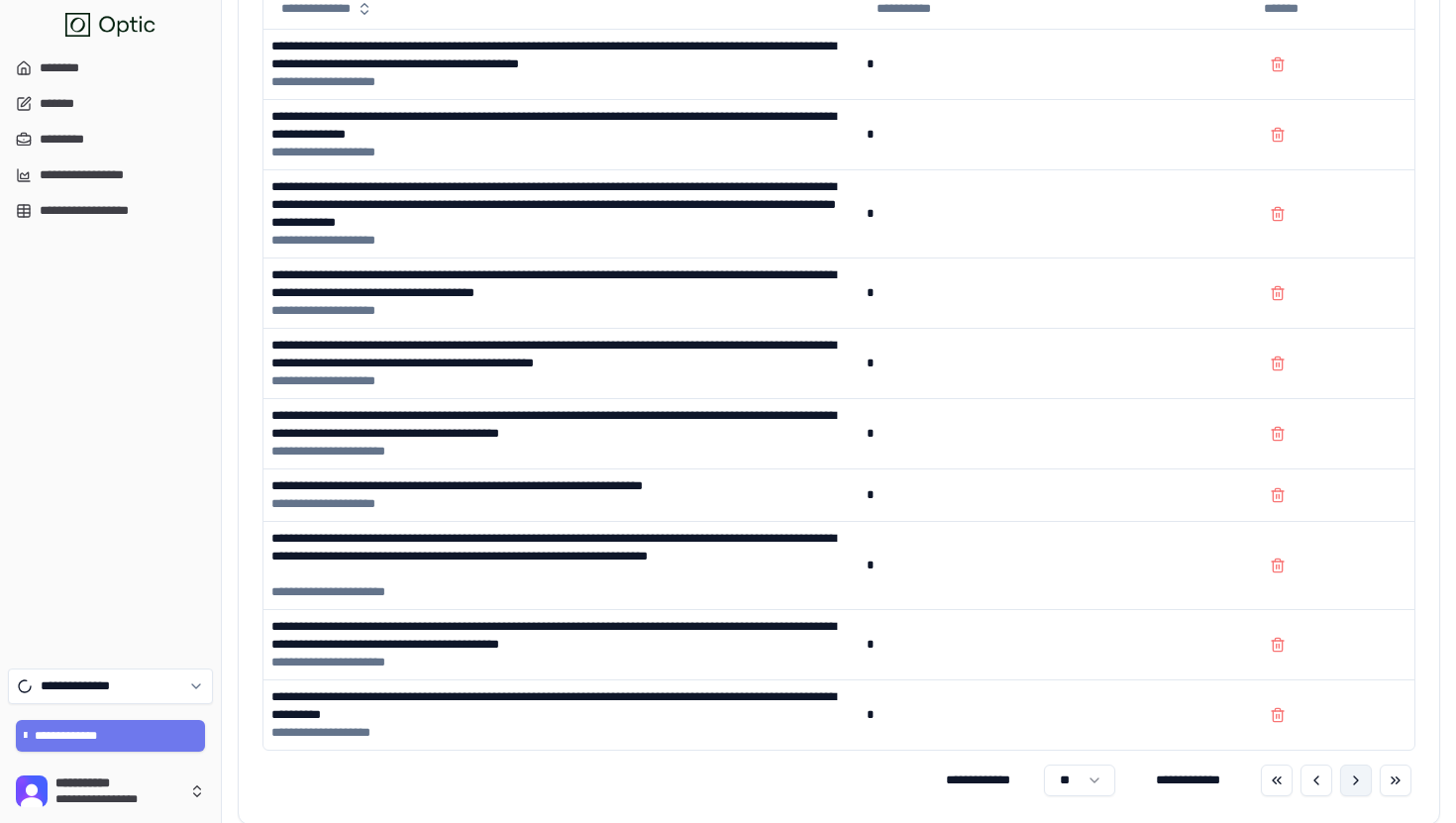 click at bounding box center [1356, 780] 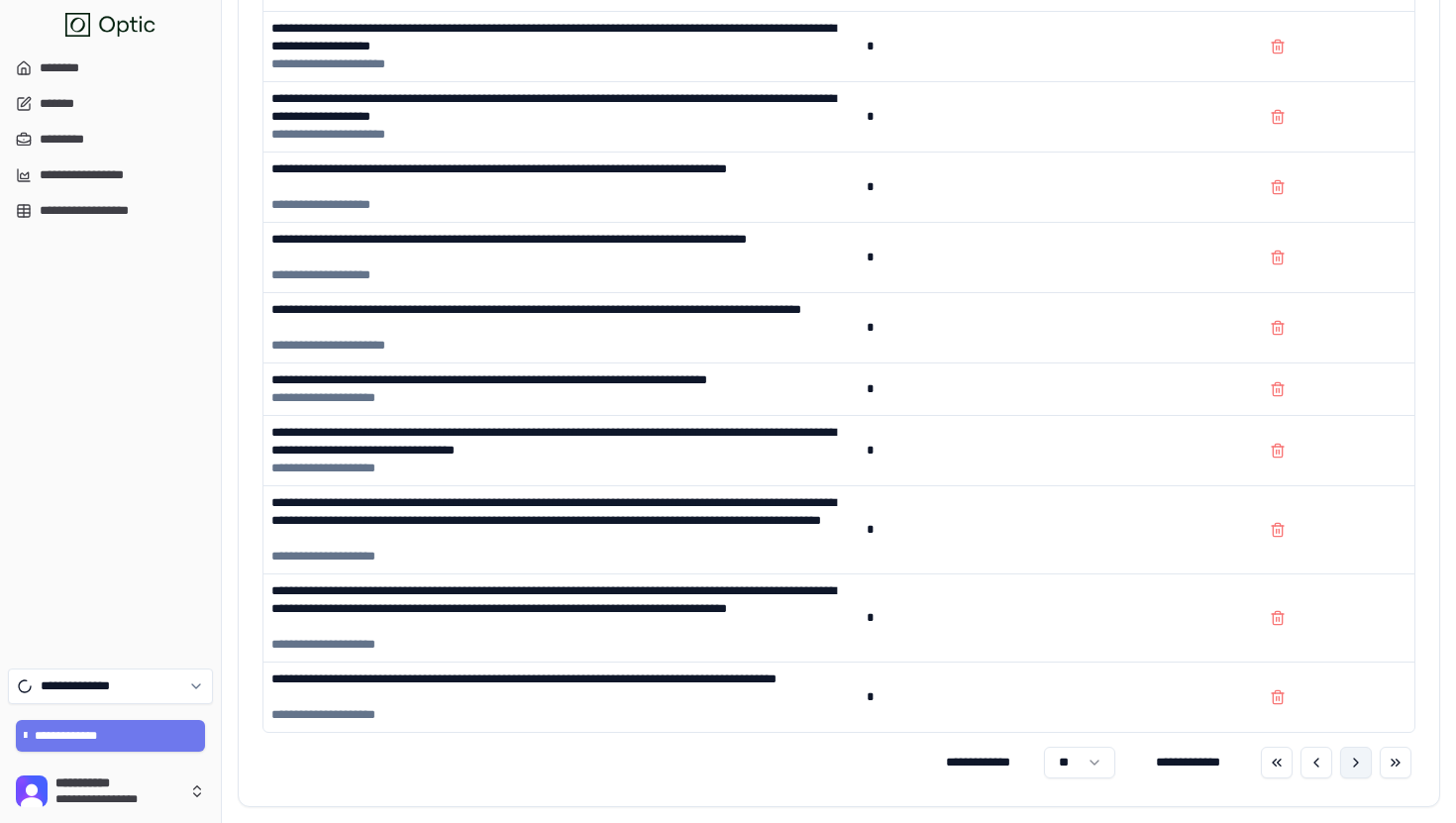 click at bounding box center [1356, 763] 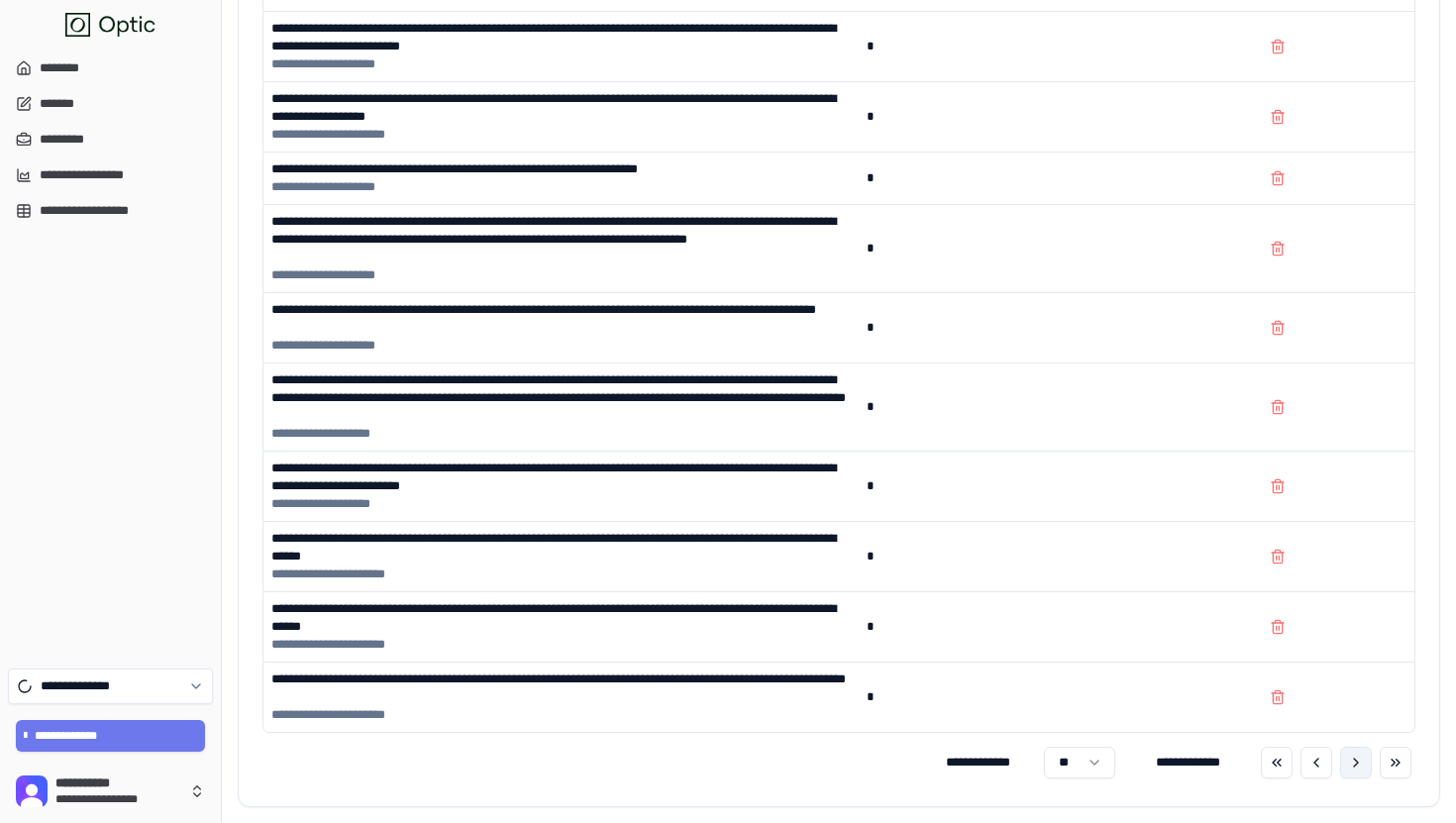 click at bounding box center (1356, 763) 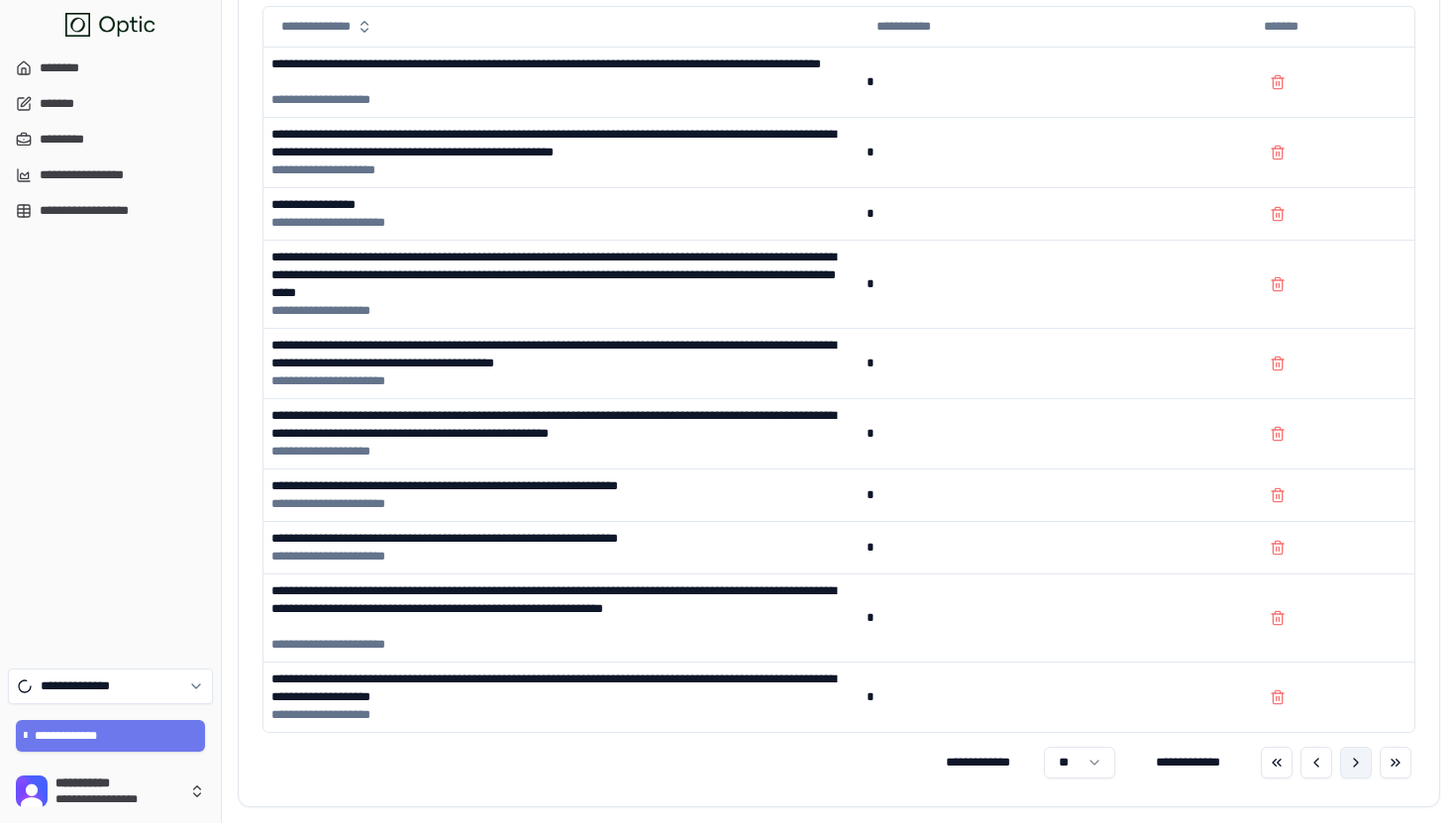 click at bounding box center (1356, 763) 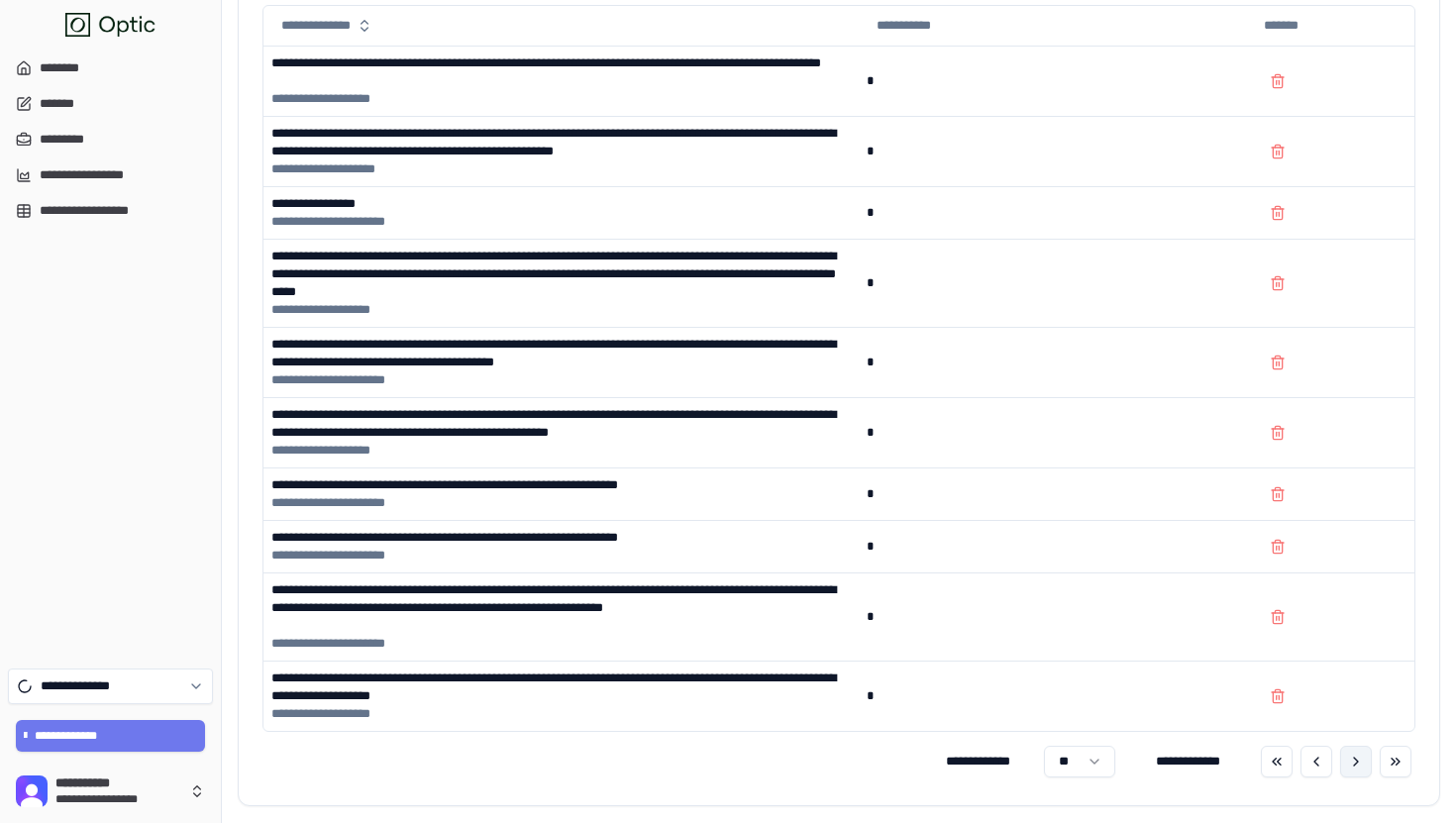 click at bounding box center (1356, 762) 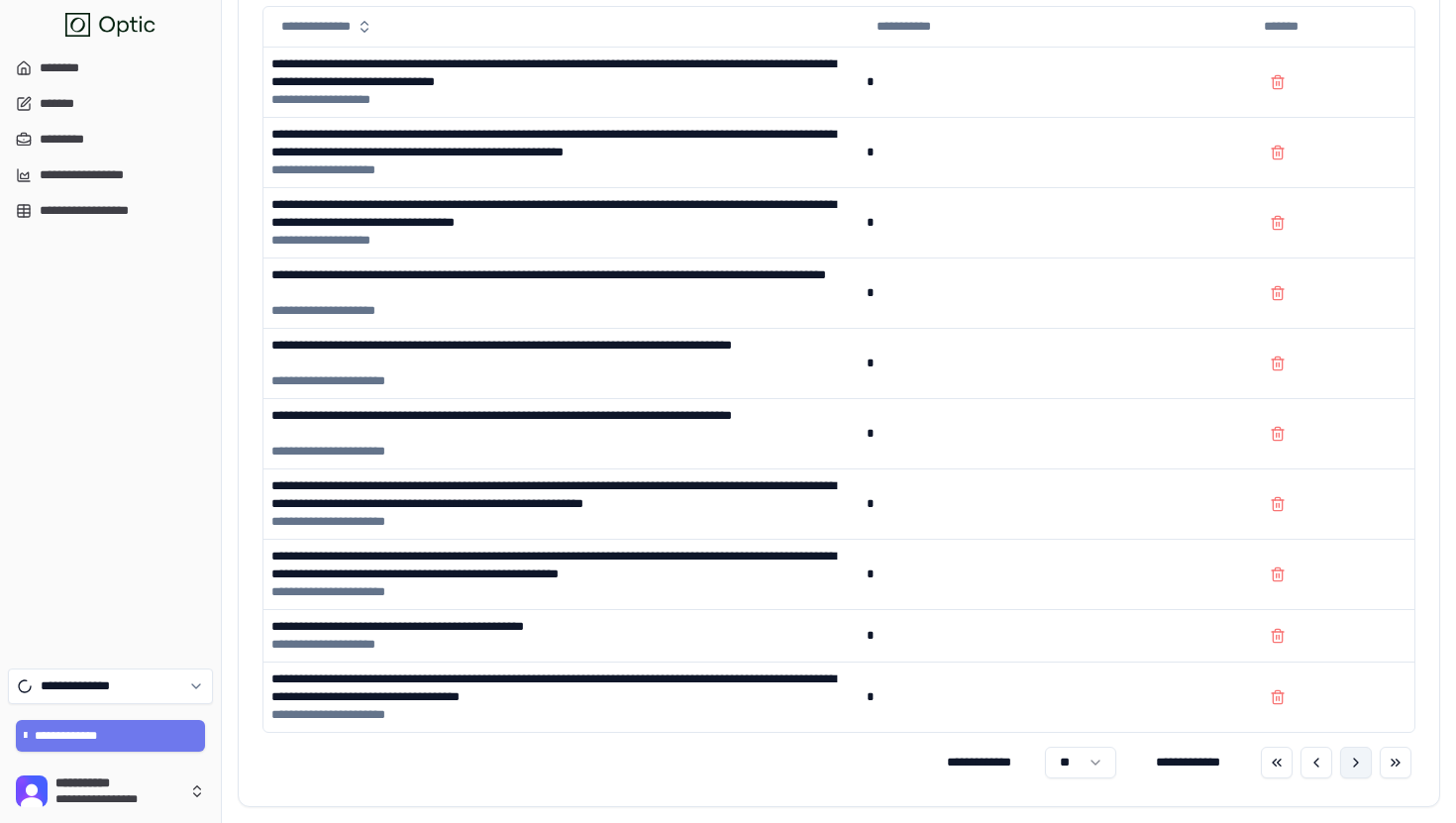 click at bounding box center (1356, 763) 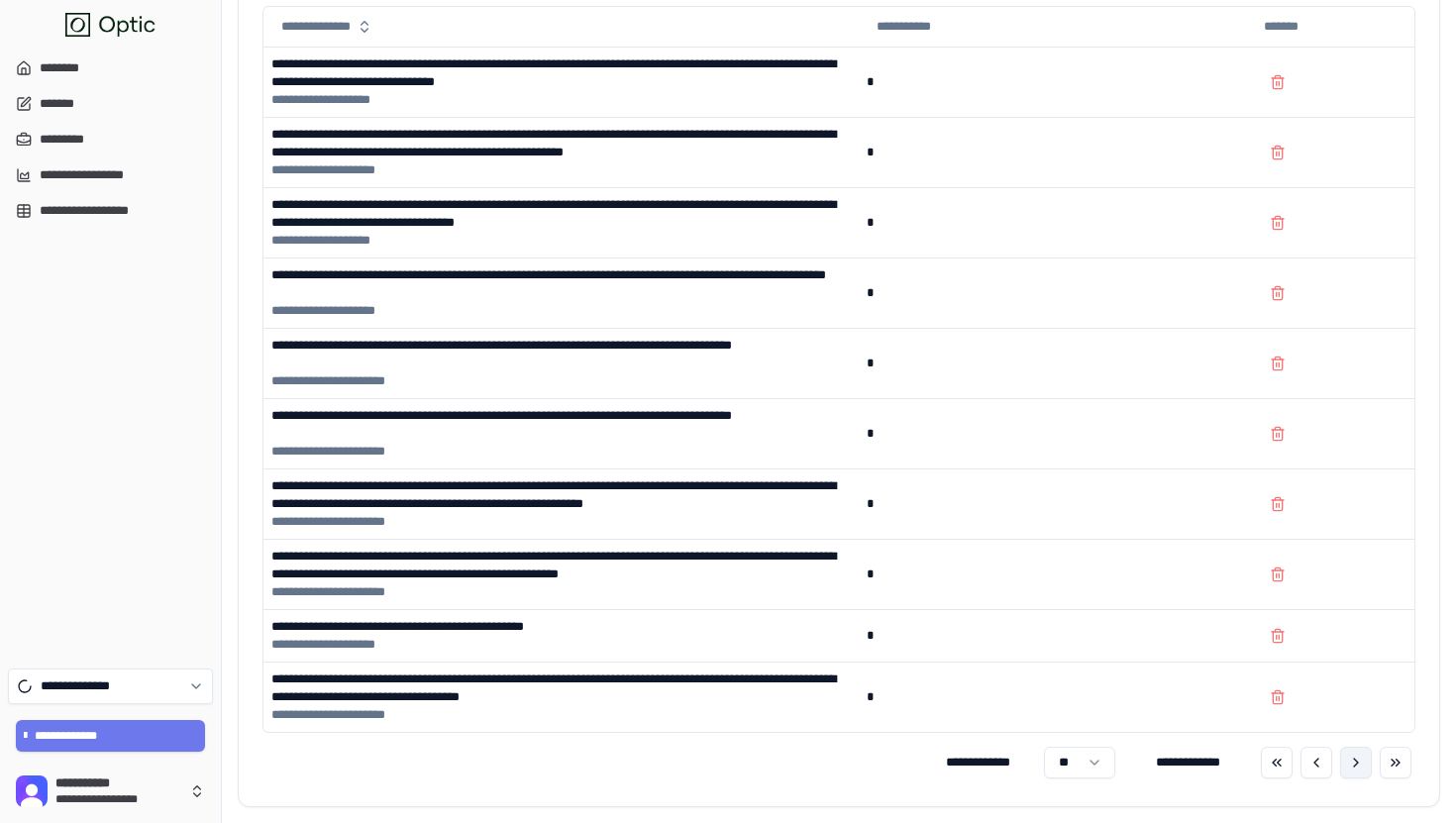scroll, scrollTop: 1828, scrollLeft: 0, axis: vertical 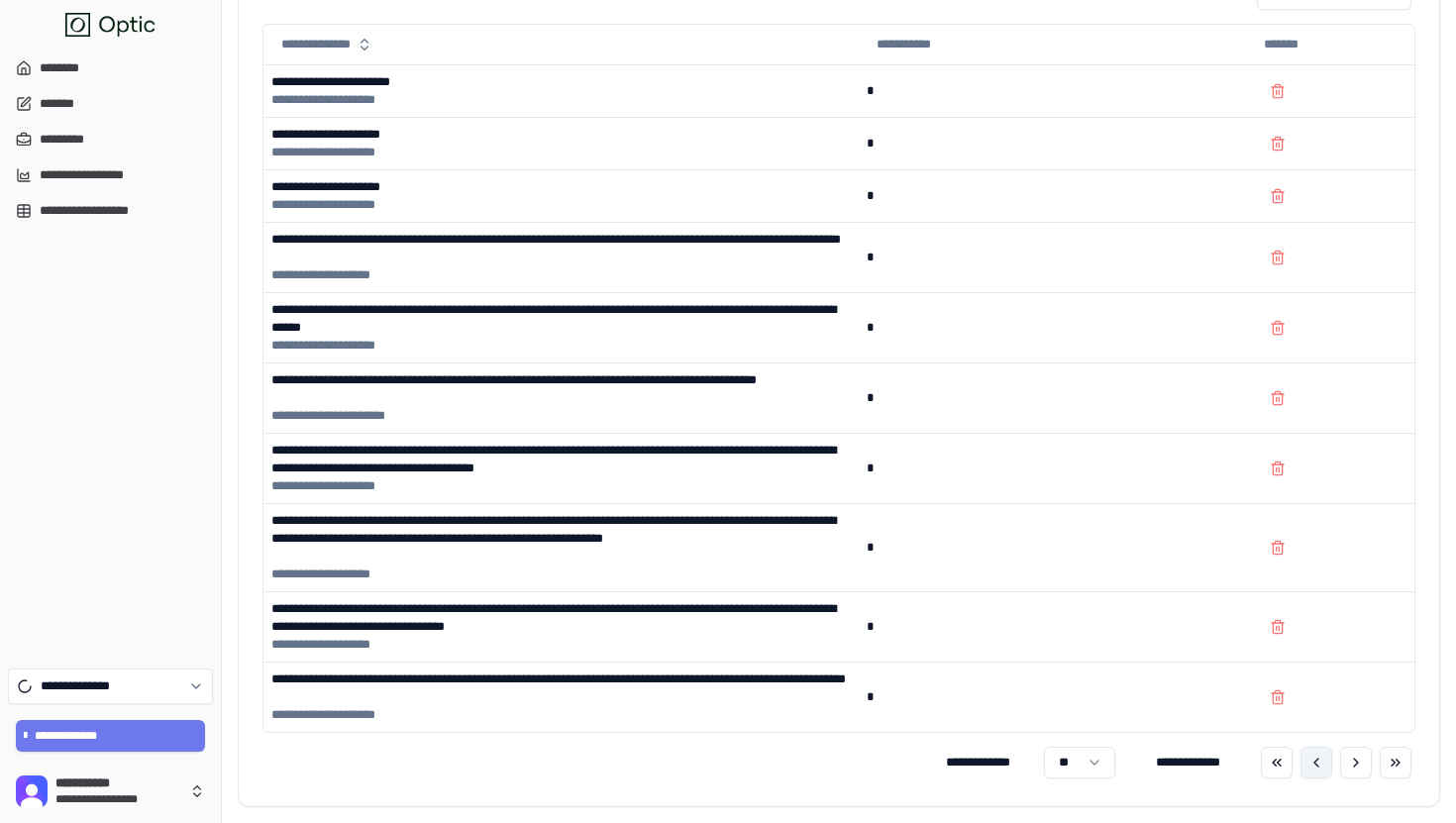 click at bounding box center (1316, 763) 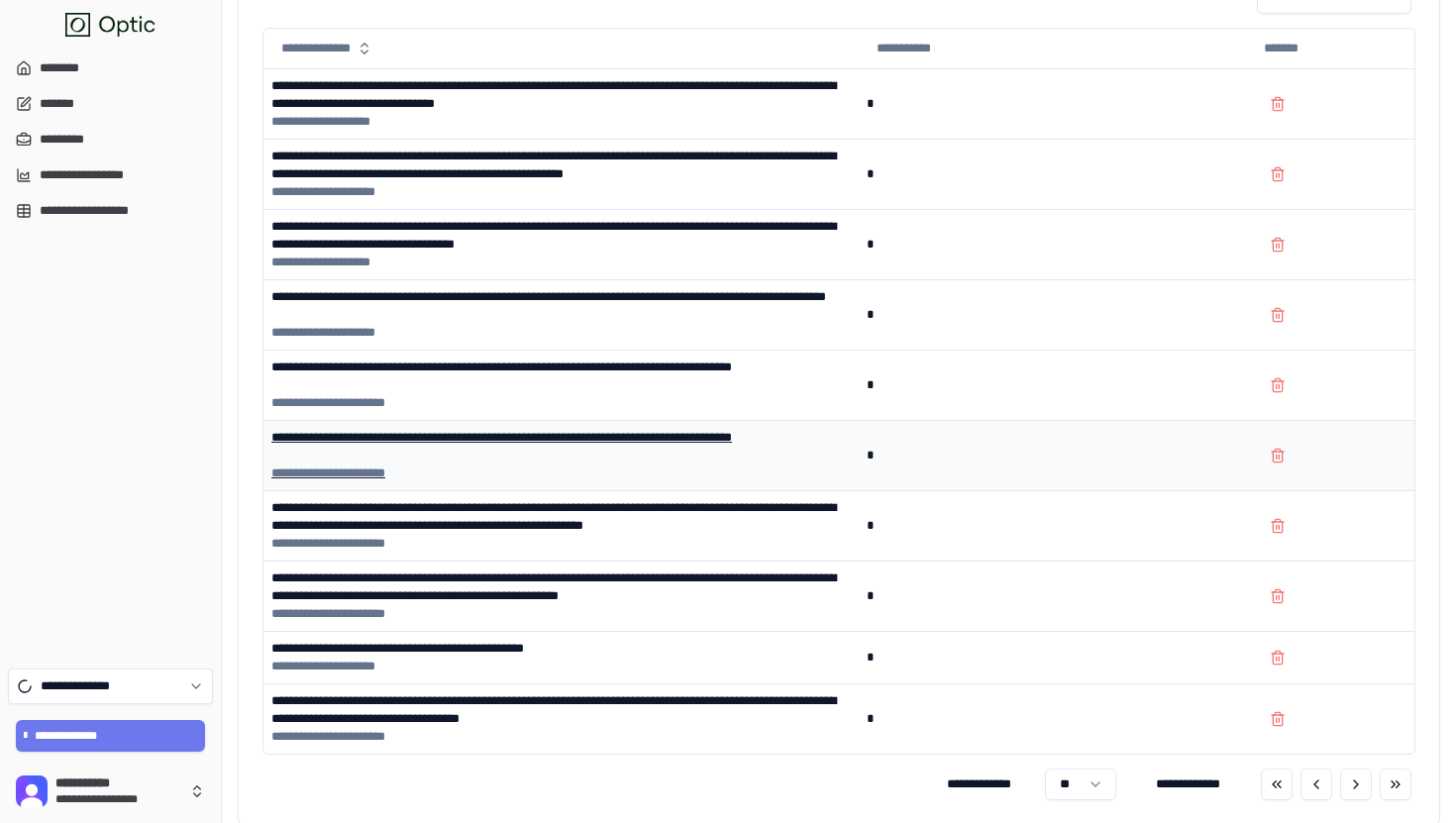 scroll, scrollTop: 1846, scrollLeft: 0, axis: vertical 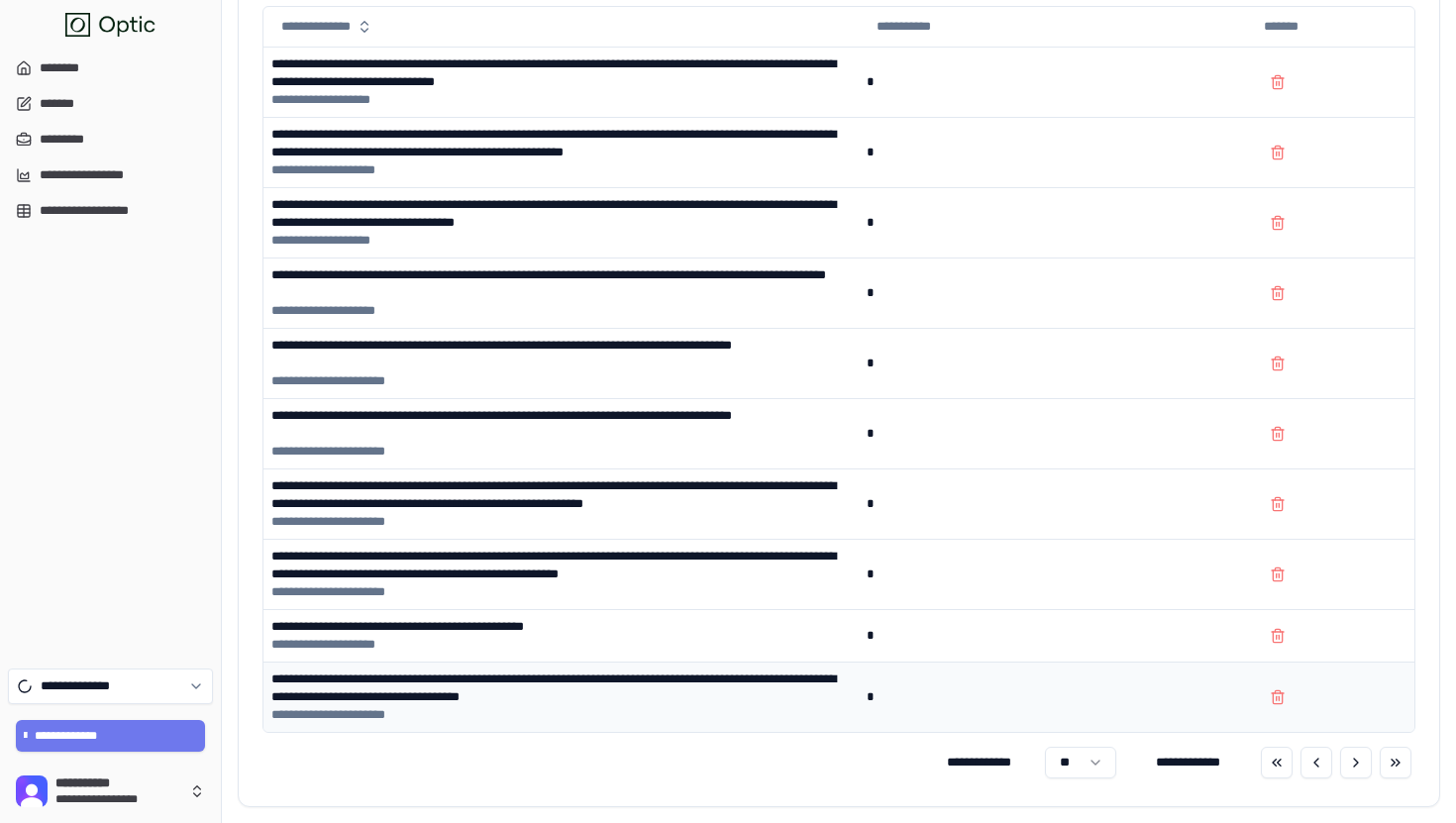 type 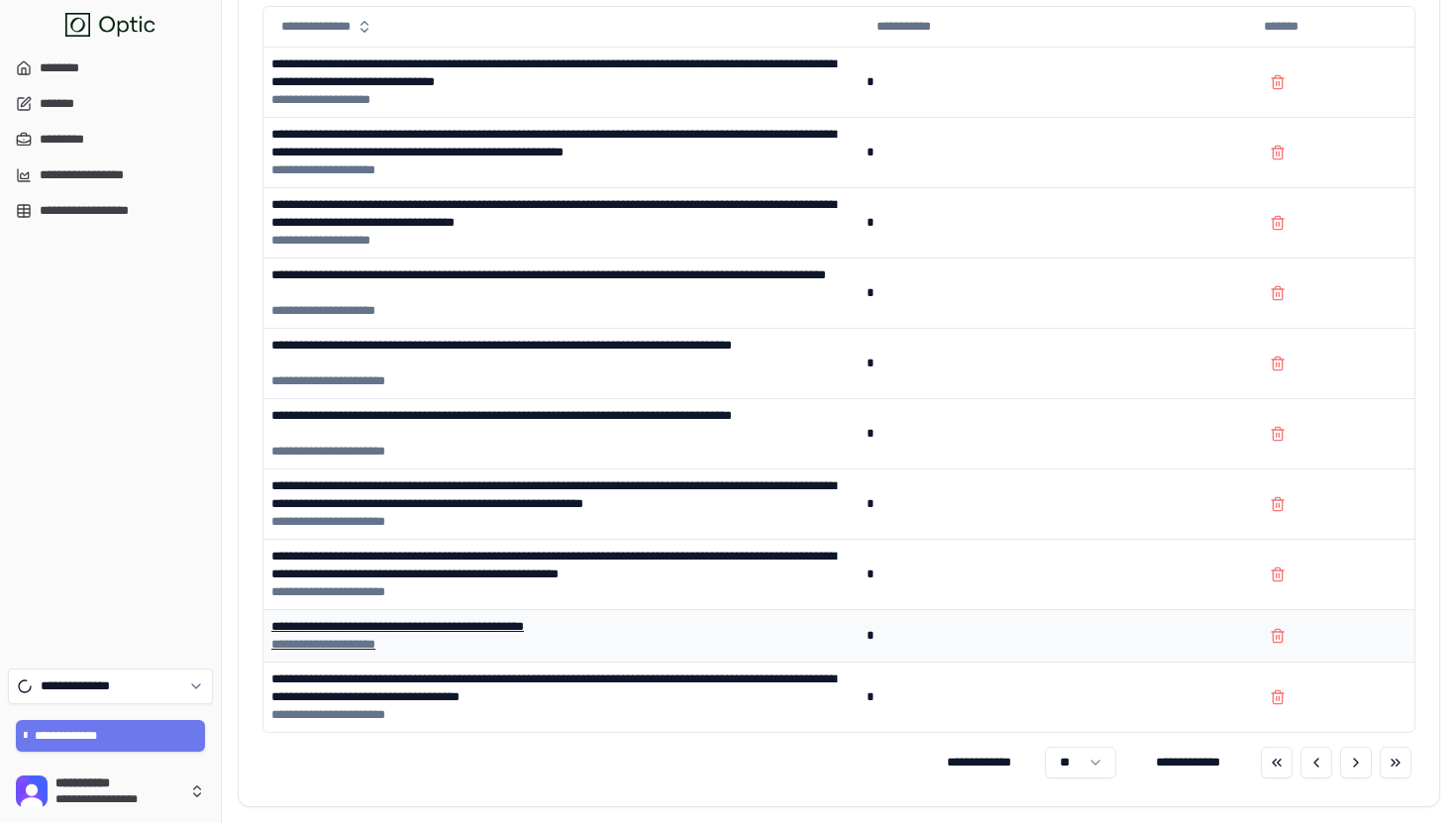 click on "****** *****   ********" at bounding box center (561, 645) 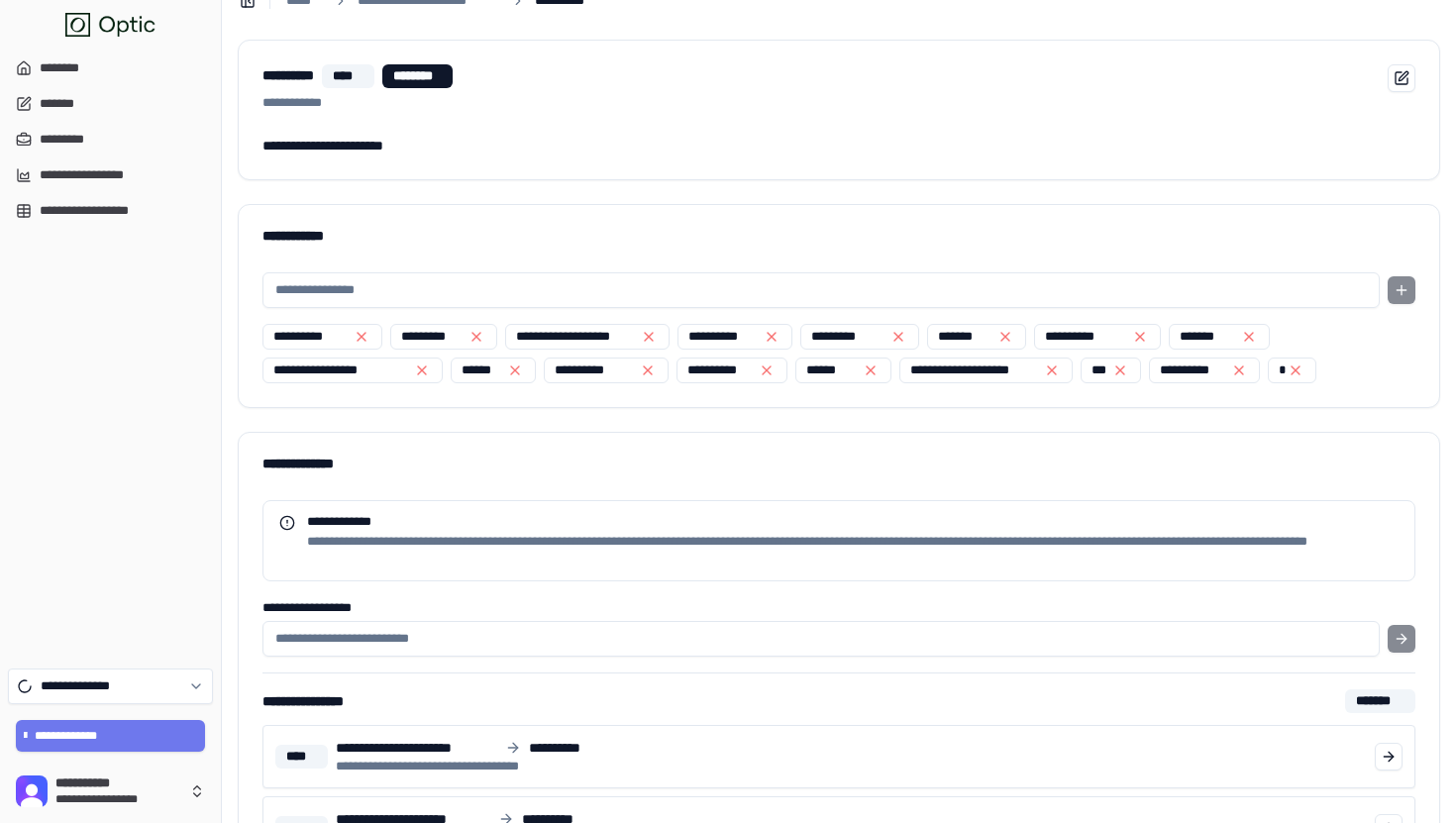 scroll, scrollTop: 0, scrollLeft: 0, axis: both 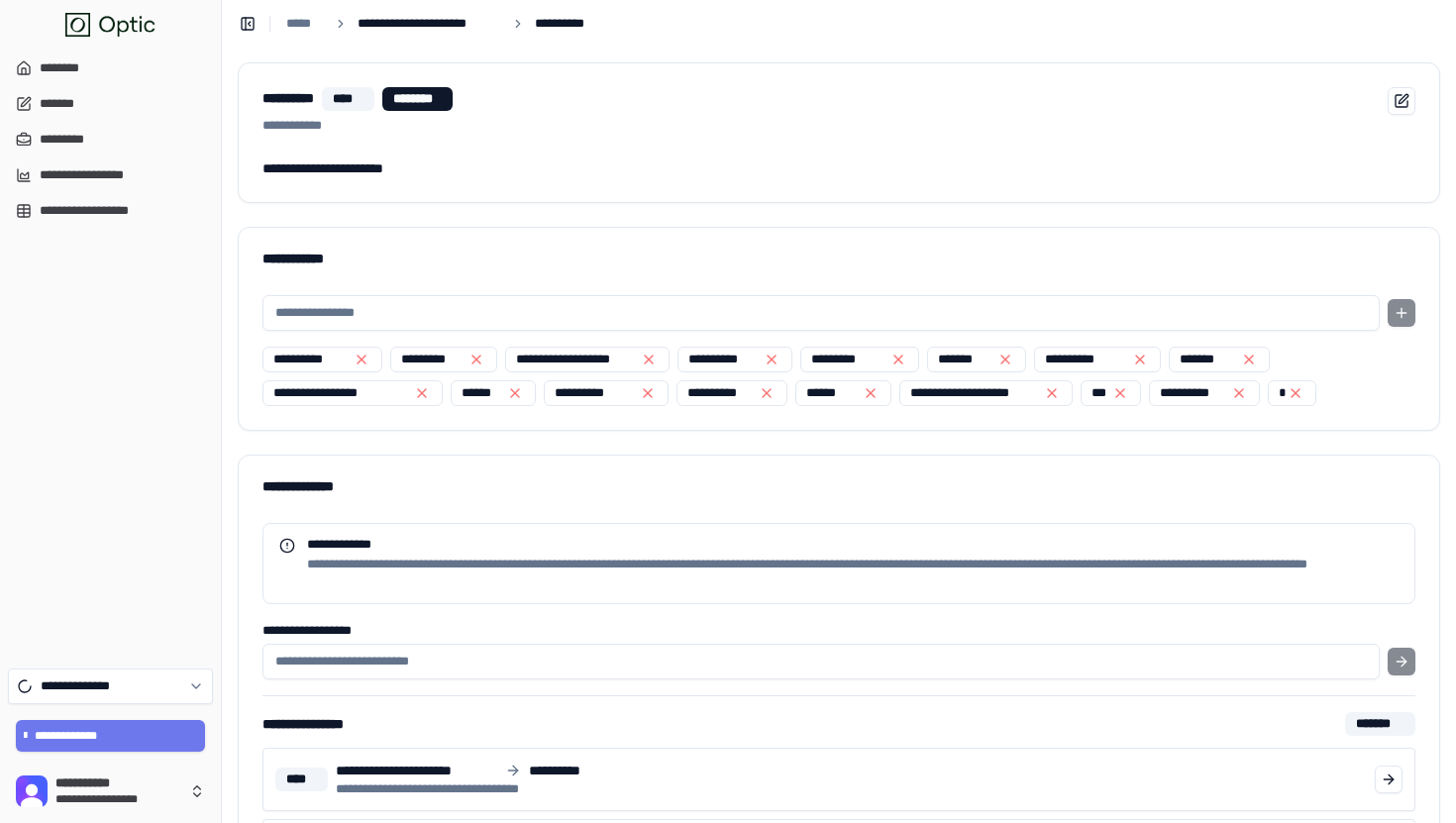 click on "**********" at bounding box center [429, 24] 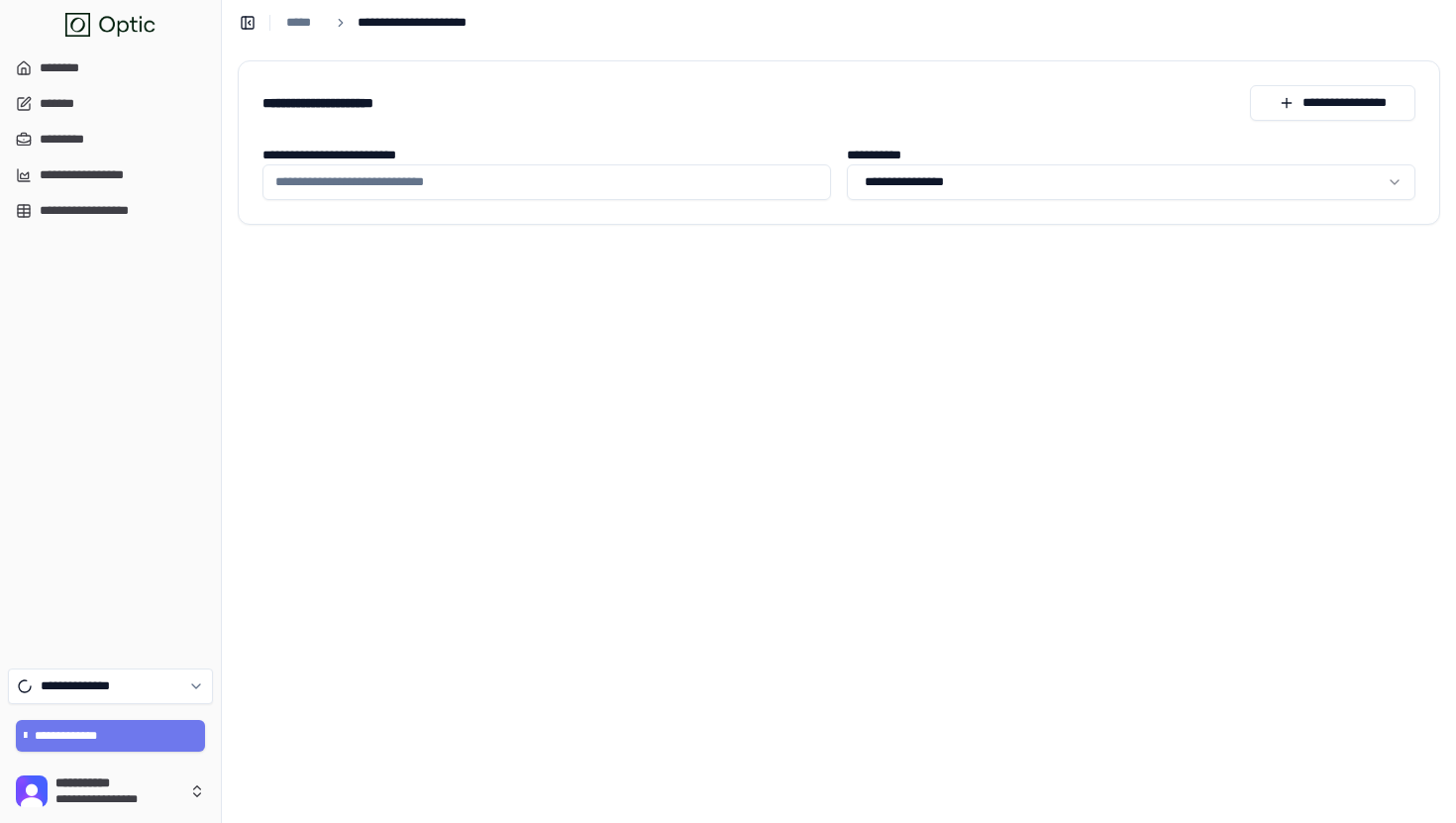 click on "**********" at bounding box center (547, 182) 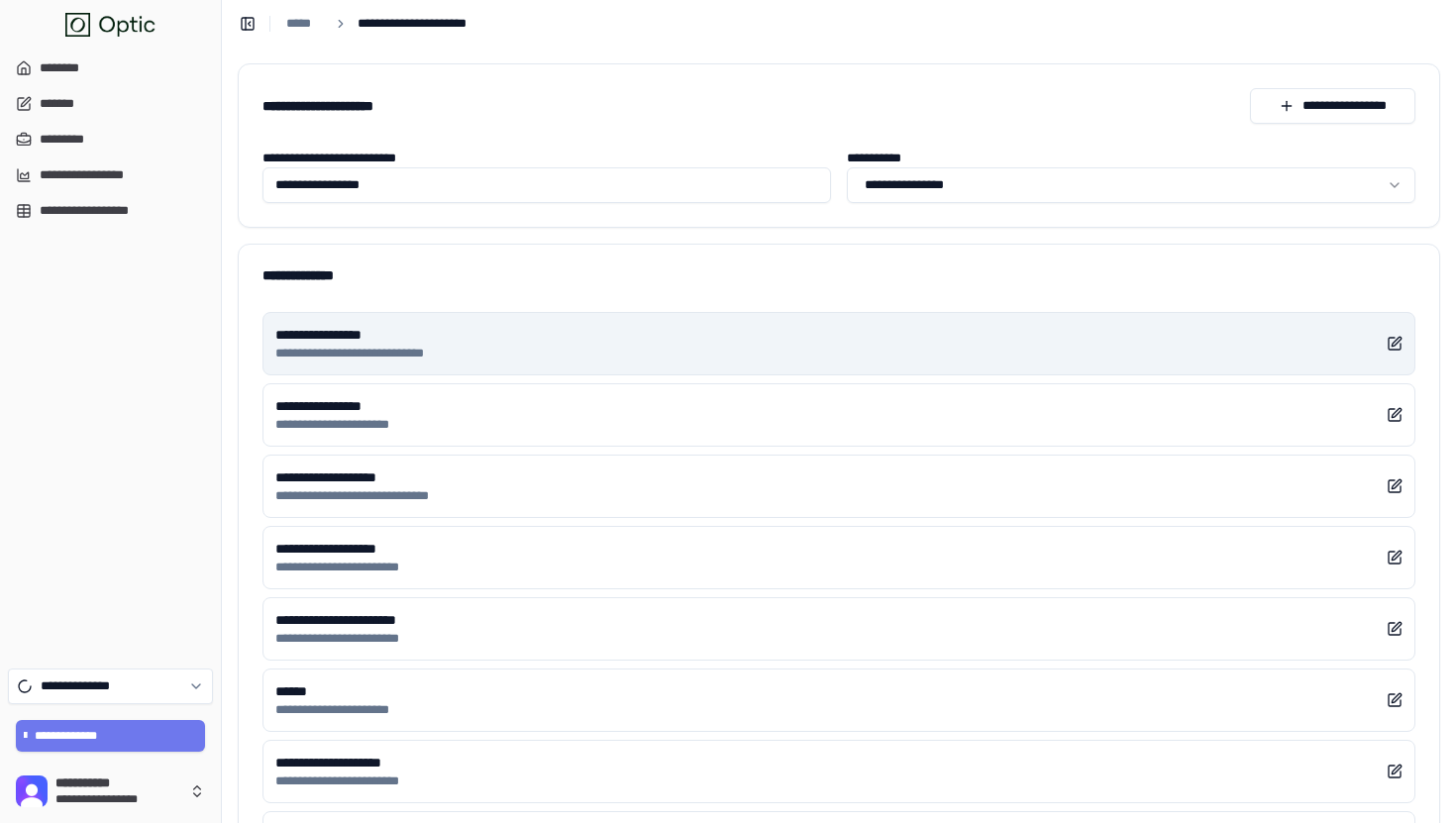 type on "**********" 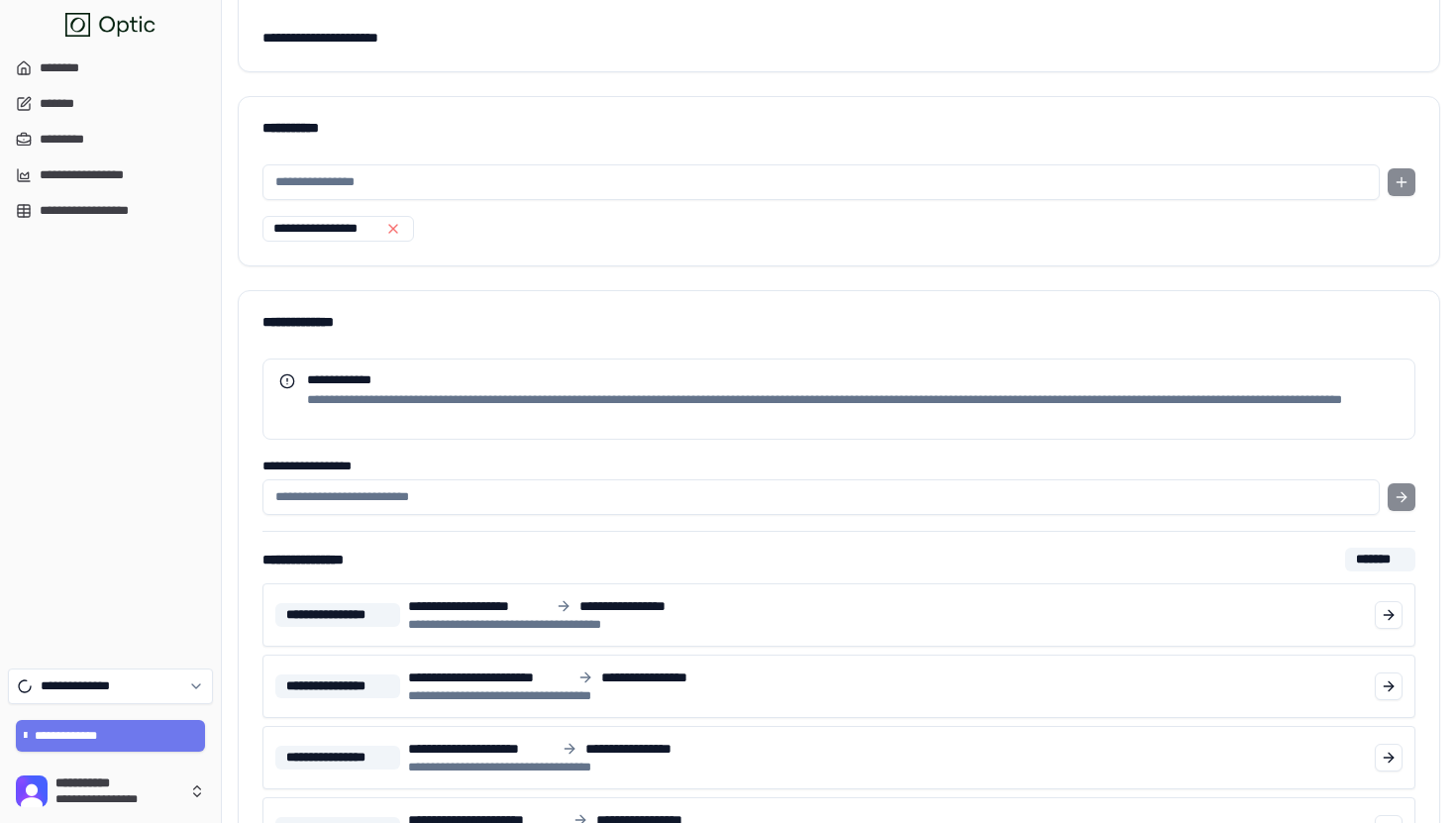scroll, scrollTop: 0, scrollLeft: 0, axis: both 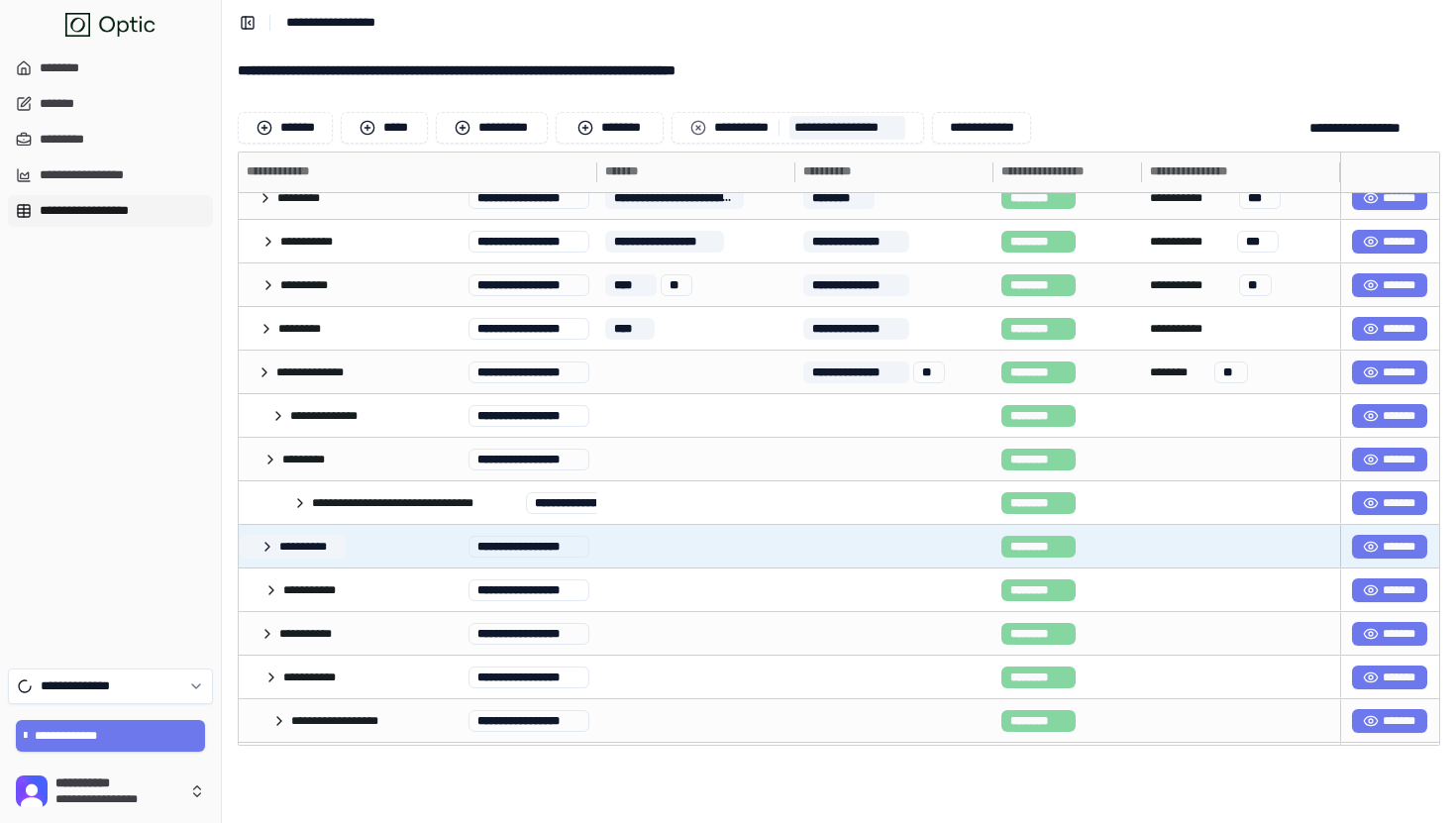 click on "**********" at bounding box center [292, 547] 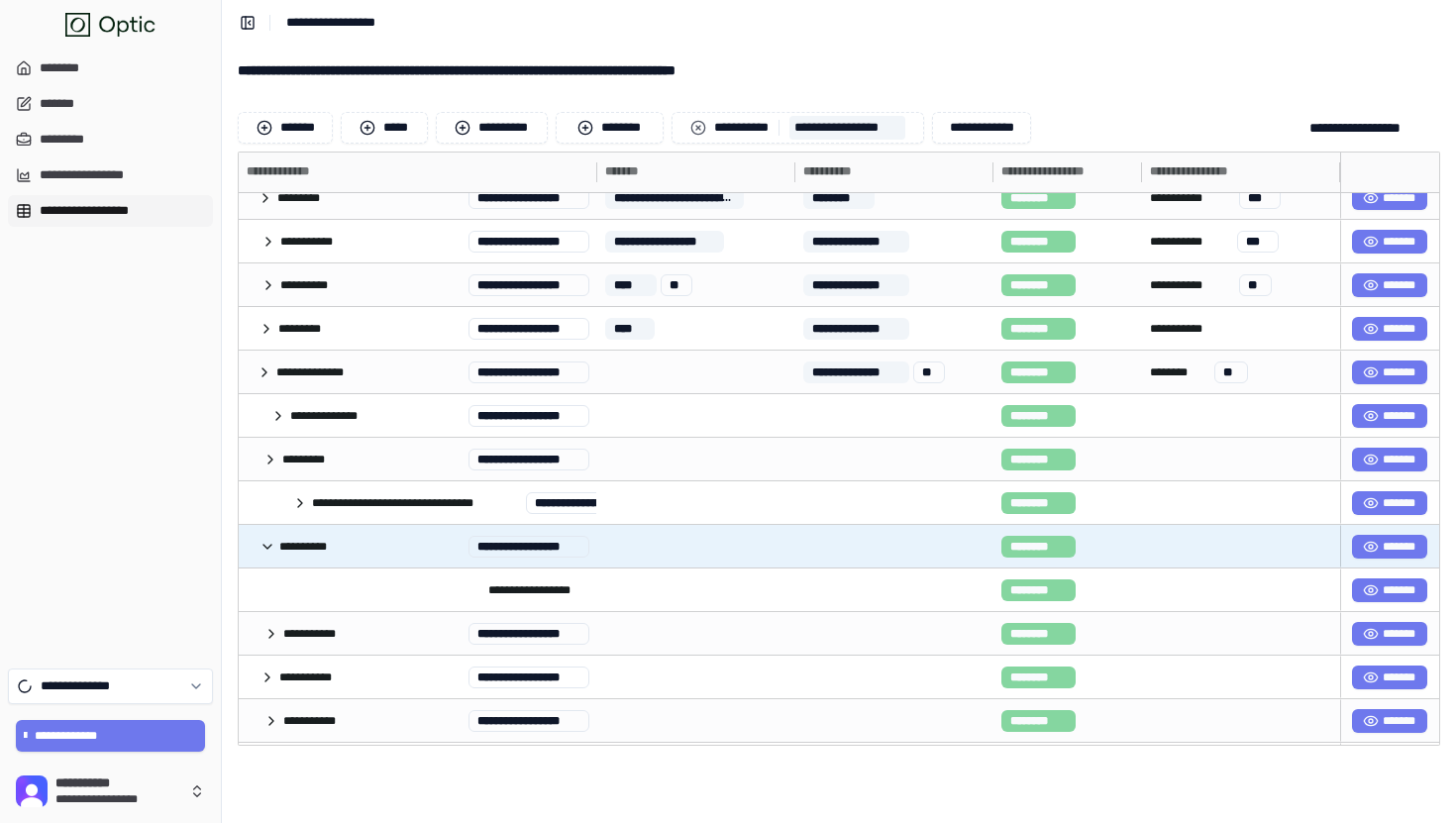 click on "*******" at bounding box center (1390, 546) 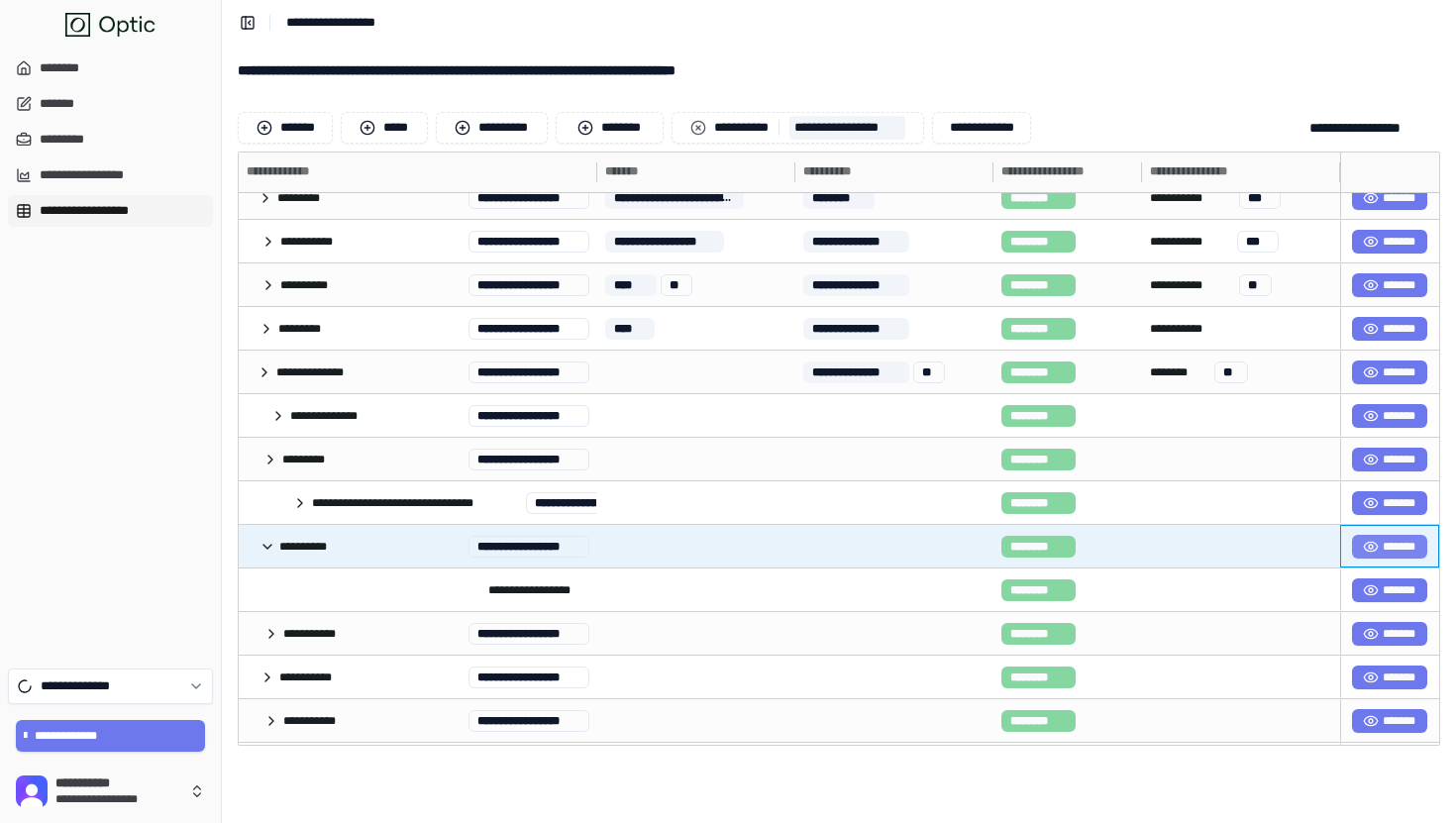 click on "*******" at bounding box center (1390, 547) 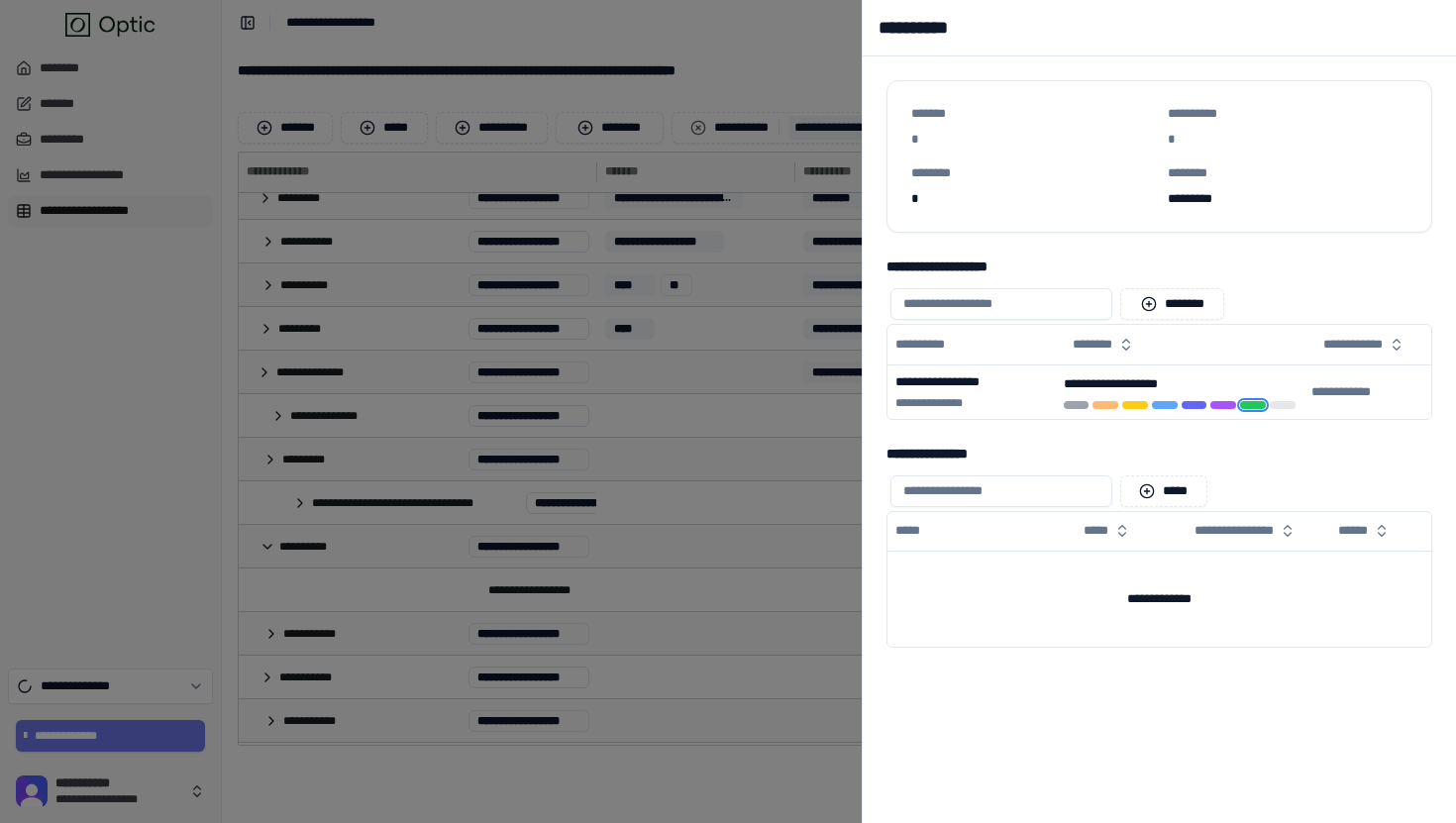 click on "**********" at bounding box center [930, 28] 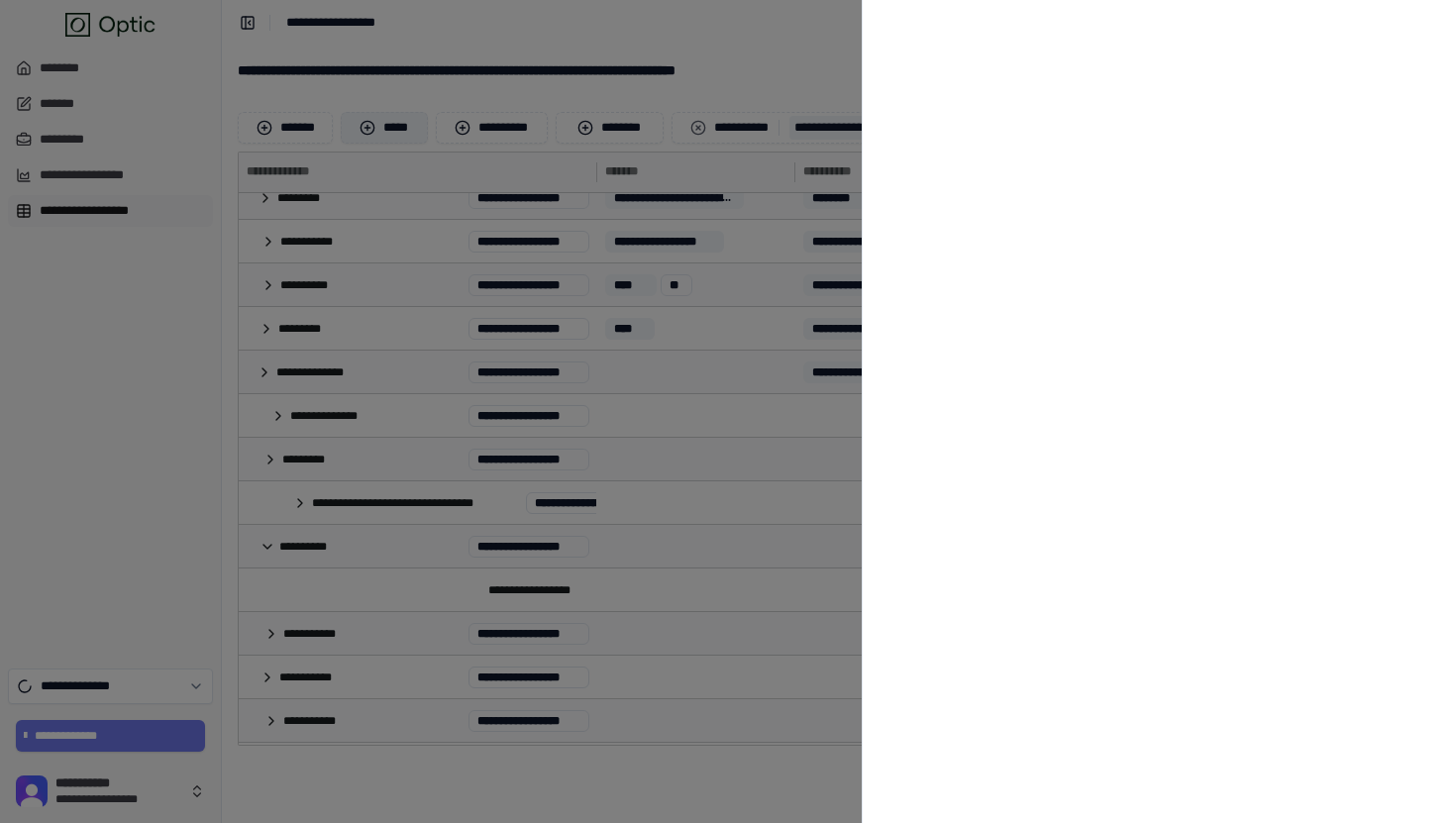 click on "*****" at bounding box center (383, 128) 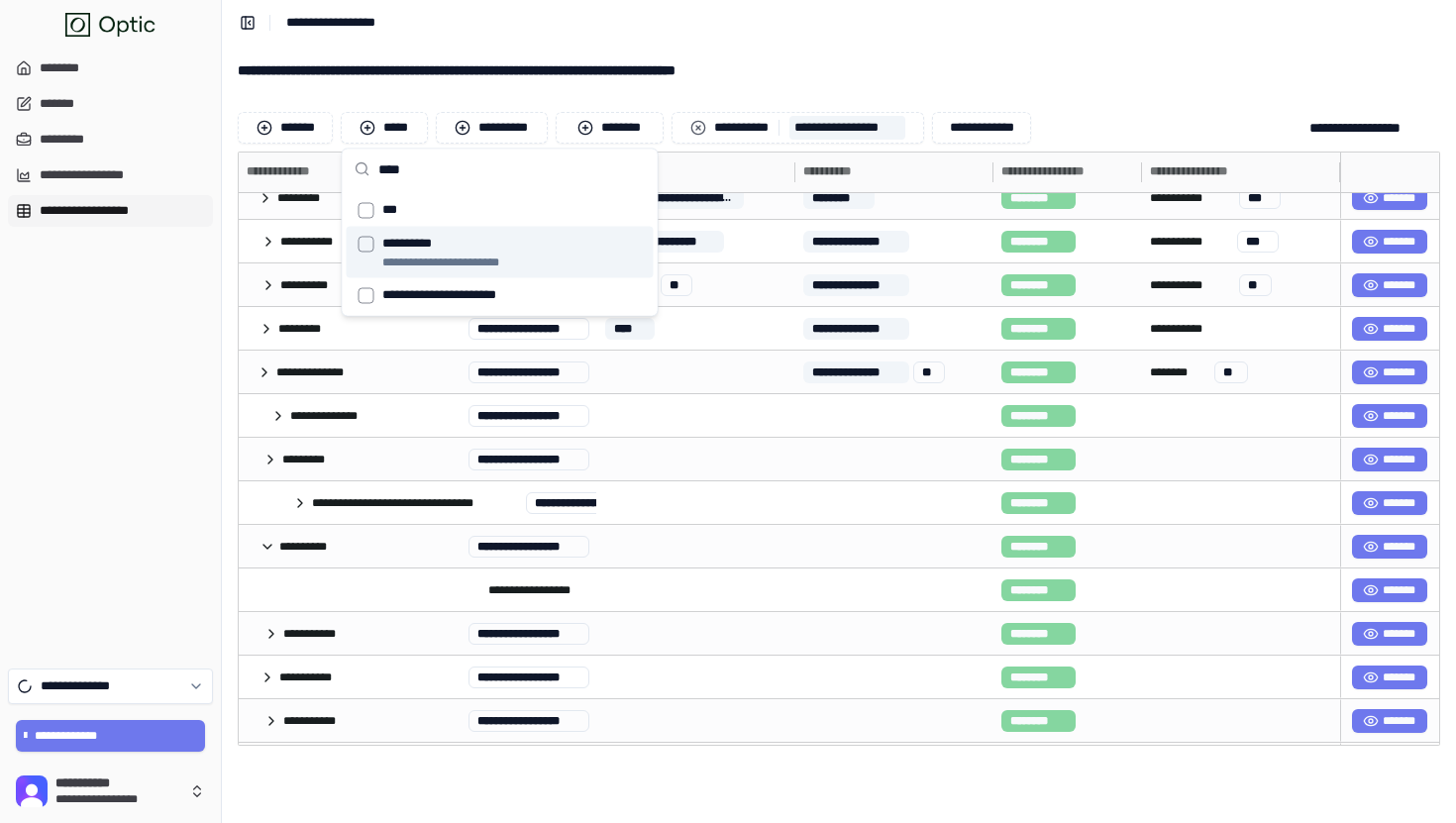type on "****" 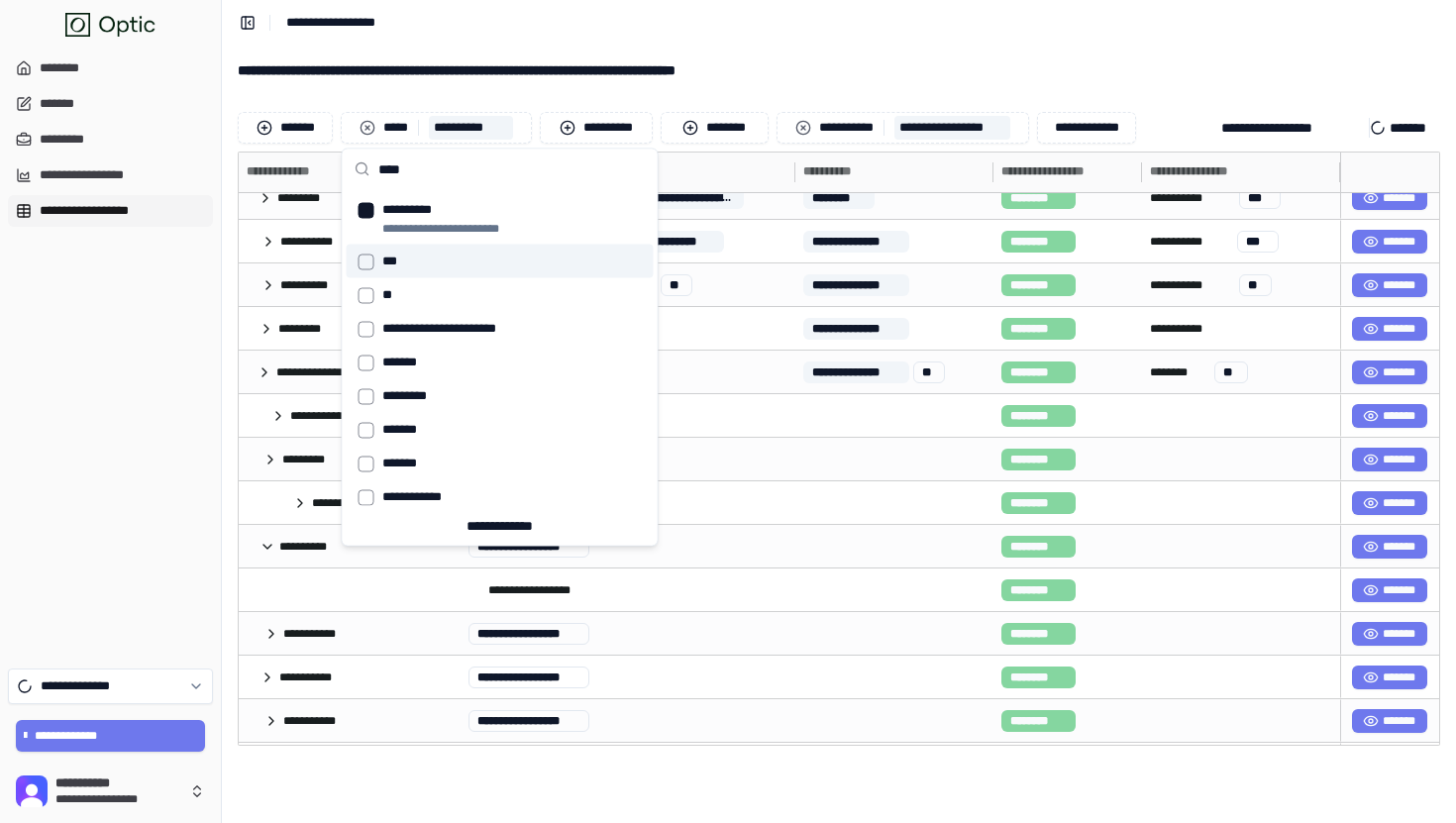 click on "**********" at bounding box center [839, 70] 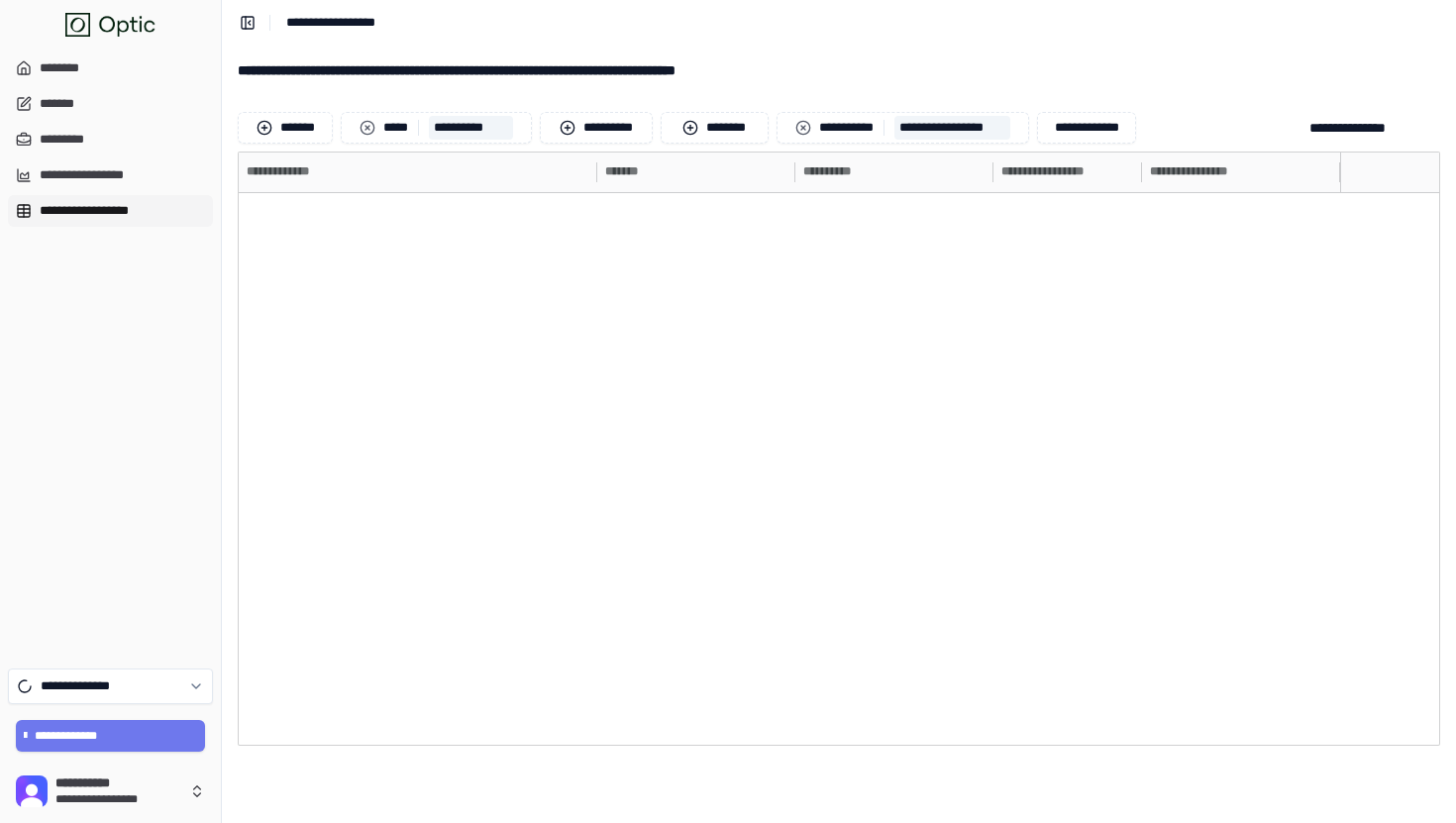 scroll, scrollTop: 0, scrollLeft: 0, axis: both 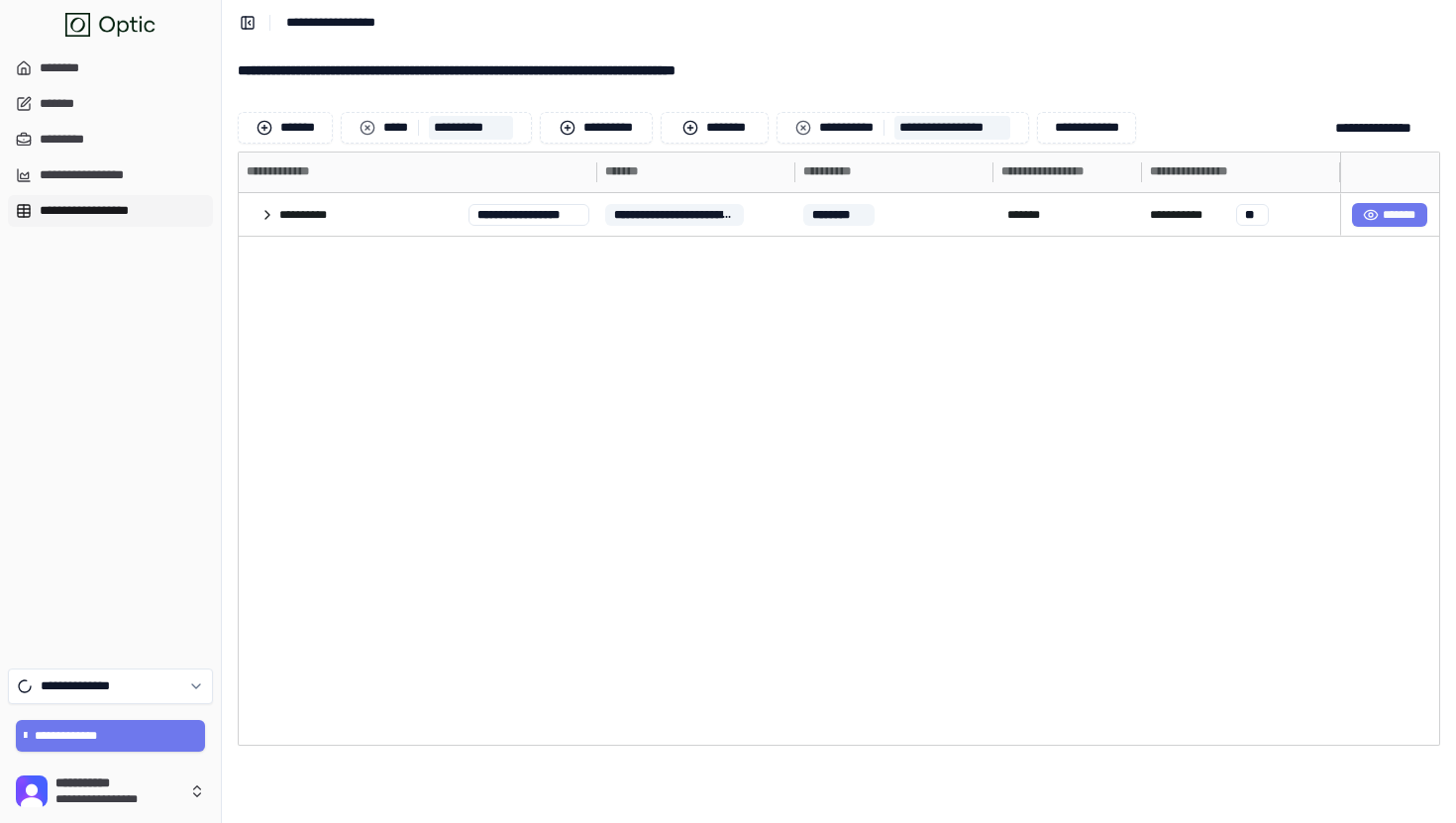 click on "**********" at bounding box center (789, 468) 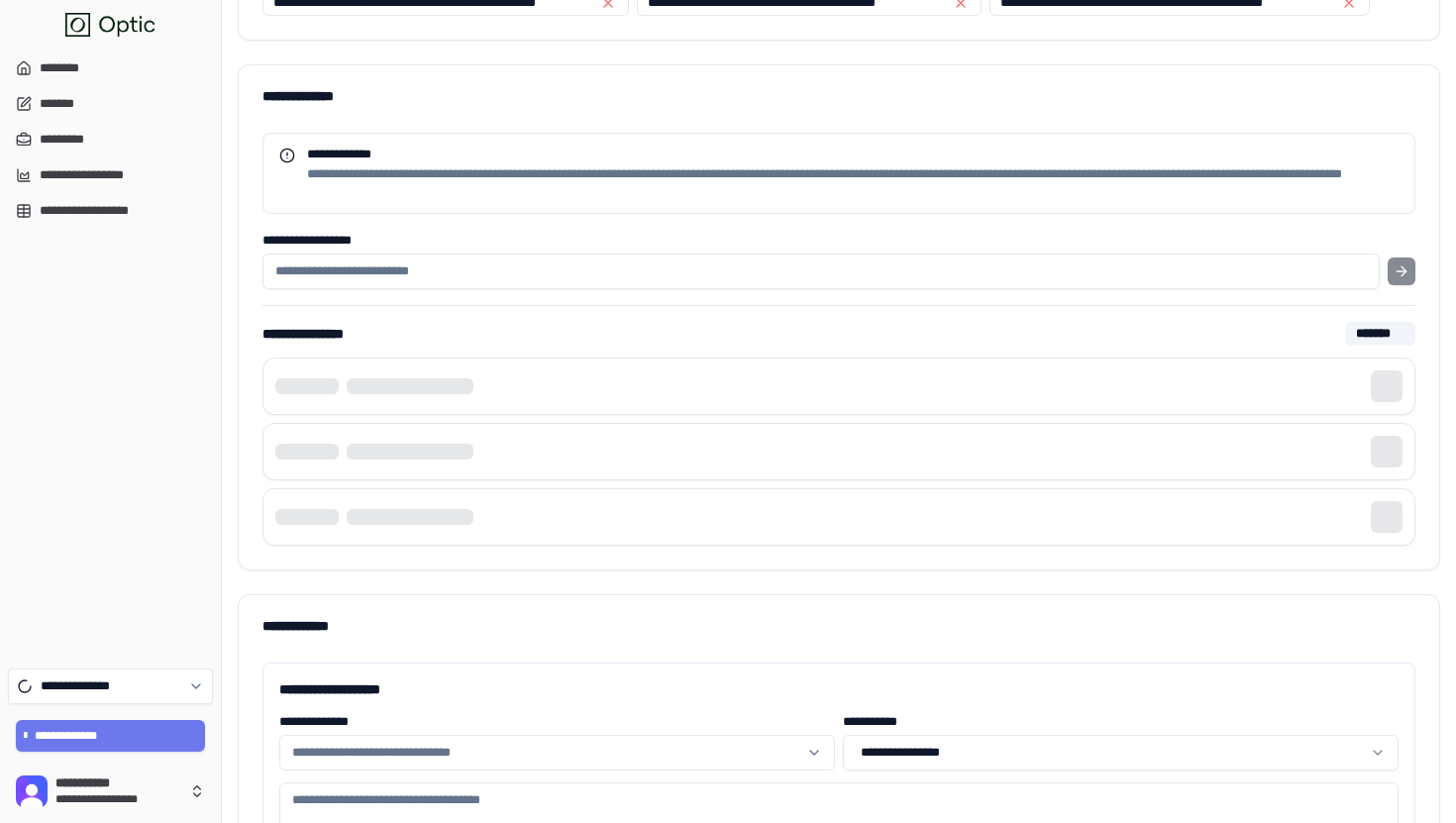 scroll, scrollTop: 1750, scrollLeft: 0, axis: vertical 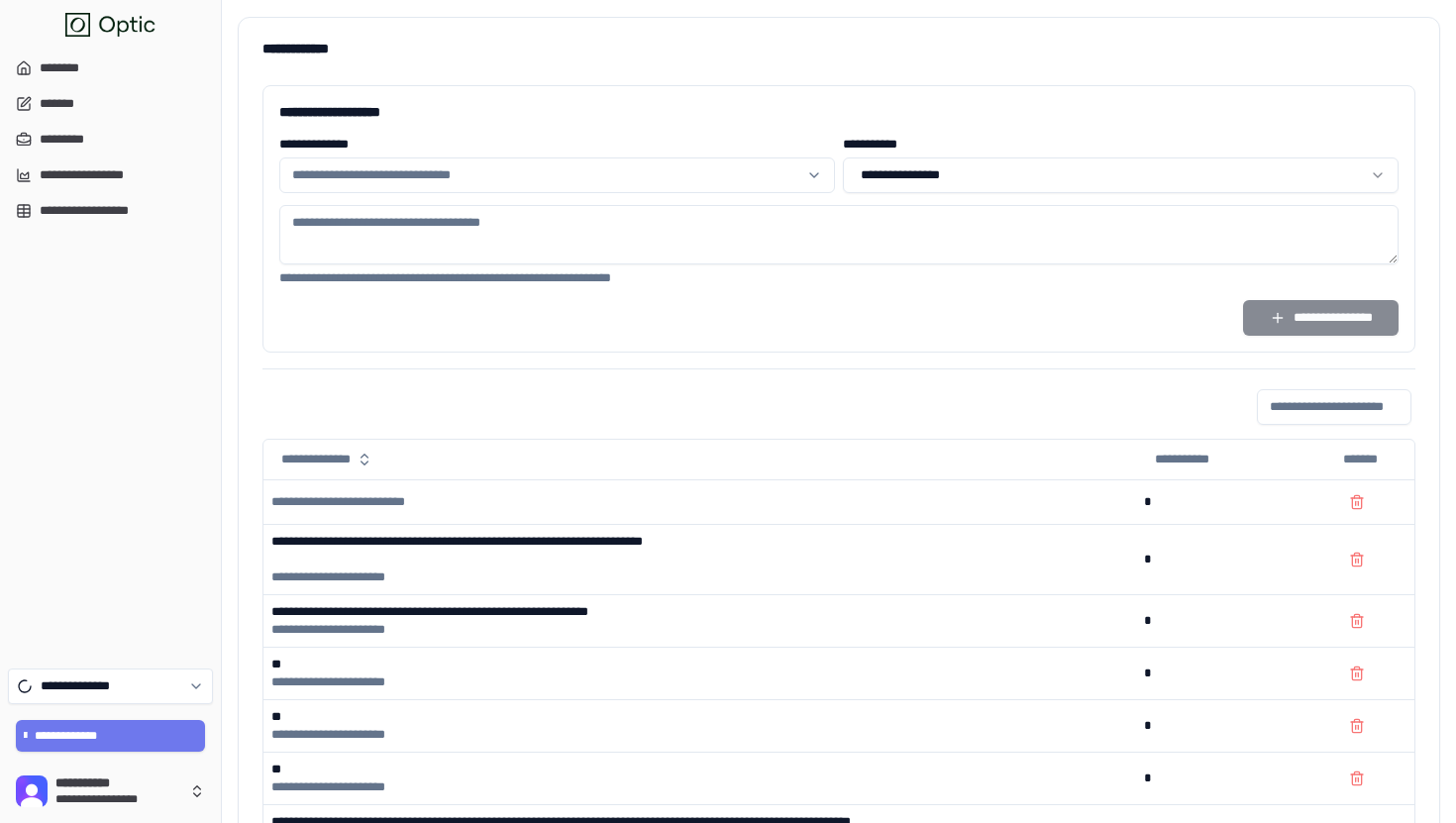 click on "**********" at bounding box center [728, -784] 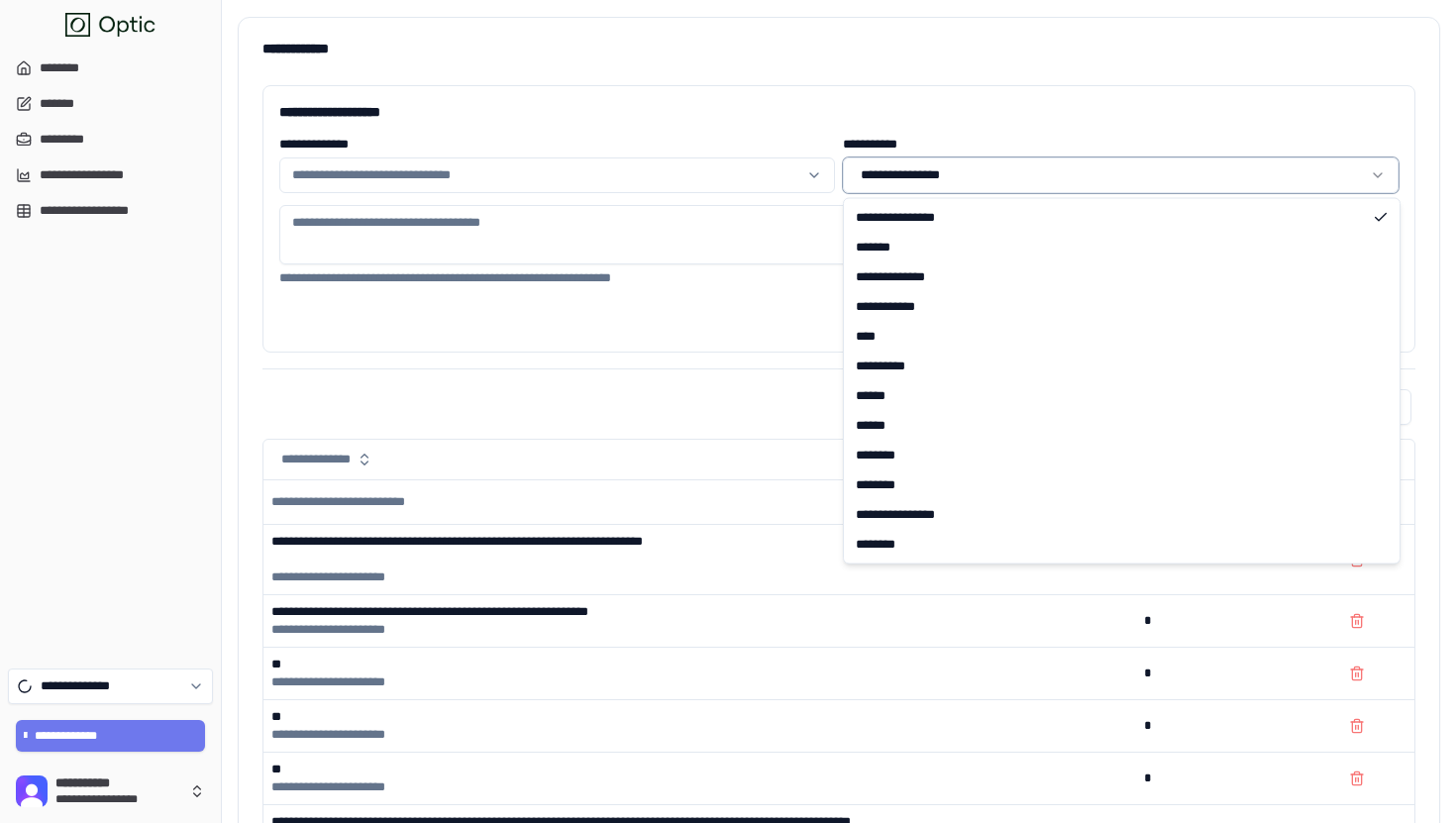 click on "**********" at bounding box center [728, -784] 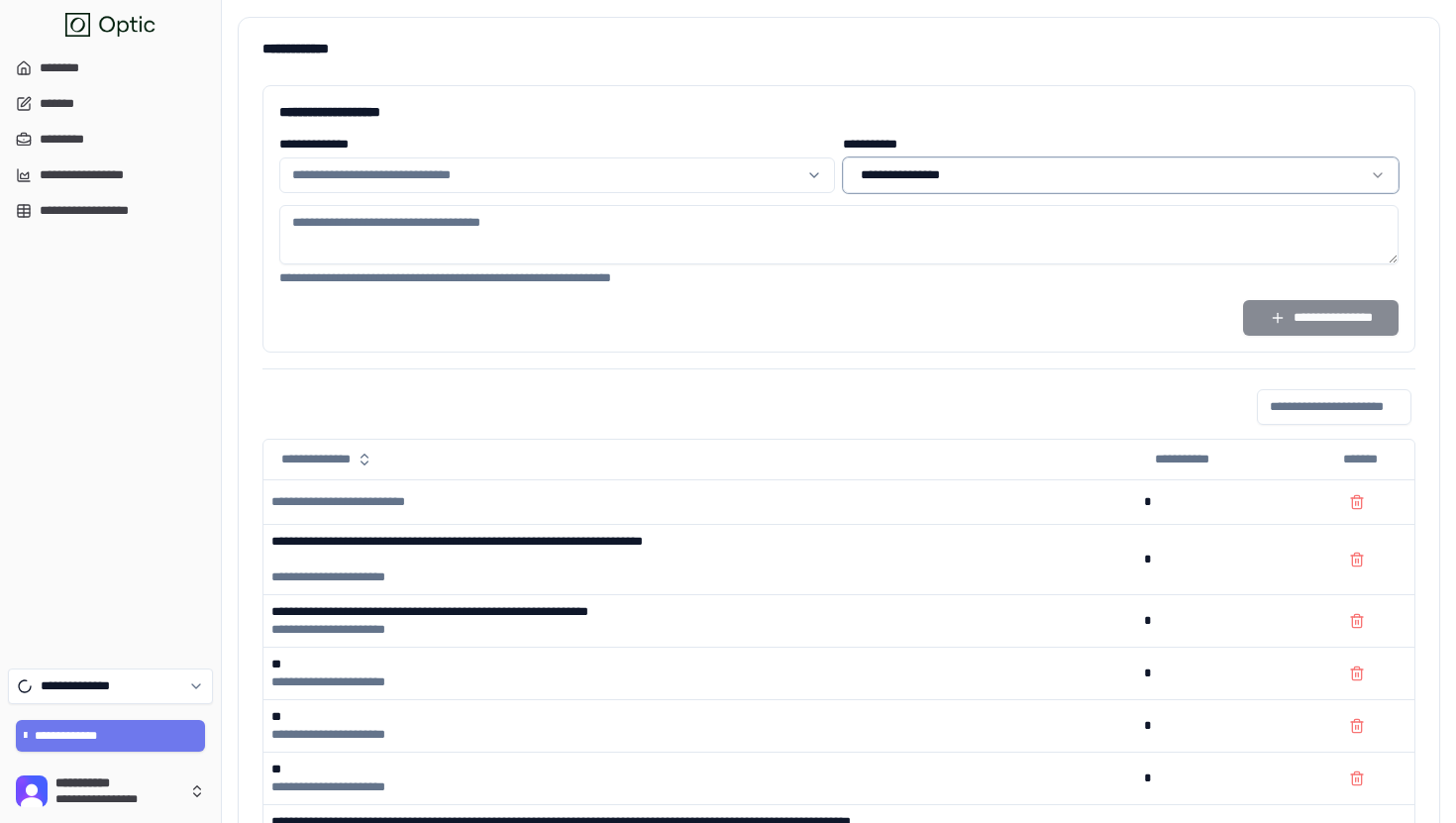 scroll, scrollTop: 2855, scrollLeft: 0, axis: vertical 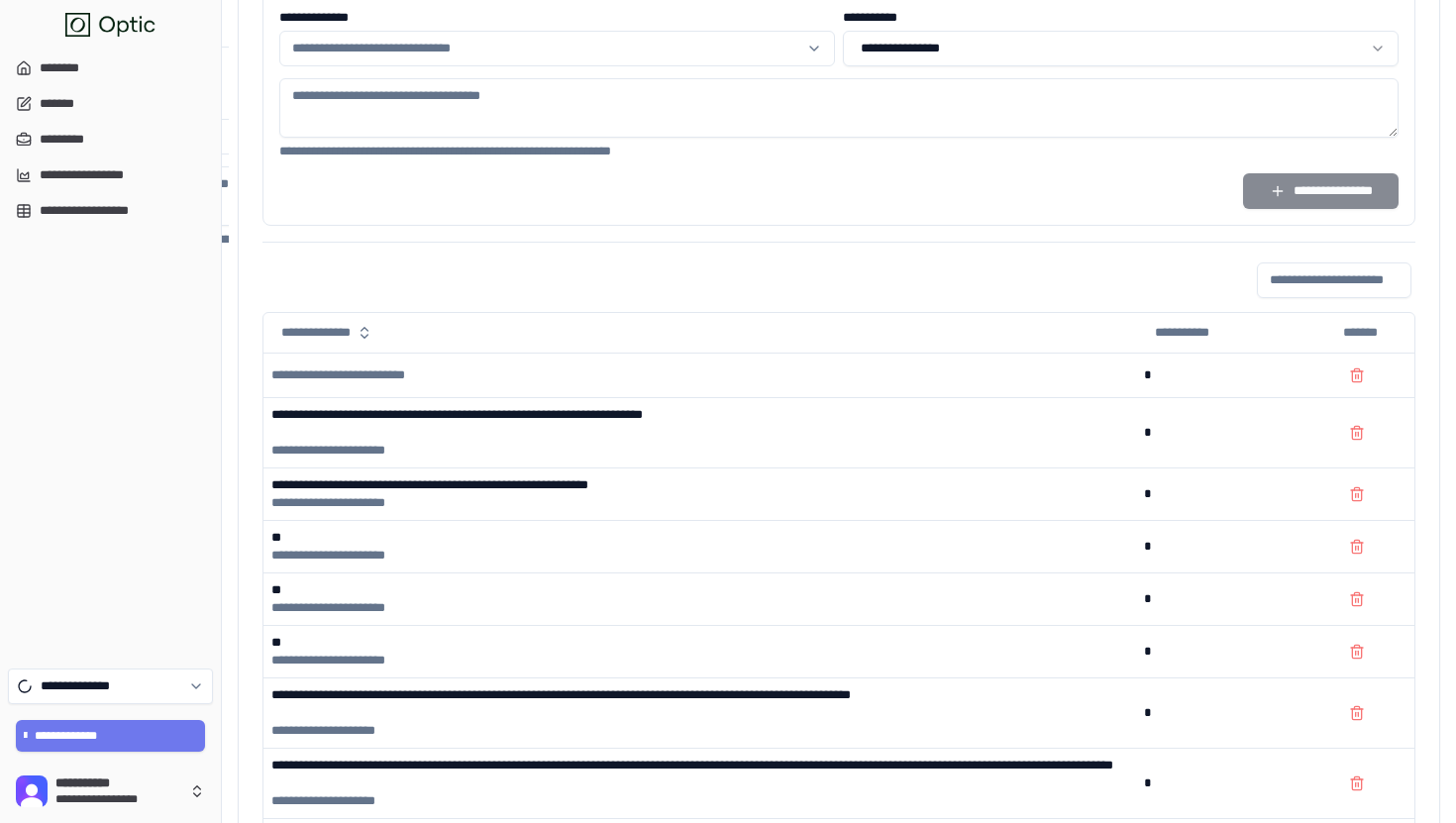 click at bounding box center [1334, 280] 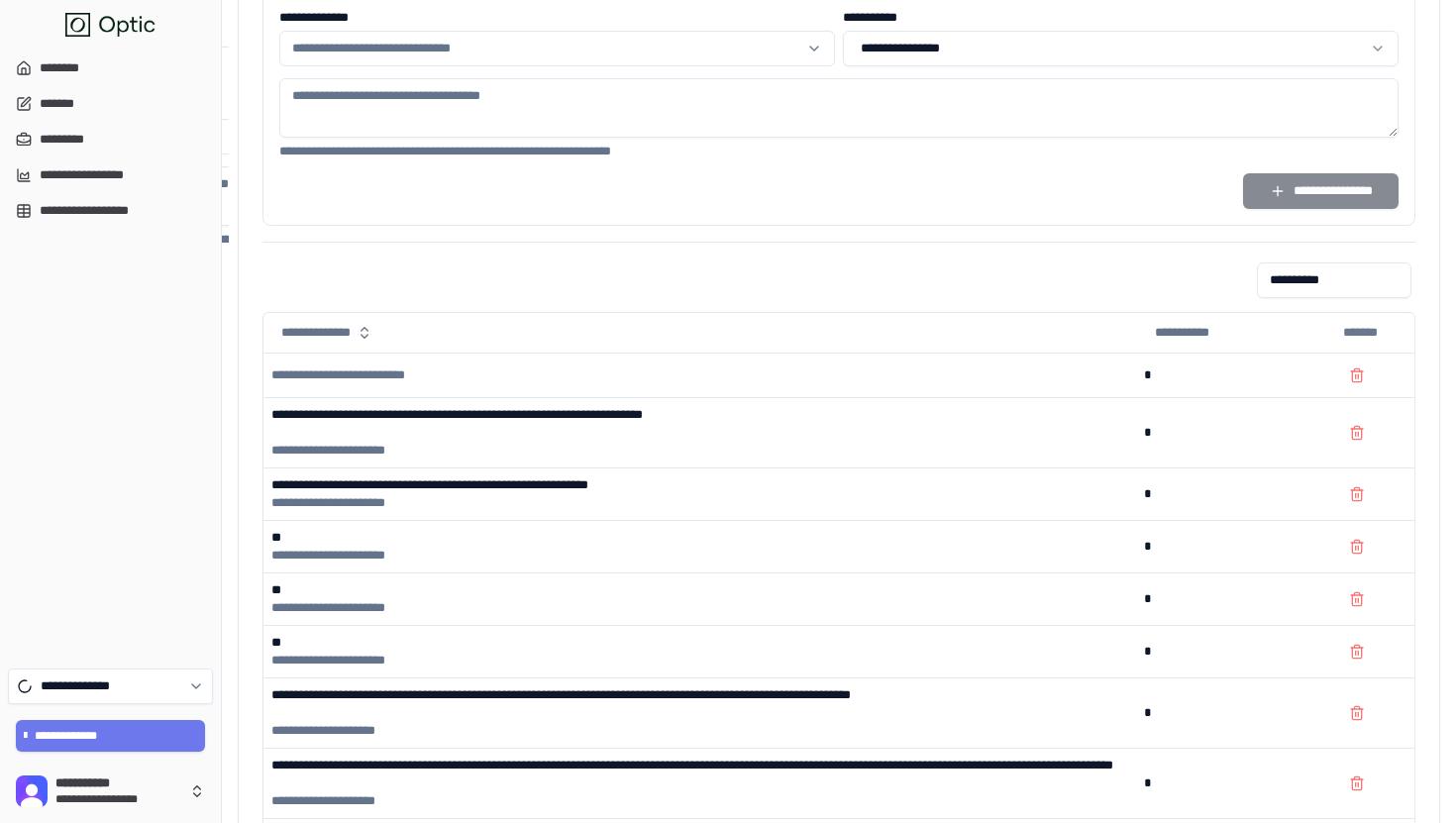 scroll, scrollTop: 2633, scrollLeft: 0, axis: vertical 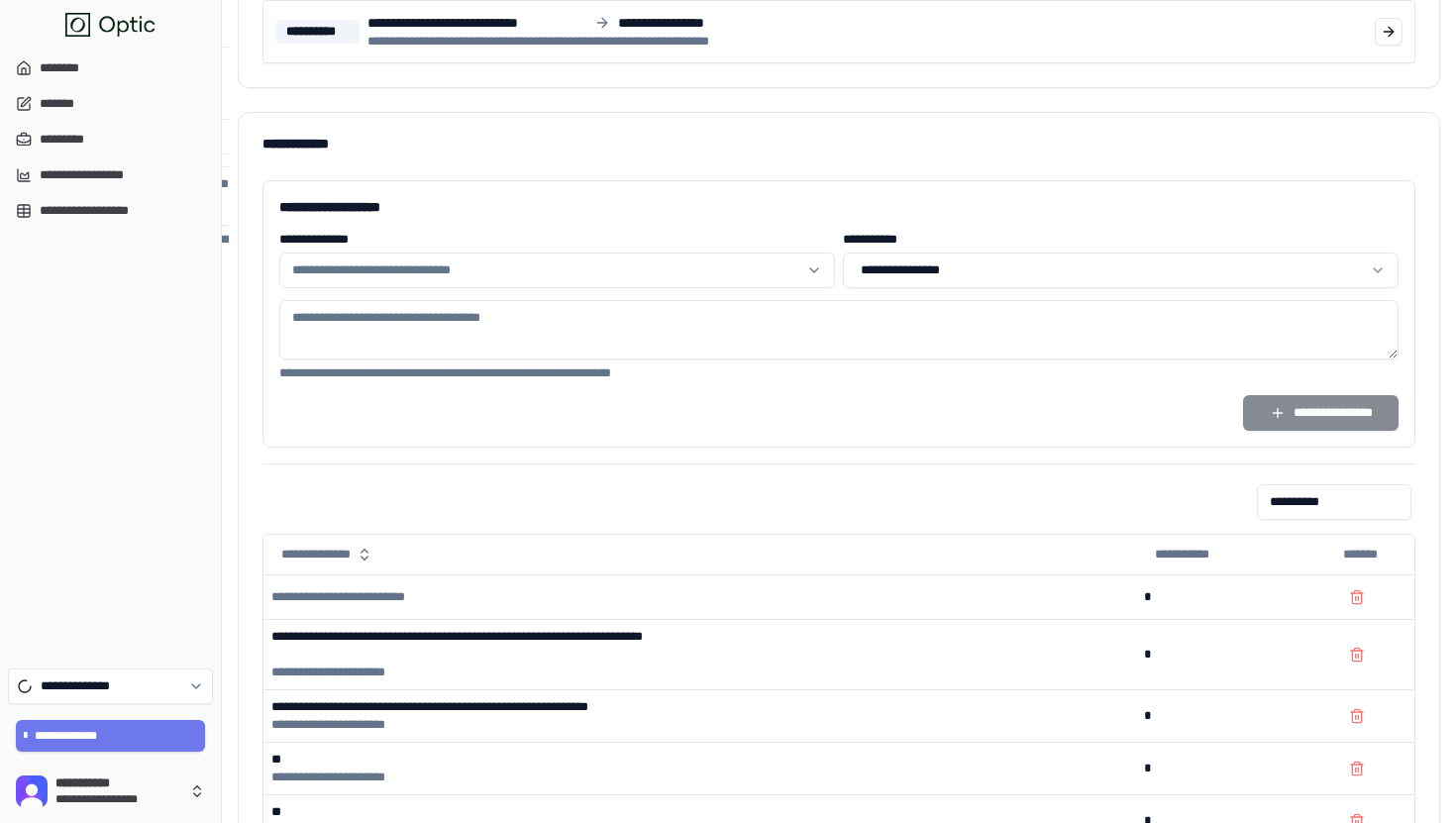 type on "**********" 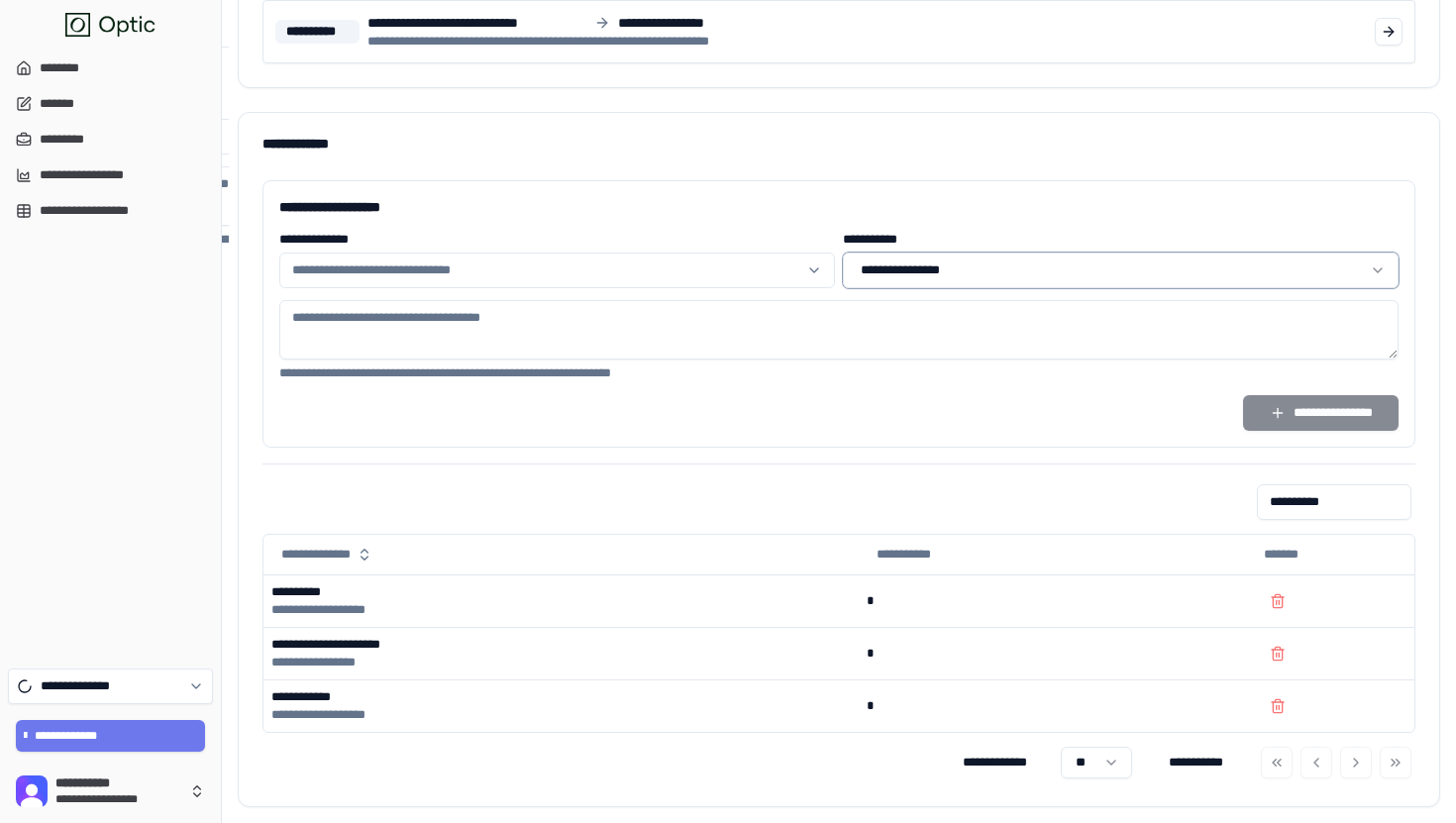 click on "**********" at bounding box center [728, -905] 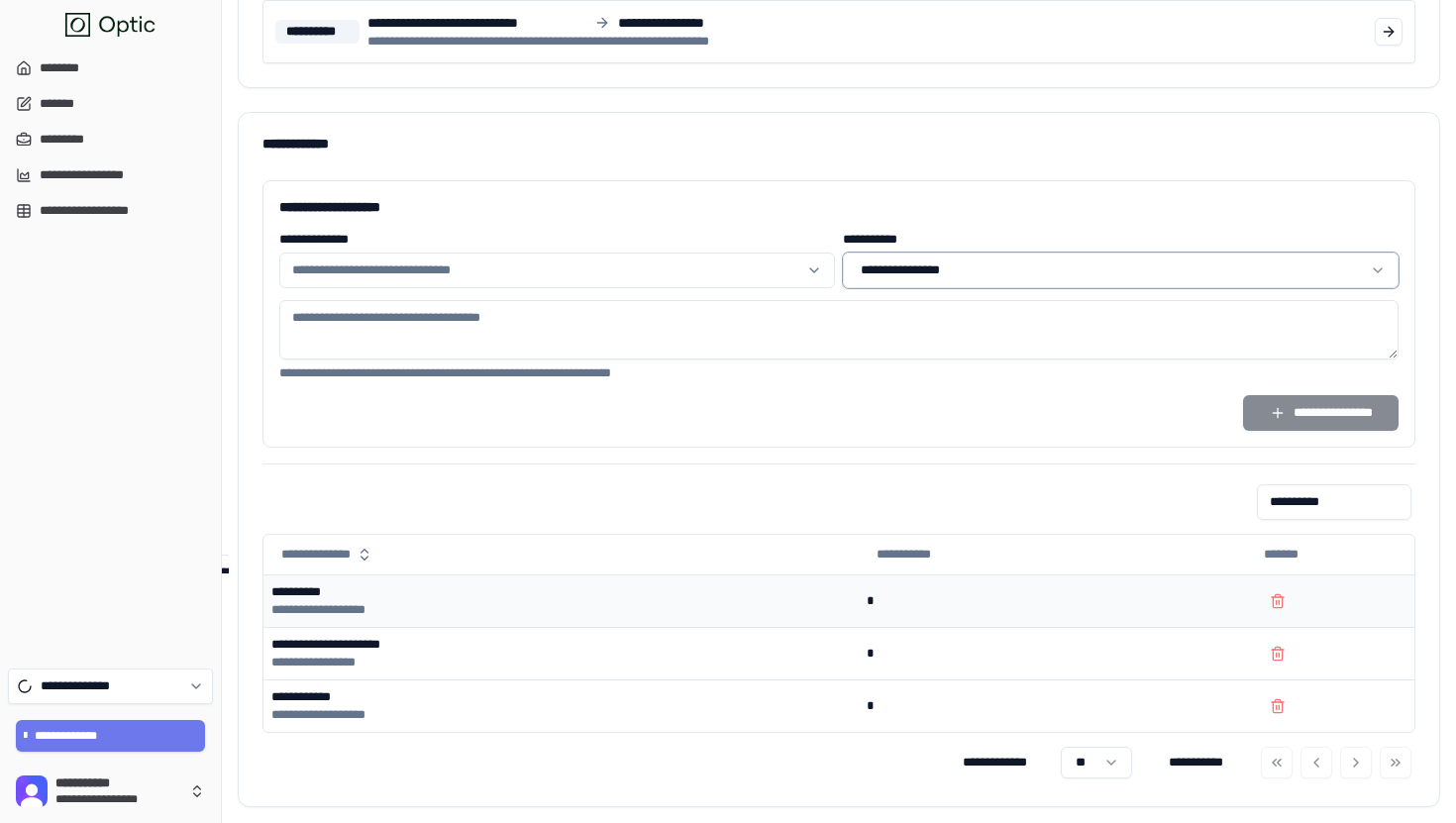 type 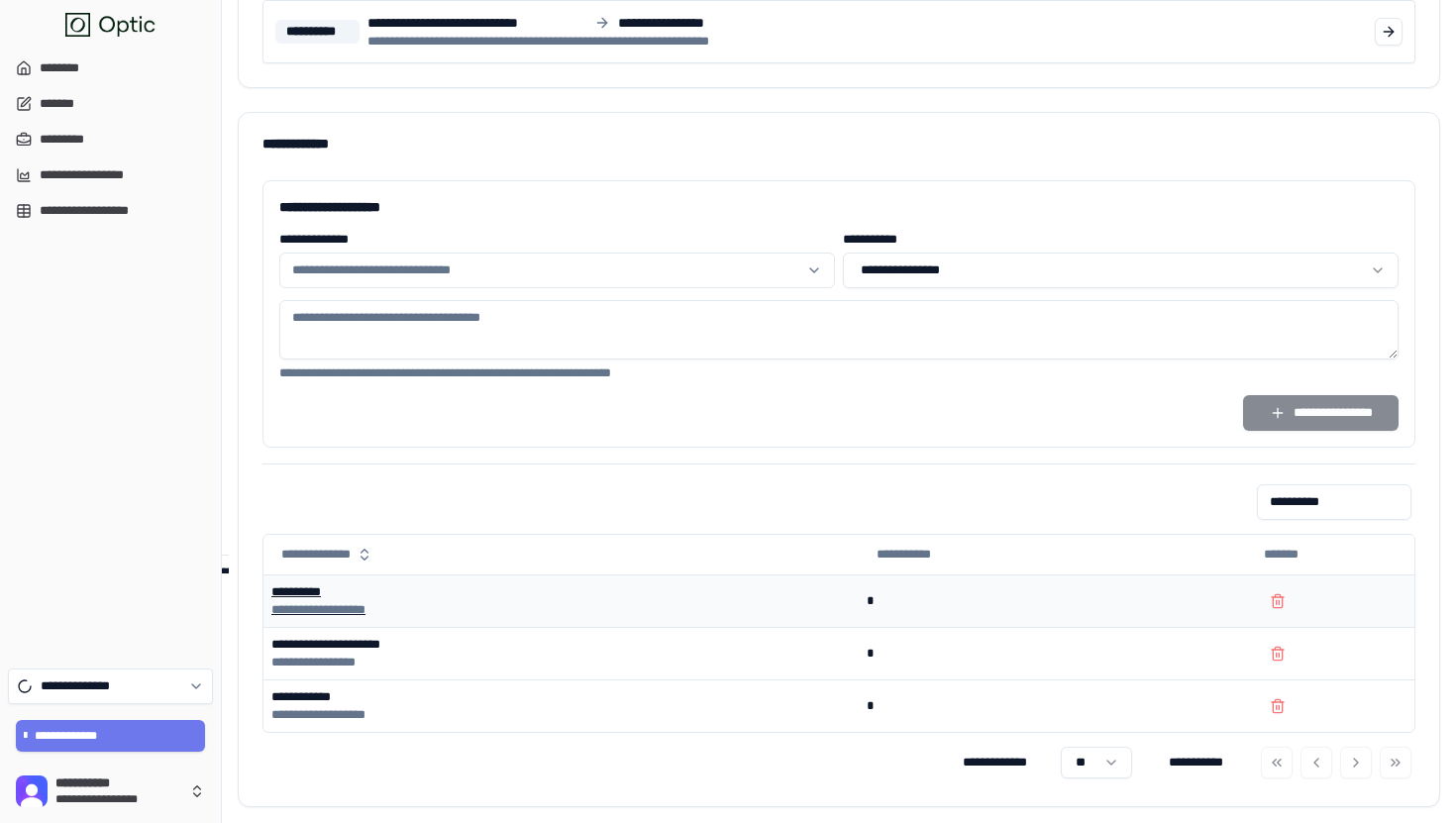 click on "**********" at bounding box center (561, 592) 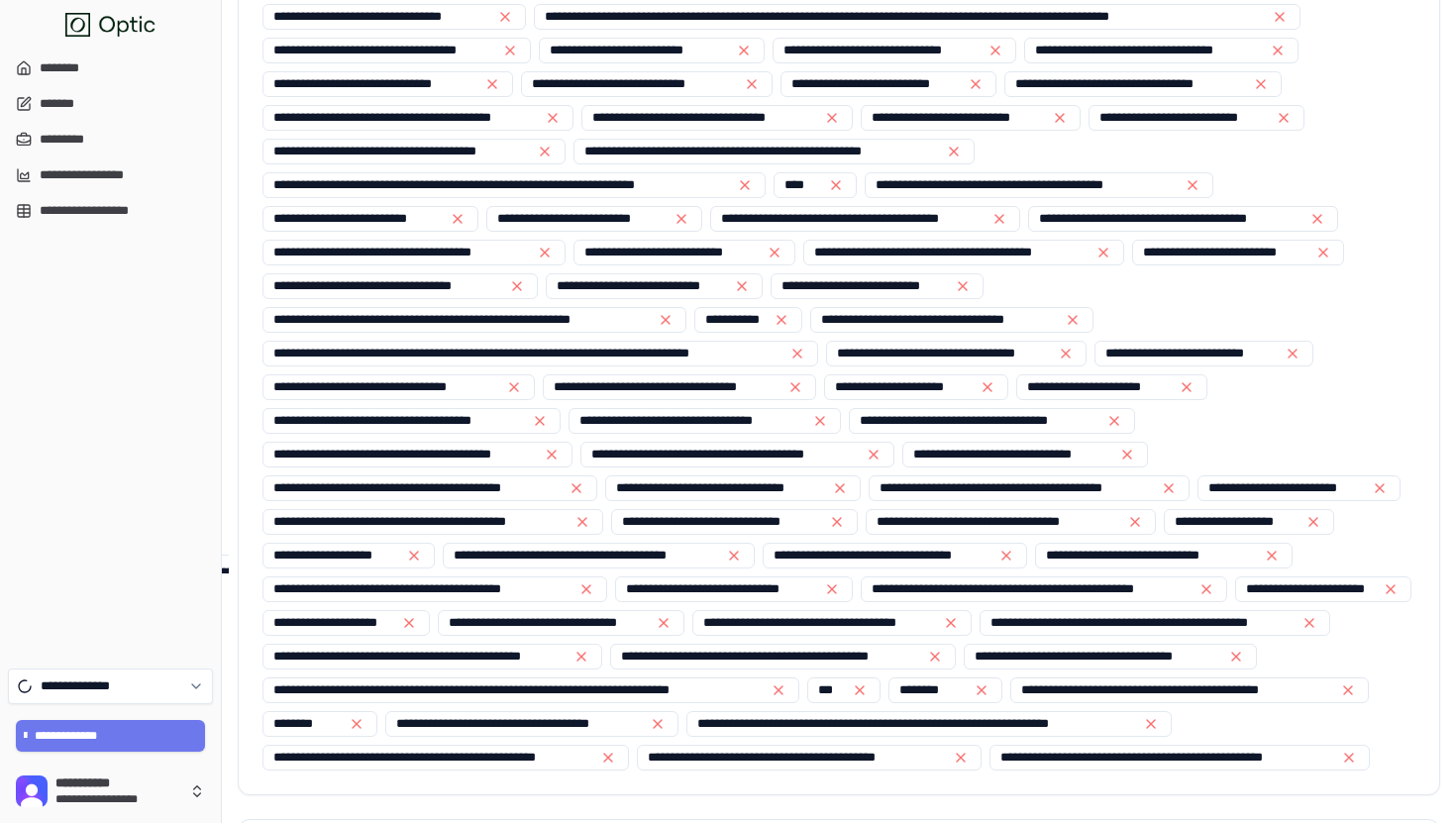 scroll, scrollTop: 0, scrollLeft: 0, axis: both 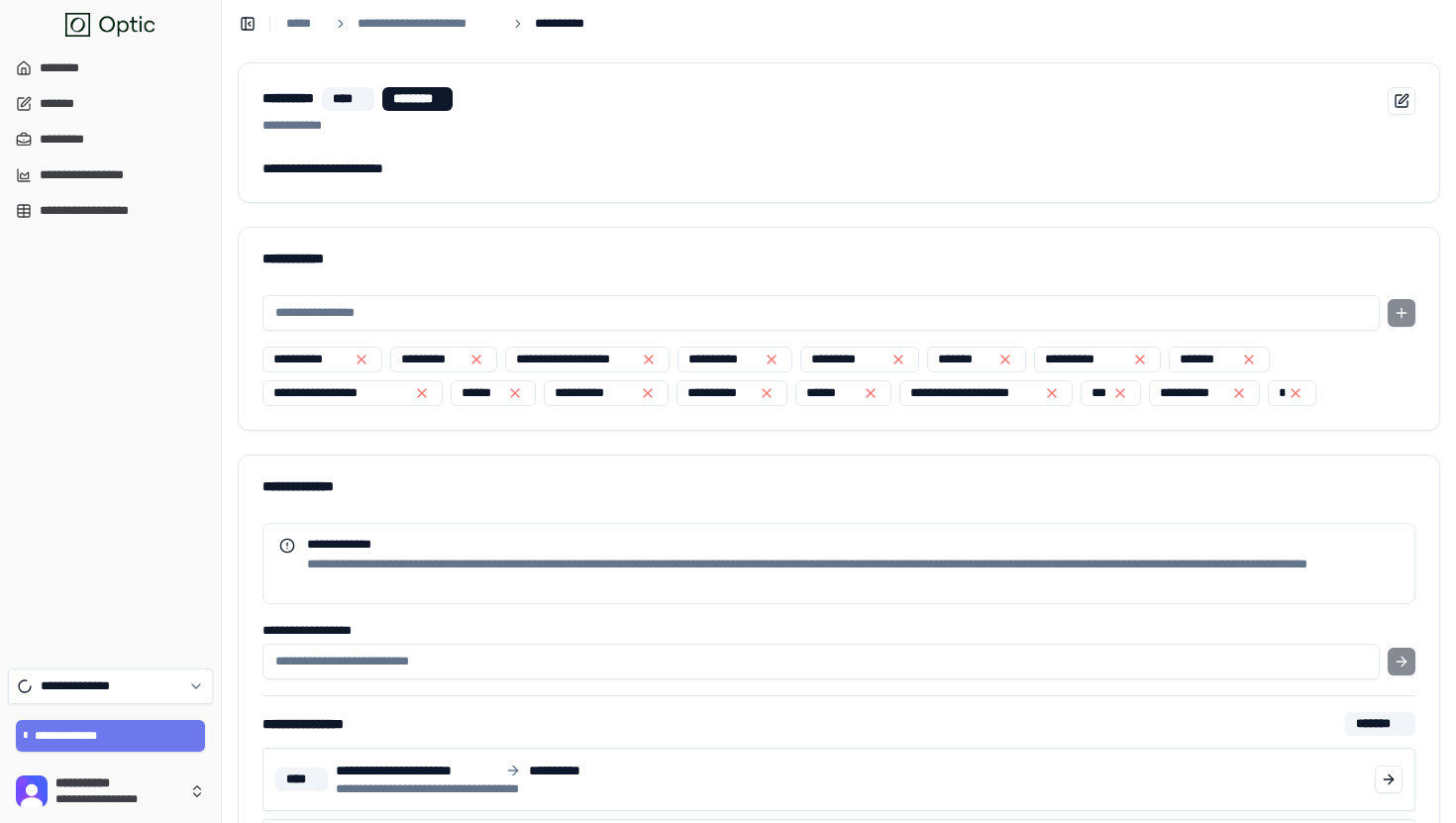 click on "**********" at bounding box center [288, 98] 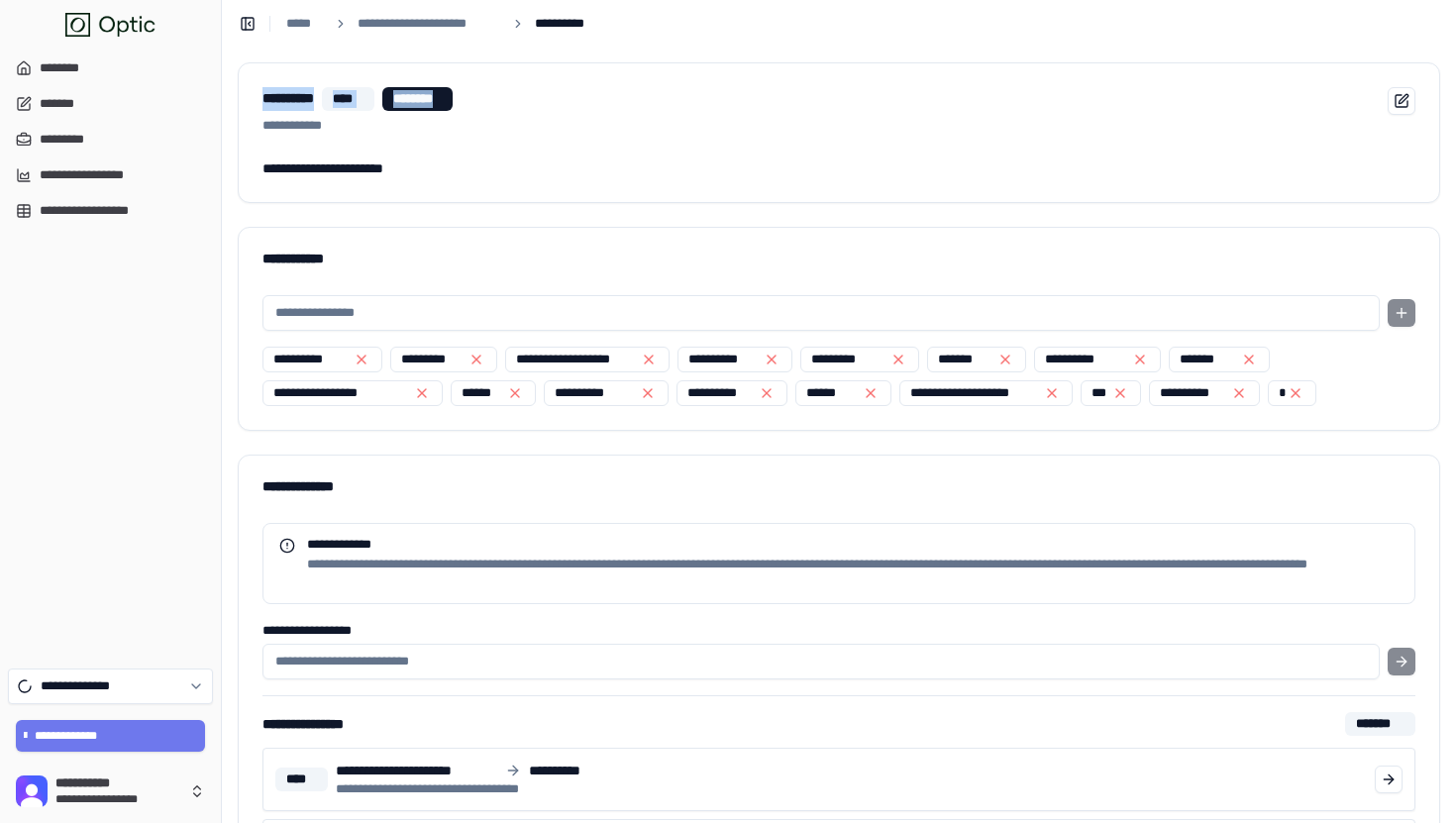 click on "**********" at bounding box center [288, 98] 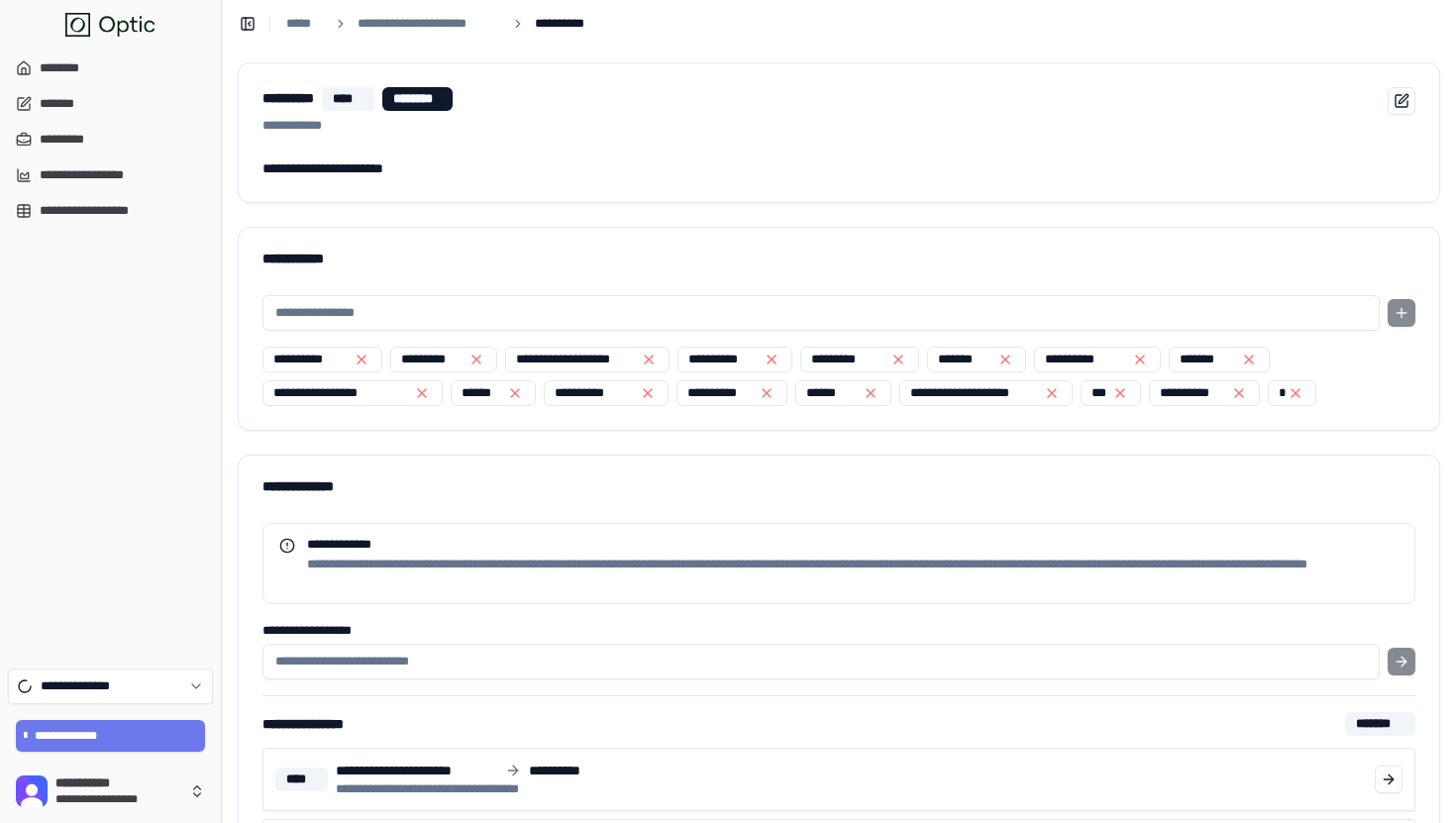 click on "**********" at bounding box center (839, 23) 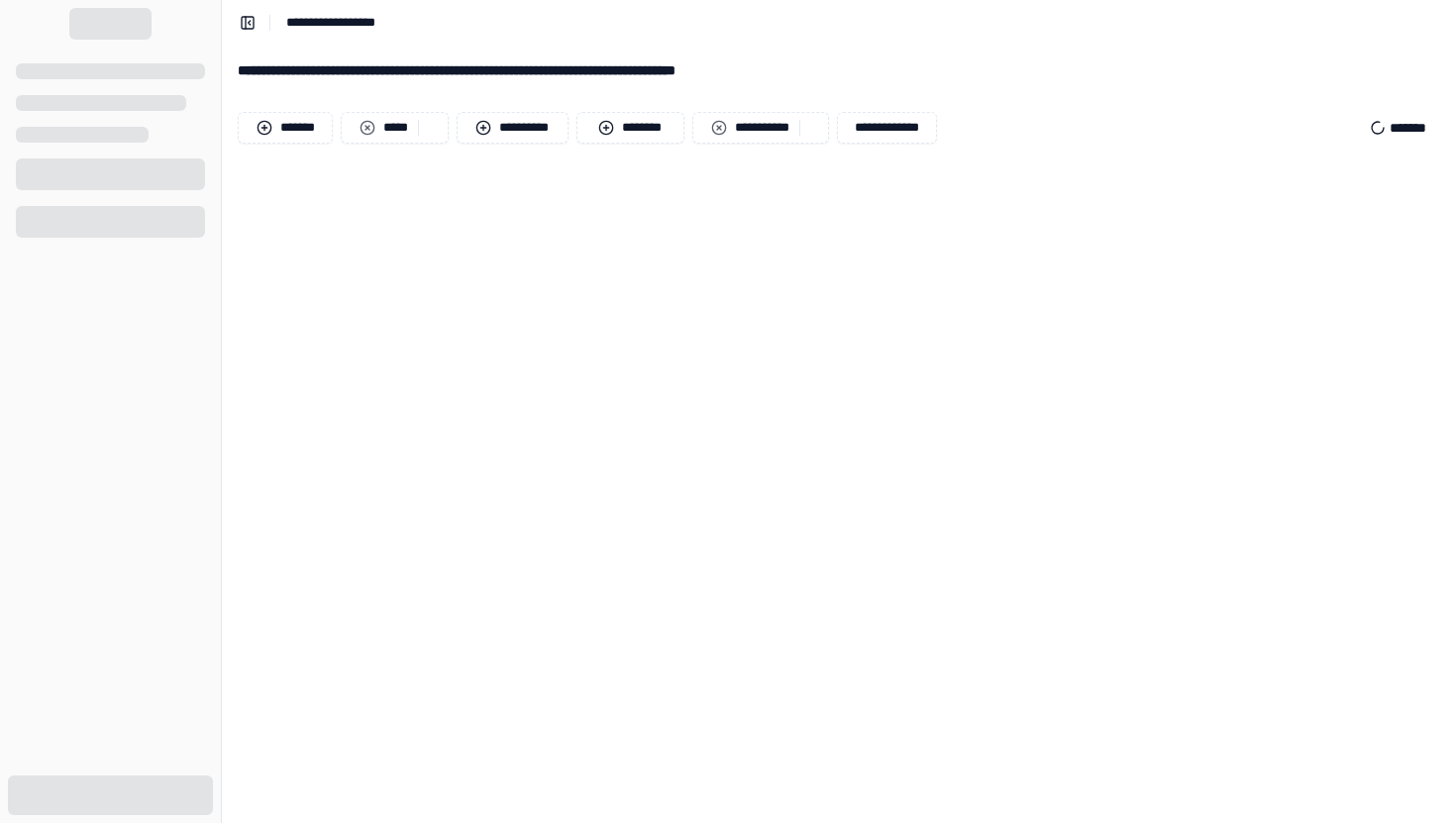 scroll, scrollTop: 0, scrollLeft: 0, axis: both 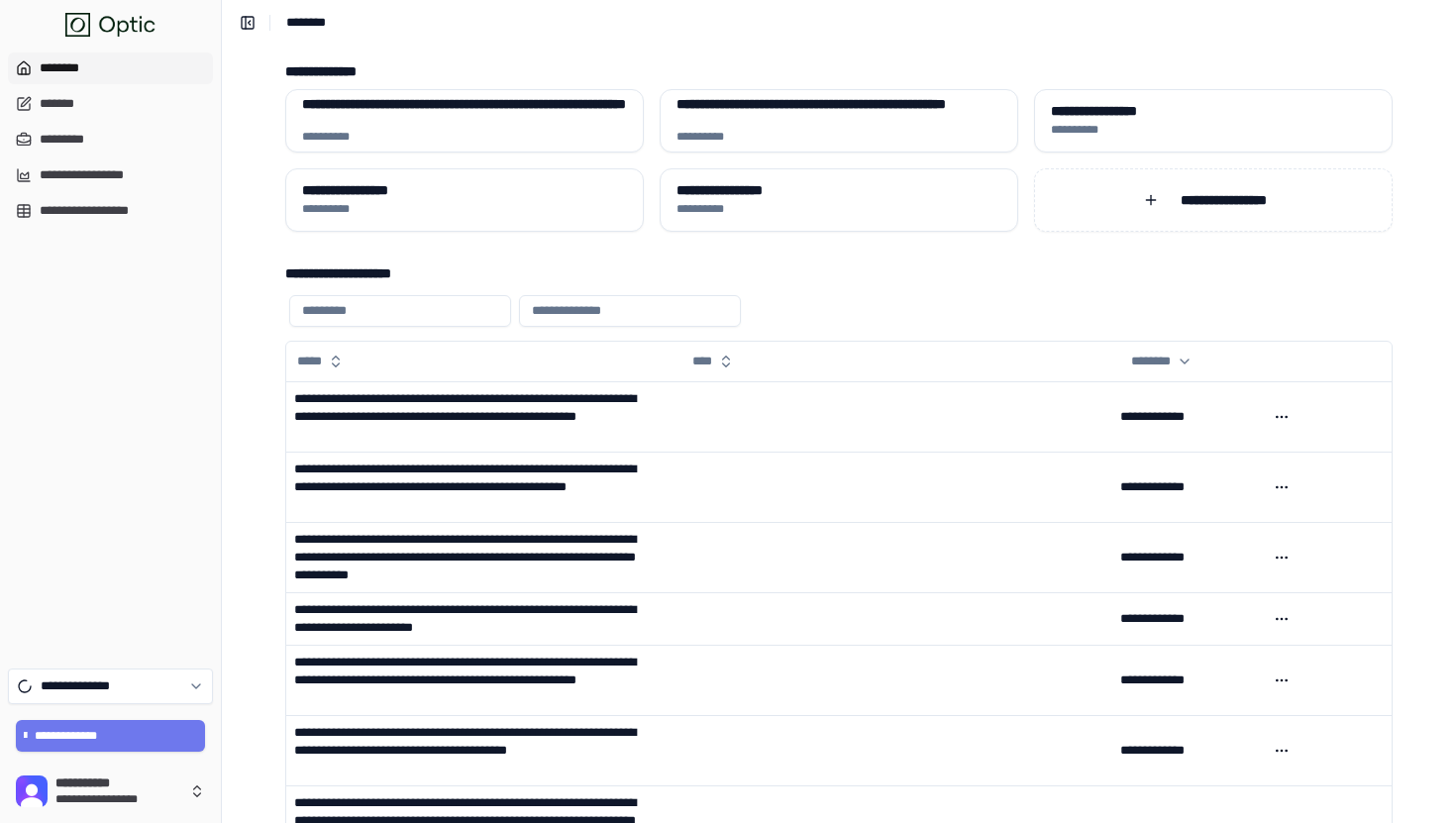 click on "**********" at bounding box center (839, 580) 